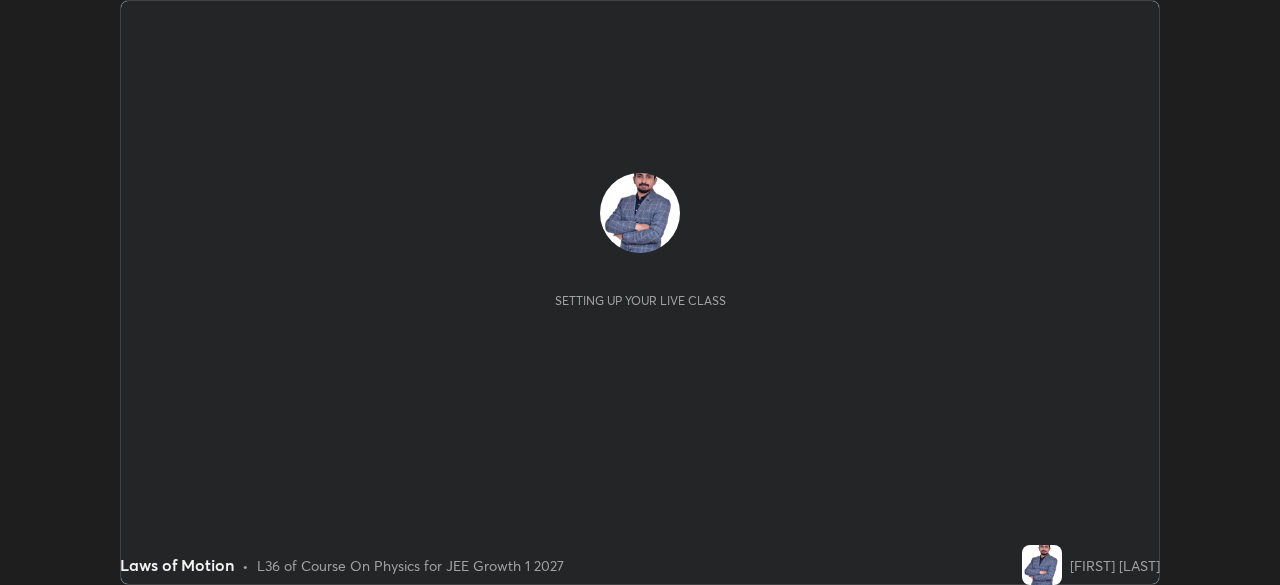 scroll, scrollTop: 0, scrollLeft: 0, axis: both 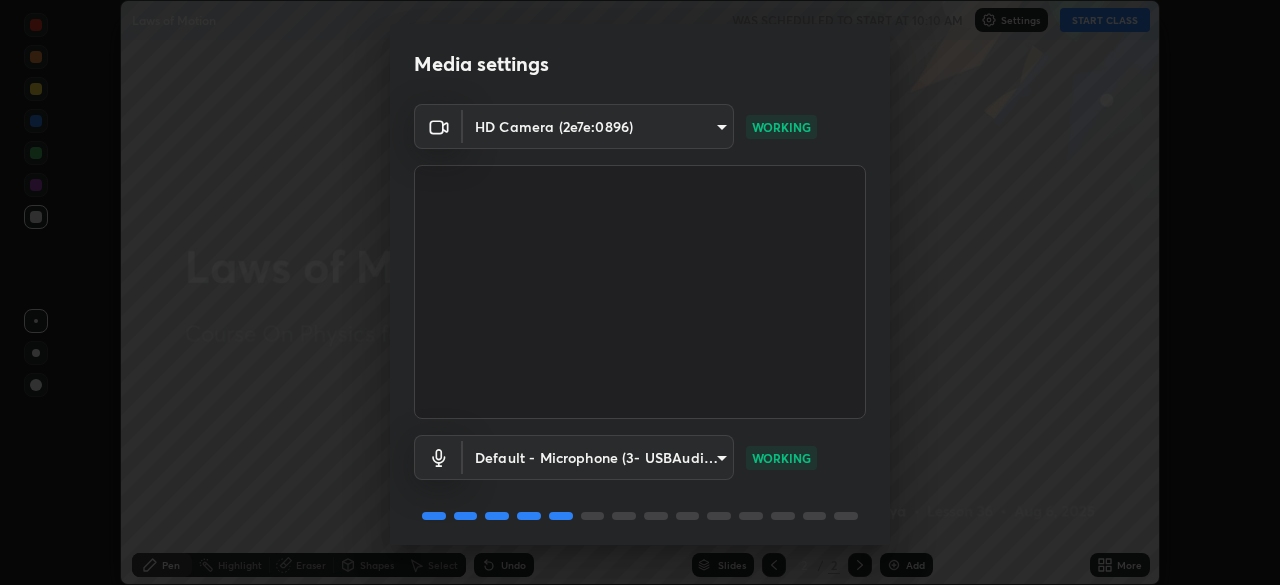 click on "Erase all Laws of Motion WAS SCHEDULED TO START AT  10:10 AM Settings START CLASS Setting up your live class Laws of Motion • L36 of Course On Physics for JEE Growth 1 2027 [FIRST] [LAST] Pen Highlight Eraser Shapes Select Undo Slides 2 / 2 Add More Enable hand raising Enable raise hand to speak to learners. Once enabled, chat will be turned off temporarily. Enable x   No doubts shared Encourage your learners to ask a doubt for better clarity Report an issue Reason for reporting Buffering Chat not working Audio - Video sync issue Educator video quality low ​ Attach an image Report Media settings HD Camera (2e7e:0896) [HASH] WORKING Default - Microphone (3- USBAudio1.0) default WORKING 1 / 5 Next" at bounding box center [640, 292] 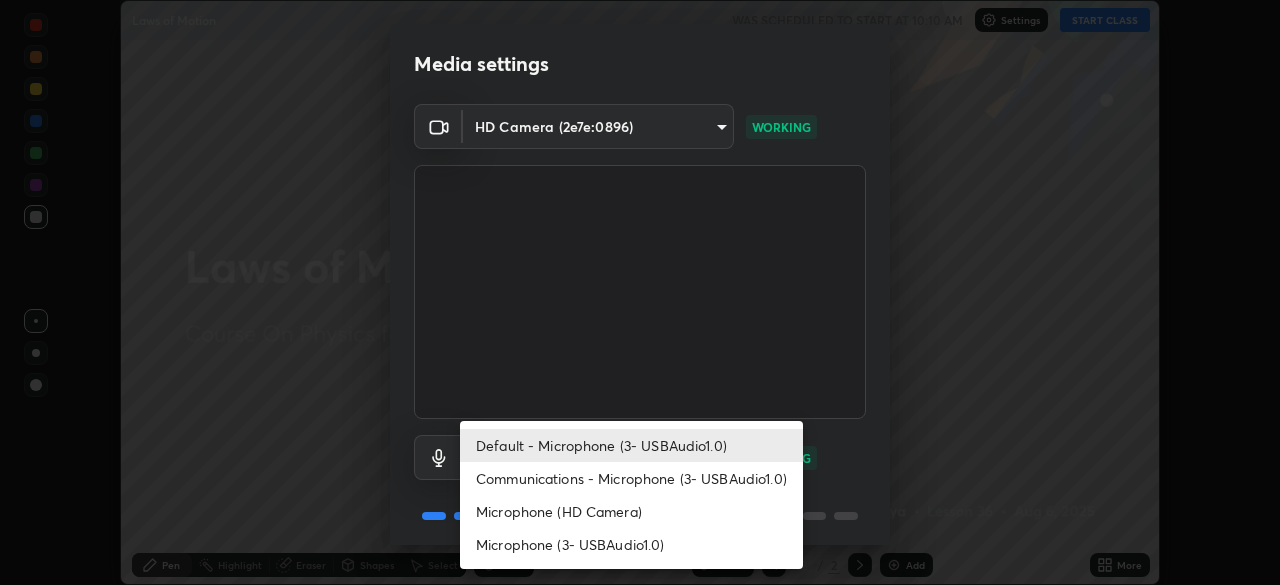 click on "Microphone (3- USBAudio1.0)" at bounding box center [631, 544] 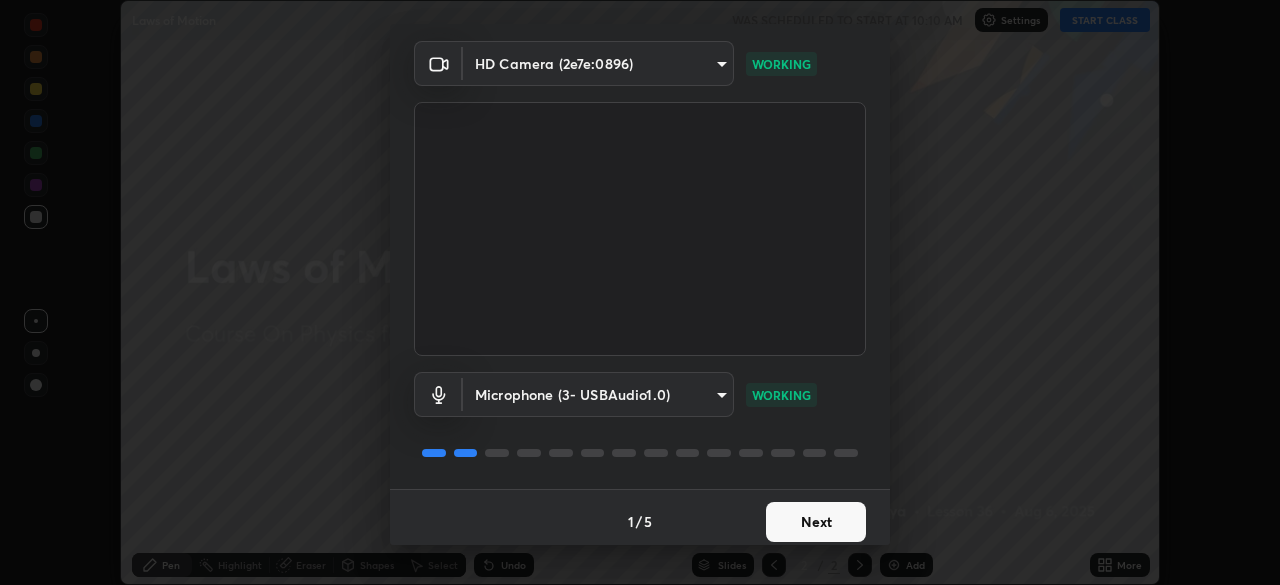 scroll, scrollTop: 71, scrollLeft: 0, axis: vertical 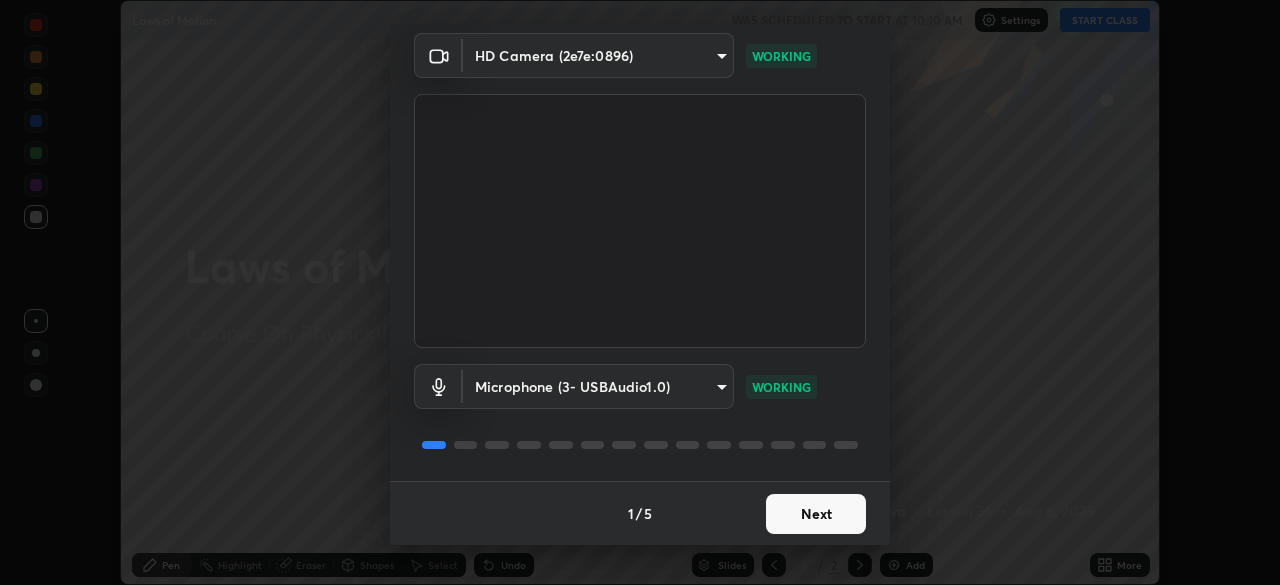 click on "Next" at bounding box center (816, 514) 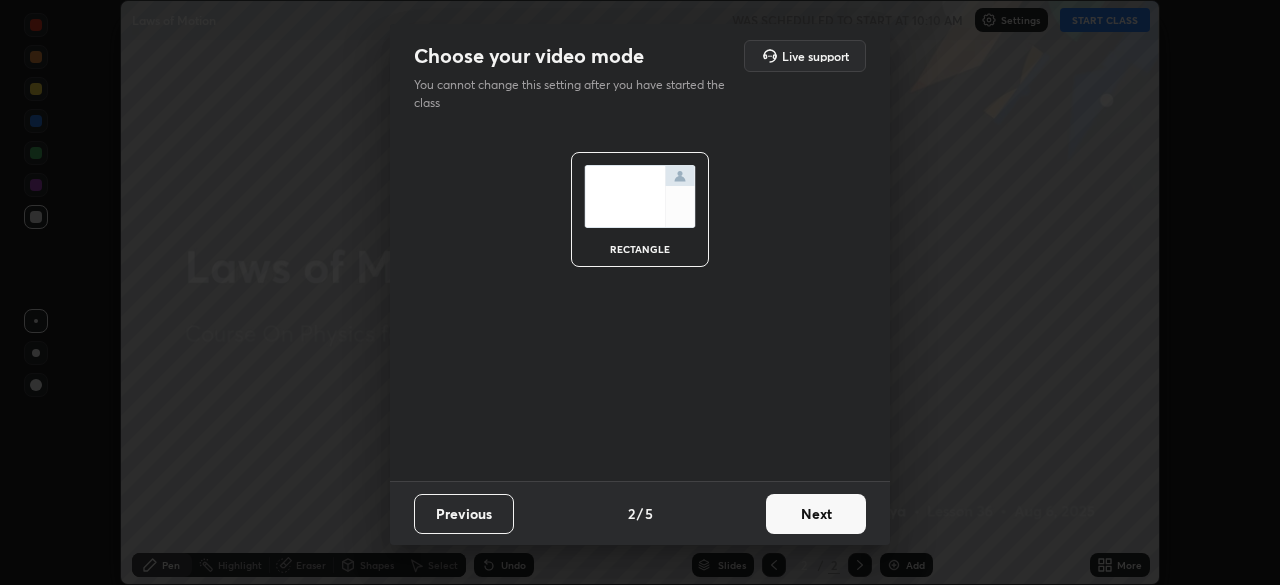 scroll, scrollTop: 0, scrollLeft: 0, axis: both 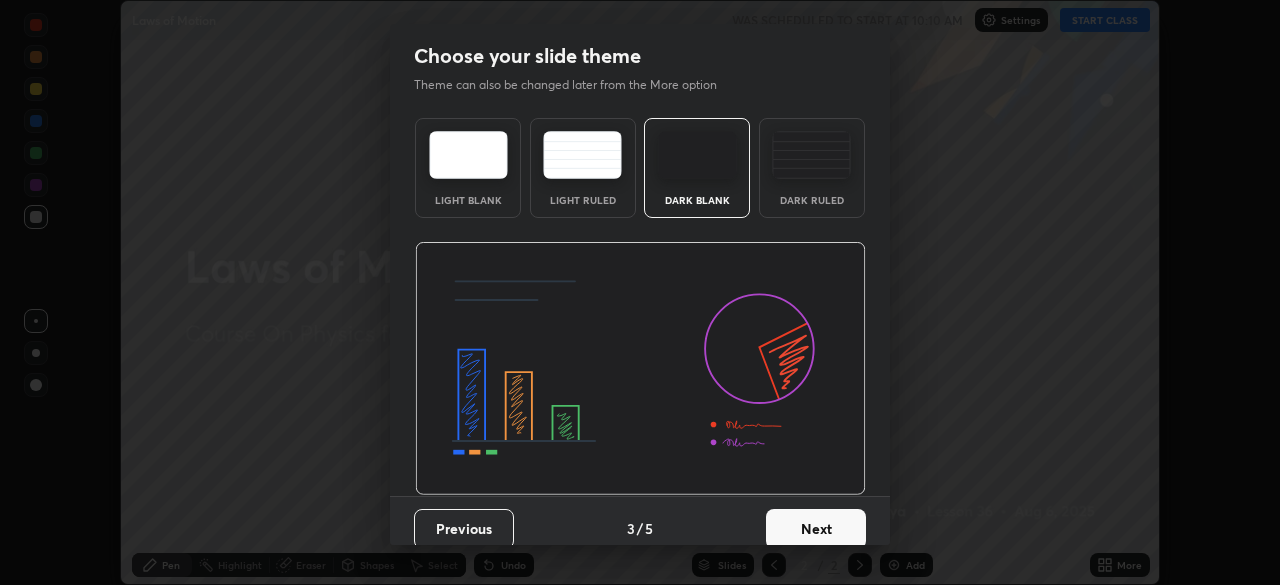 click on "Next" at bounding box center (816, 529) 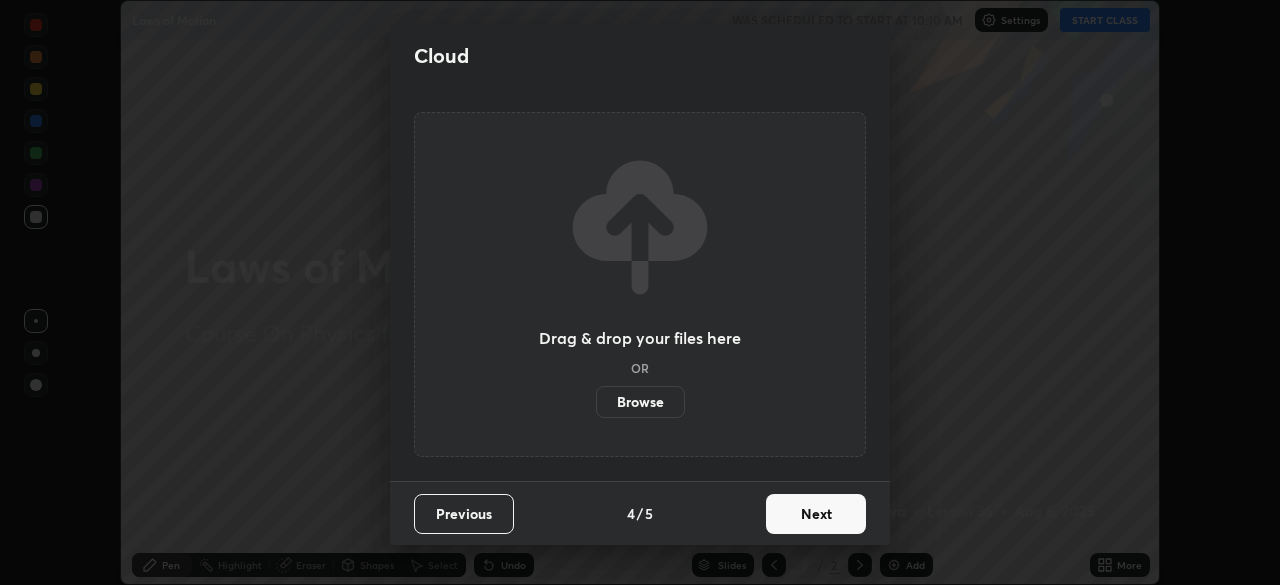 click on "Next" at bounding box center (816, 514) 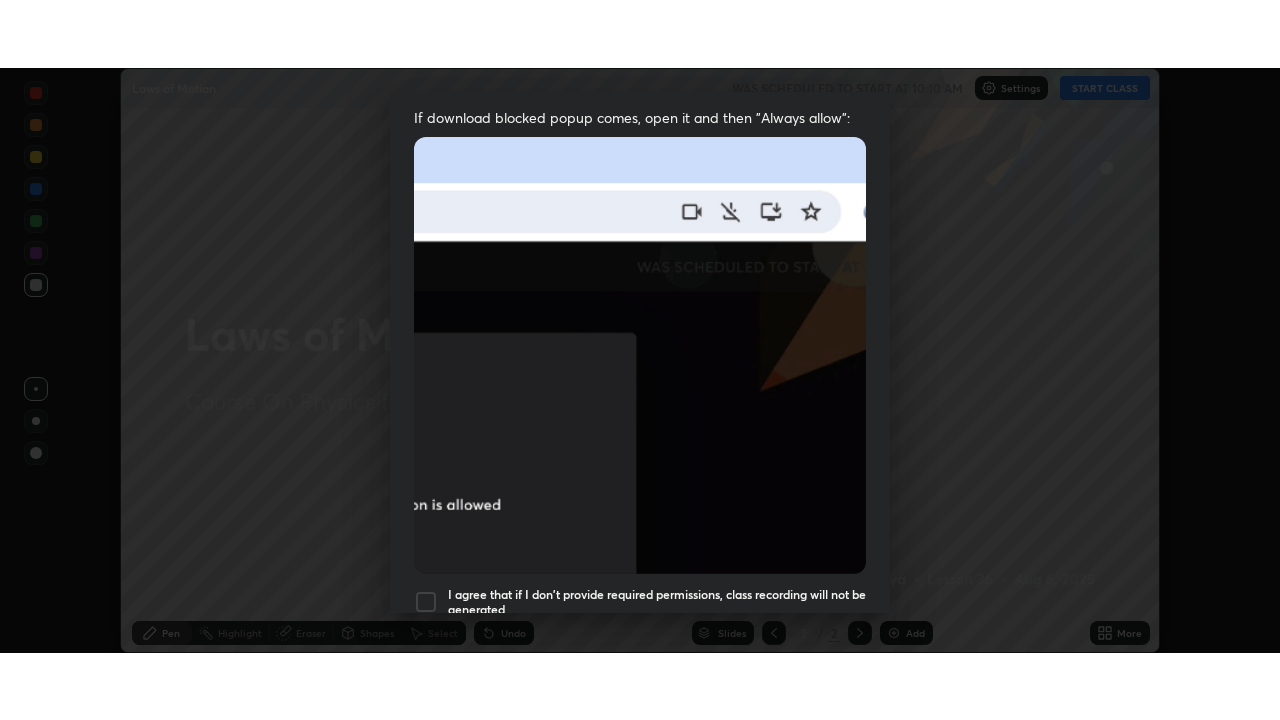 scroll, scrollTop: 479, scrollLeft: 0, axis: vertical 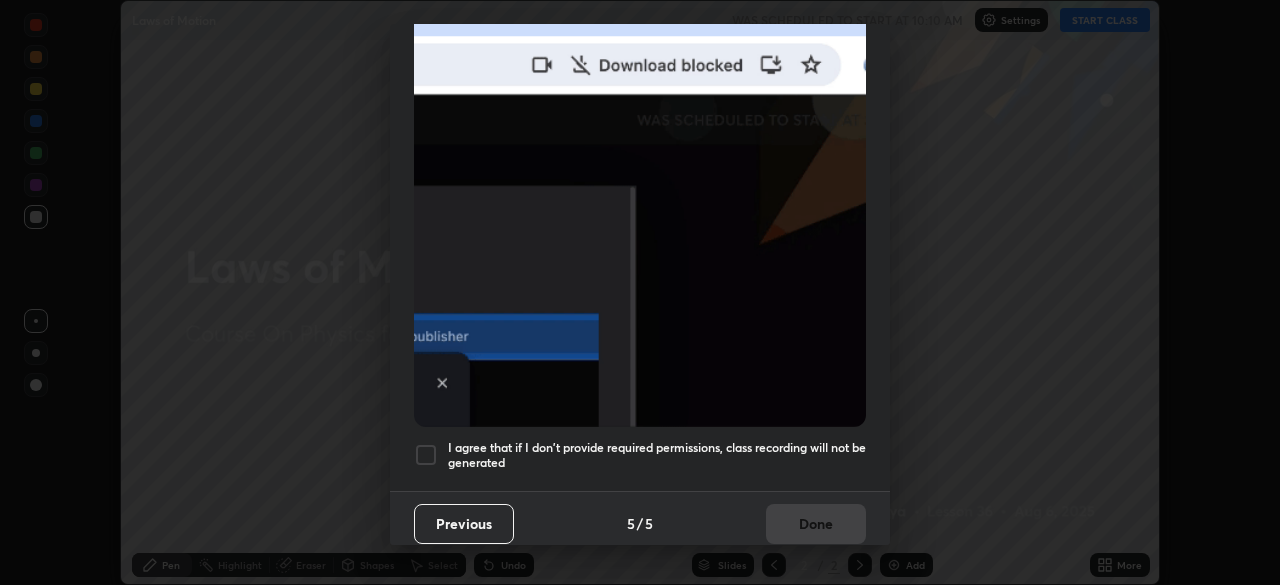 click at bounding box center (426, 455) 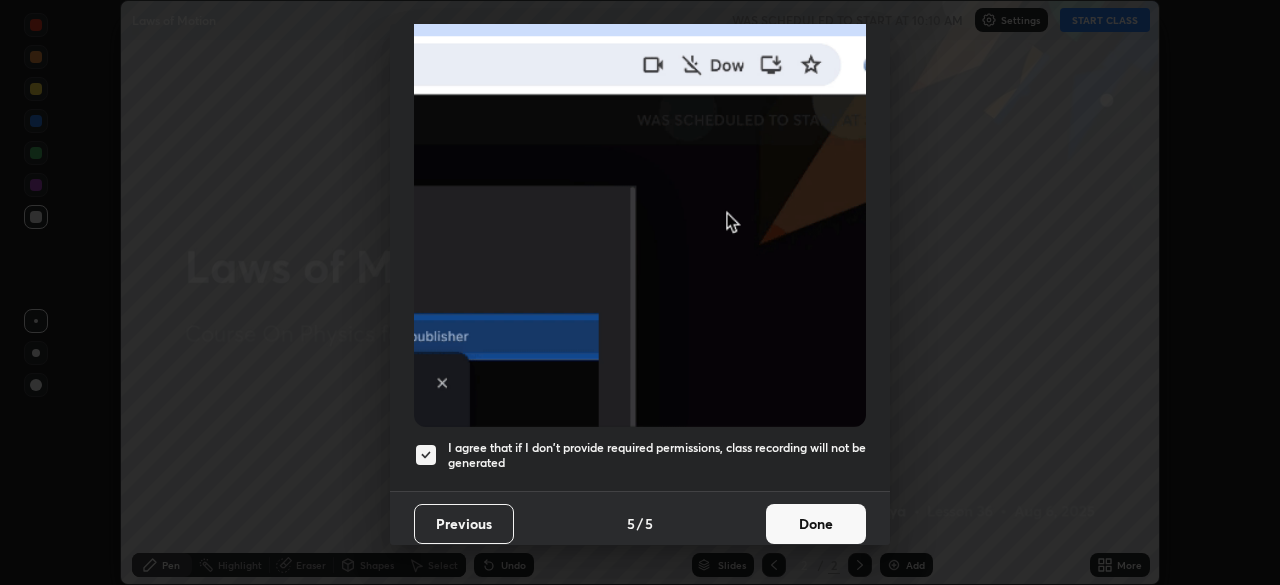 click on "Done" at bounding box center [816, 524] 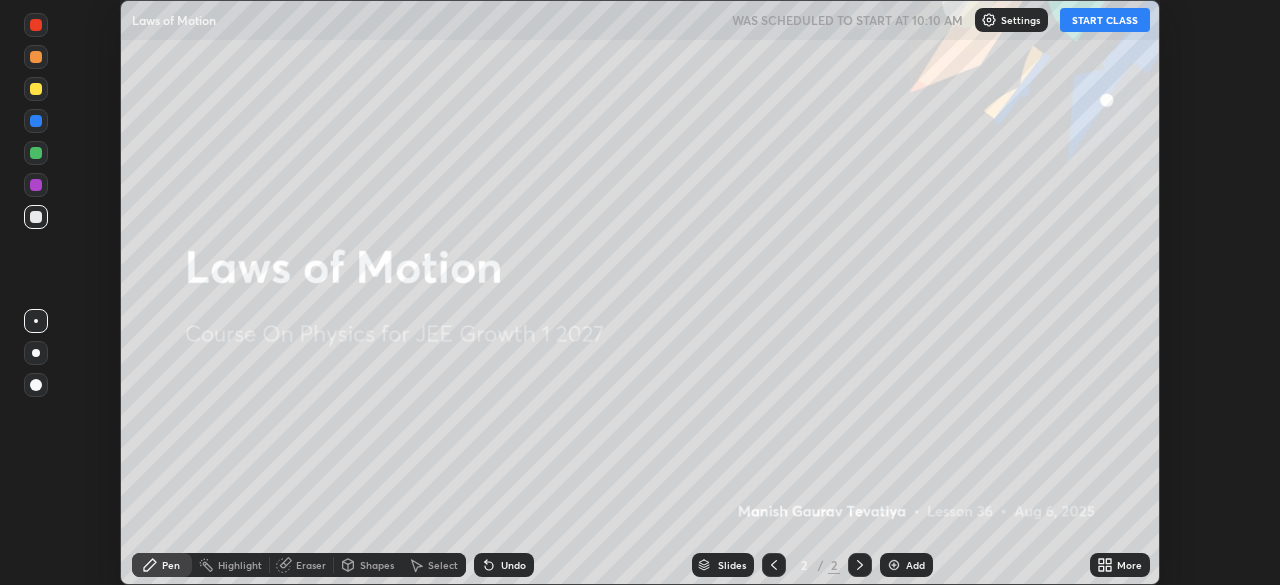 click on "More" at bounding box center [1129, 565] 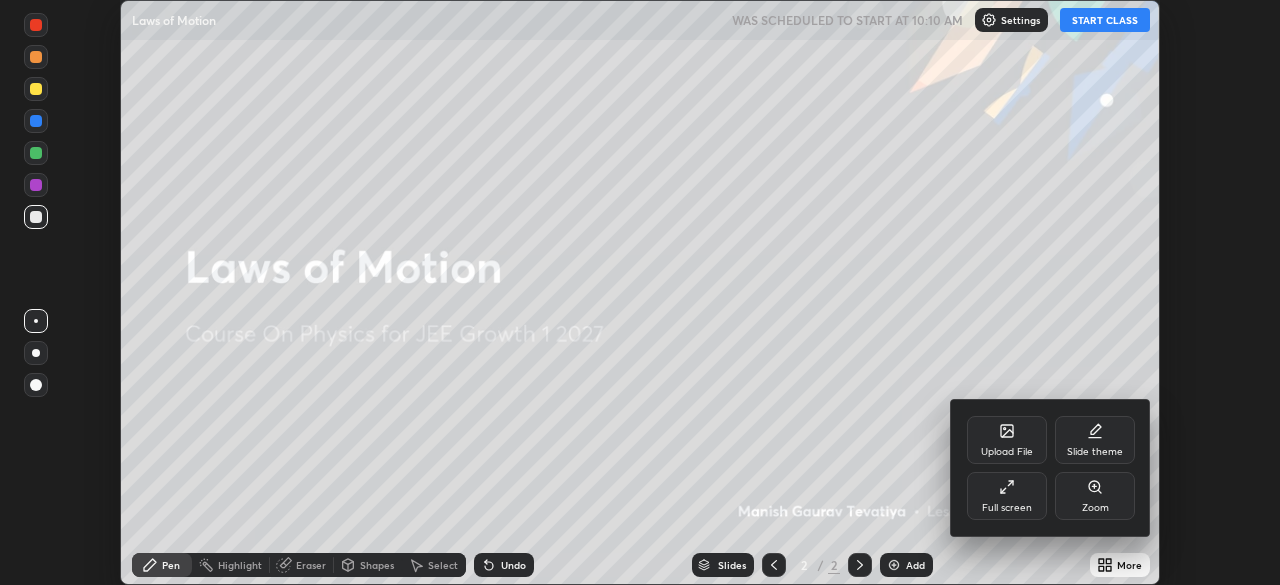 click on "Full screen" at bounding box center (1007, 496) 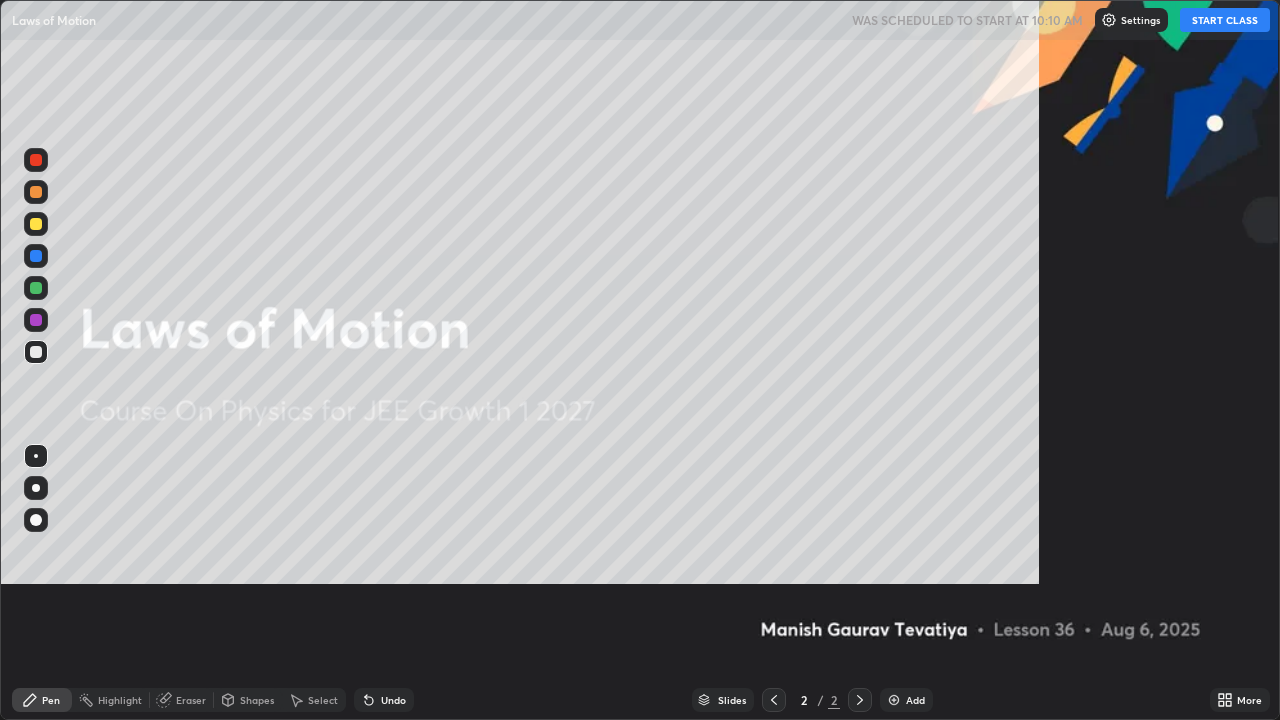 scroll, scrollTop: 99280, scrollLeft: 98720, axis: both 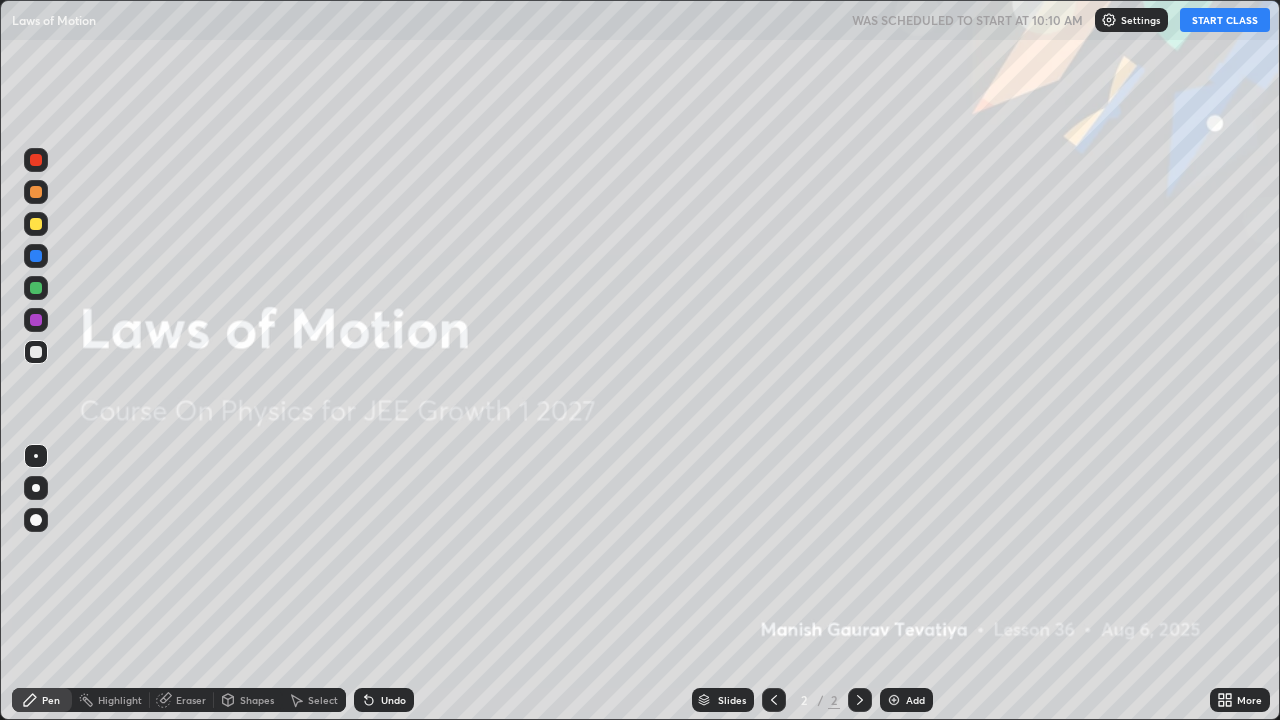 click on "START CLASS" at bounding box center [1225, 20] 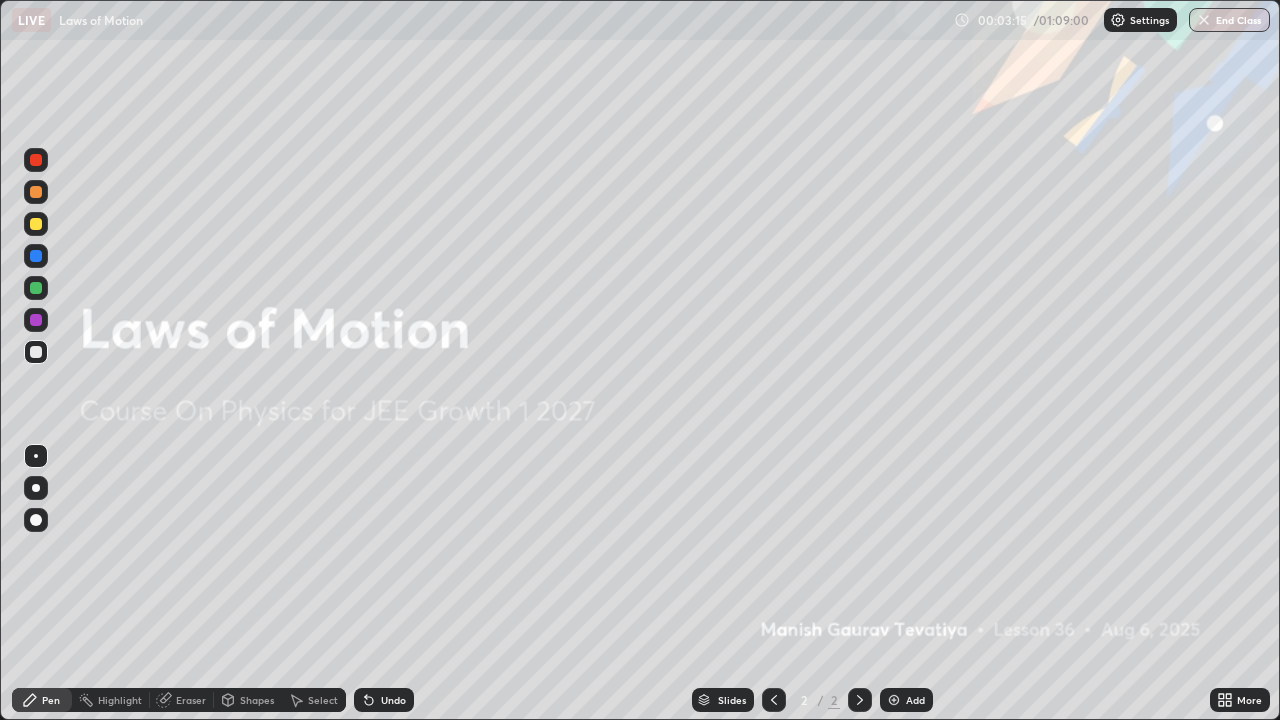 click at bounding box center (36, 224) 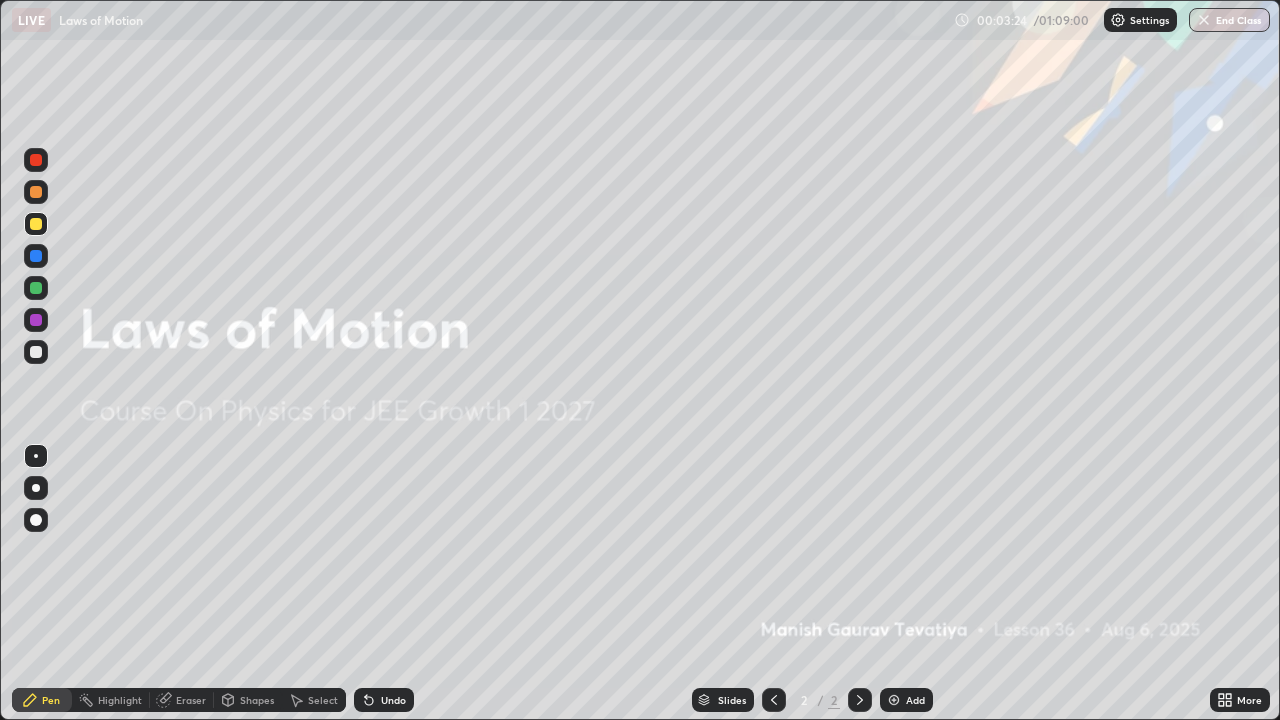 click at bounding box center [36, 160] 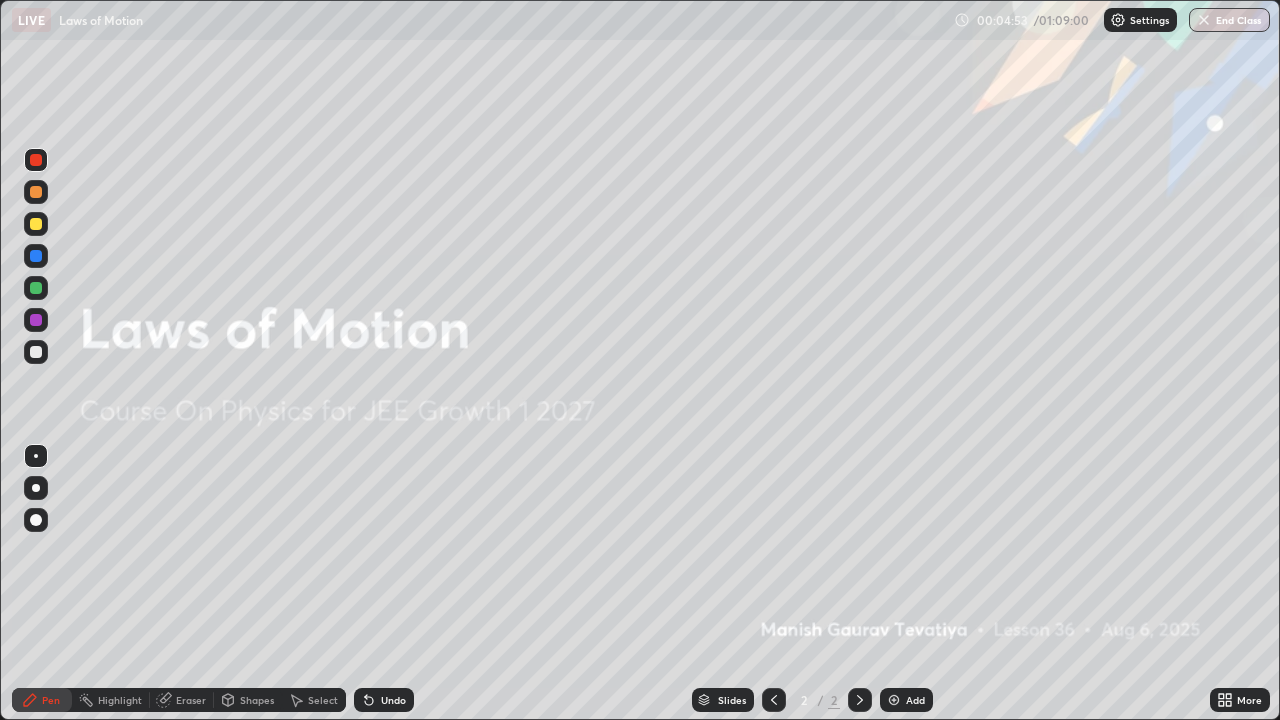 click on "Add" at bounding box center (906, 700) 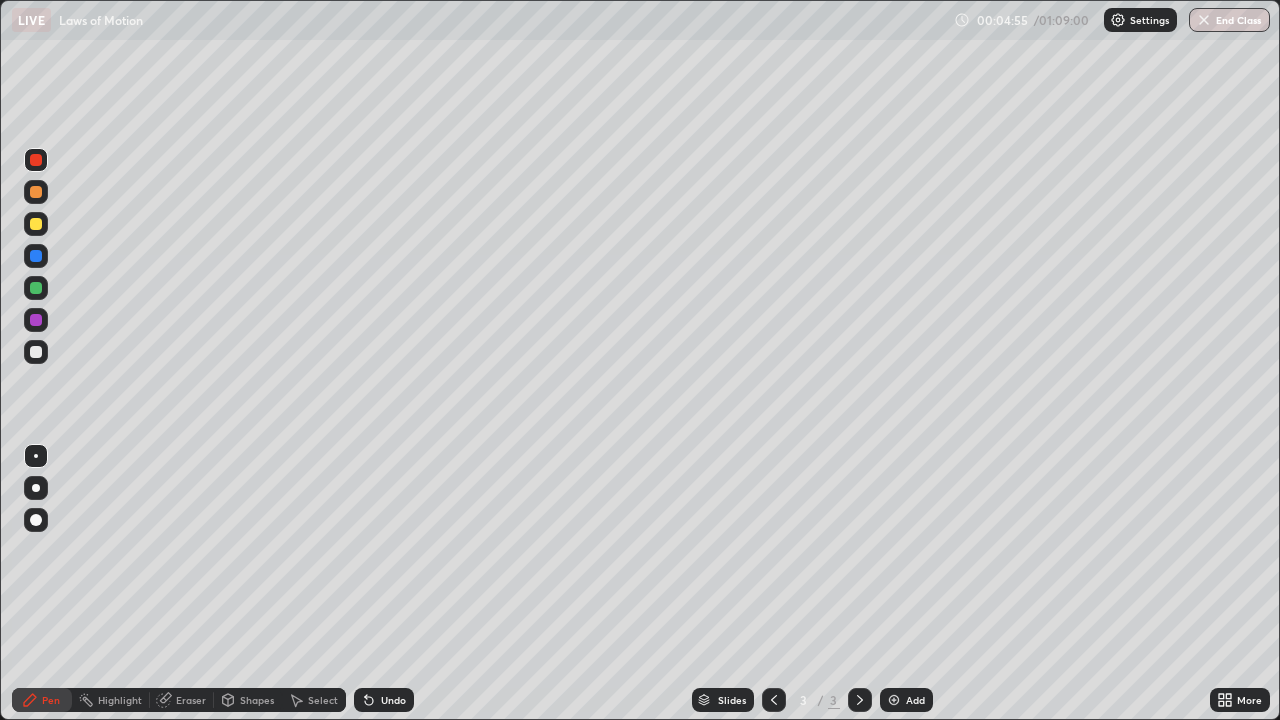 click at bounding box center [36, 520] 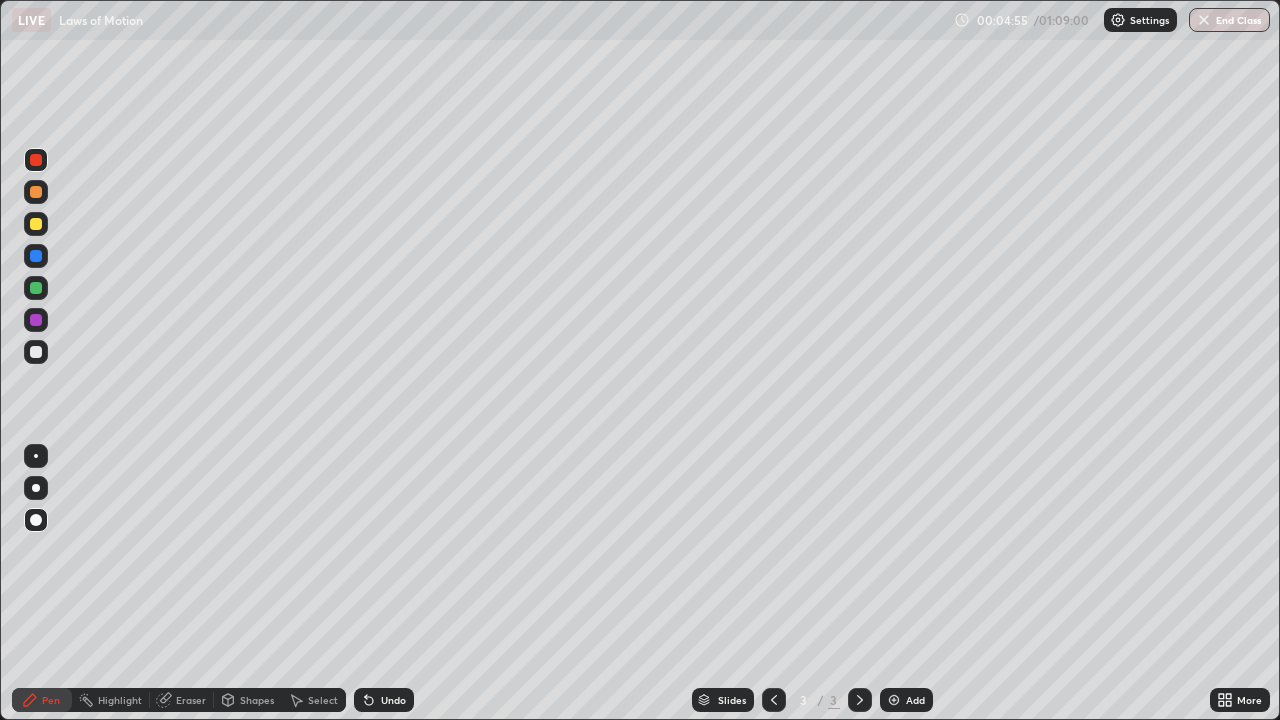 click at bounding box center [36, 352] 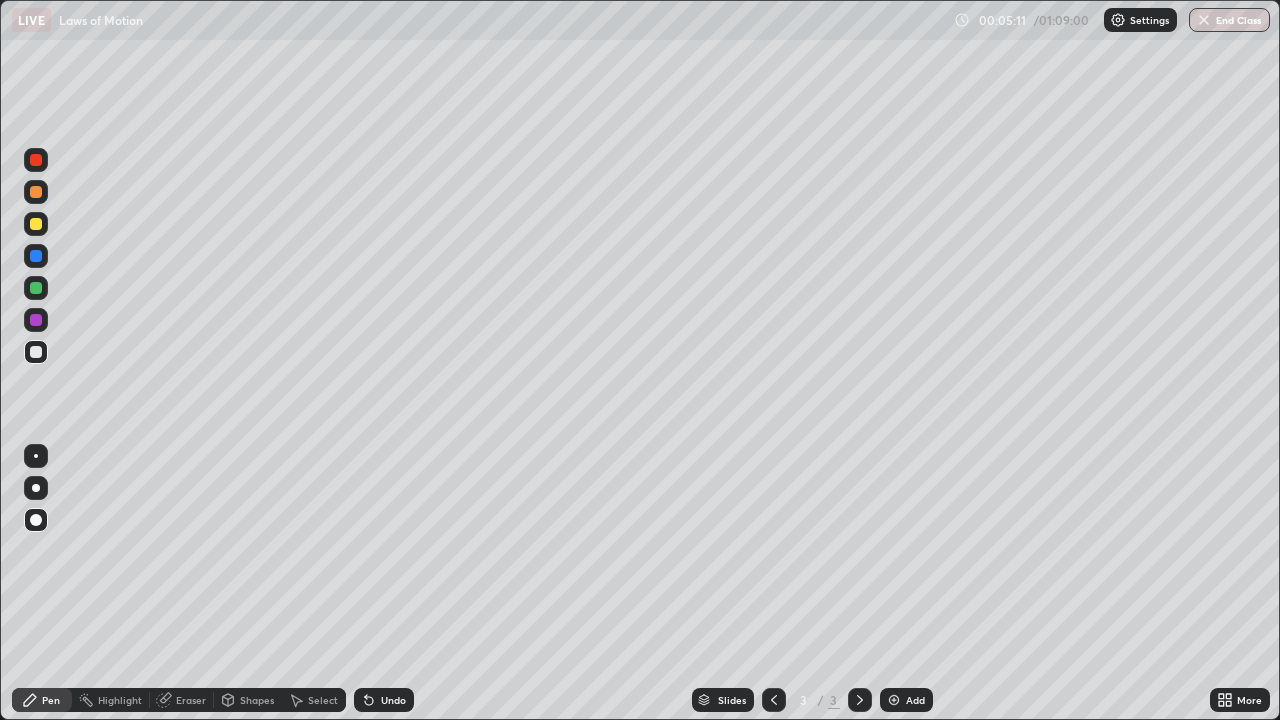 click at bounding box center [36, 192] 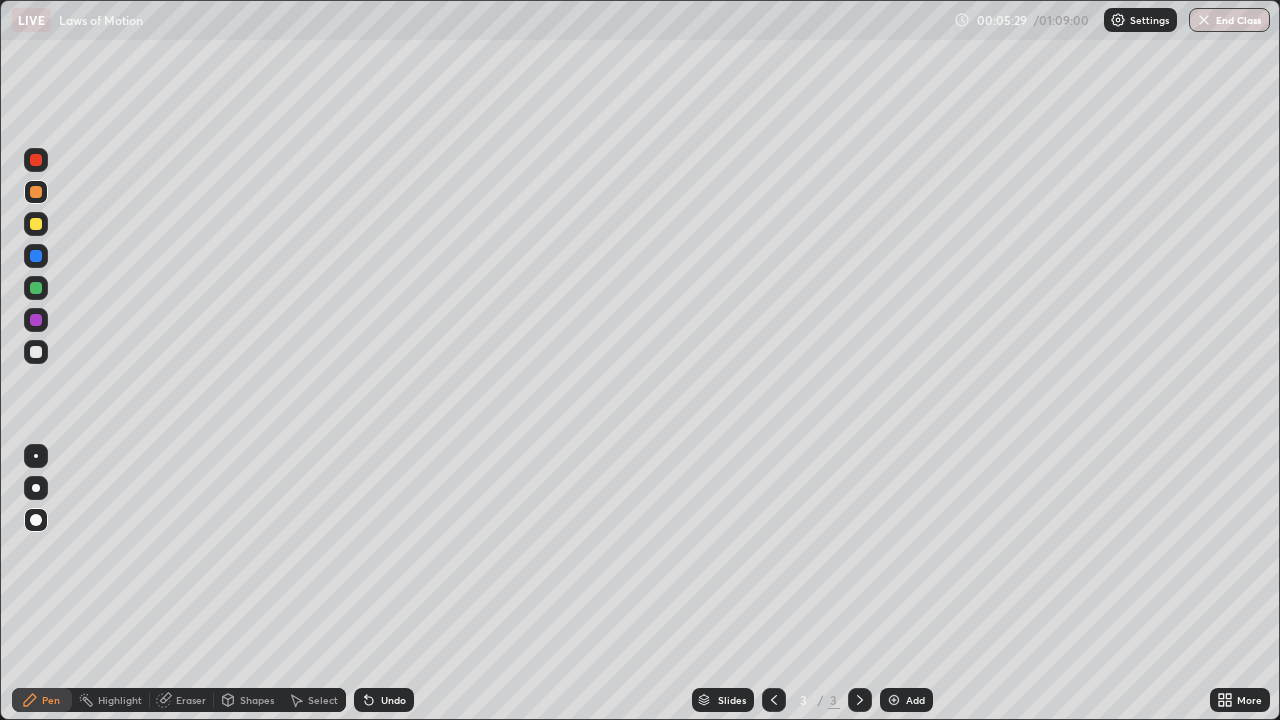 click at bounding box center (36, 352) 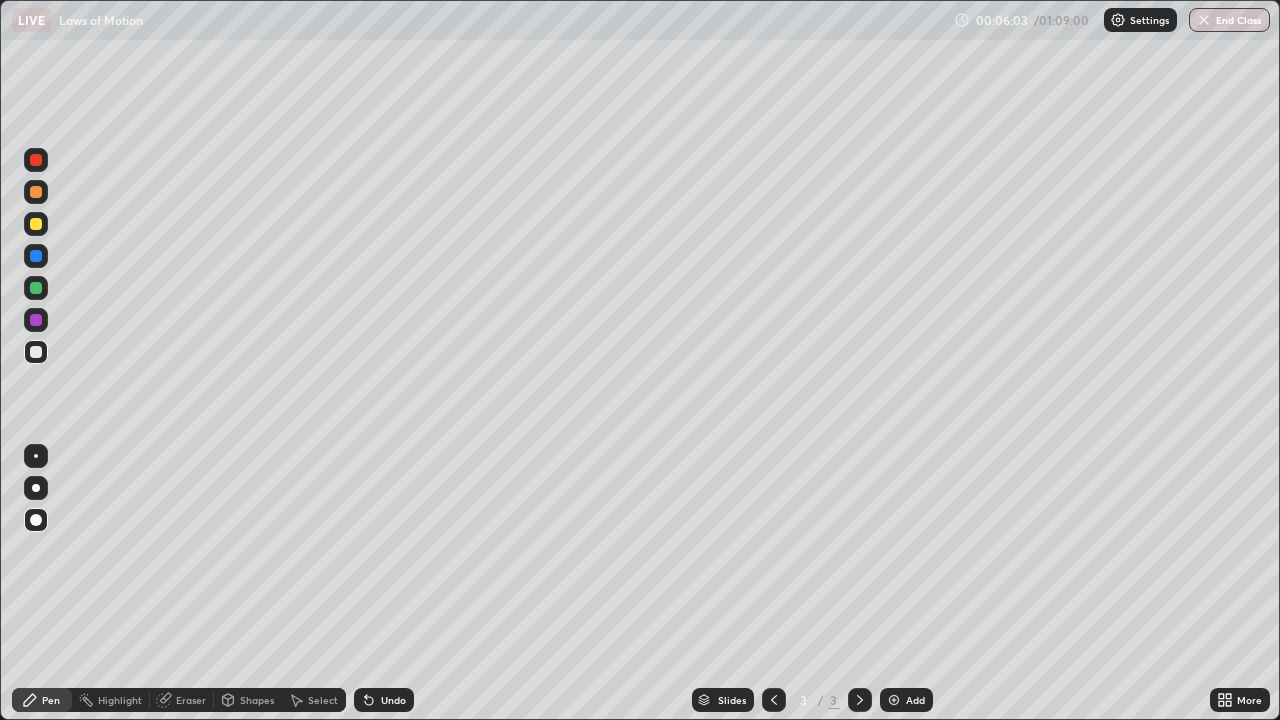 click at bounding box center (36, 160) 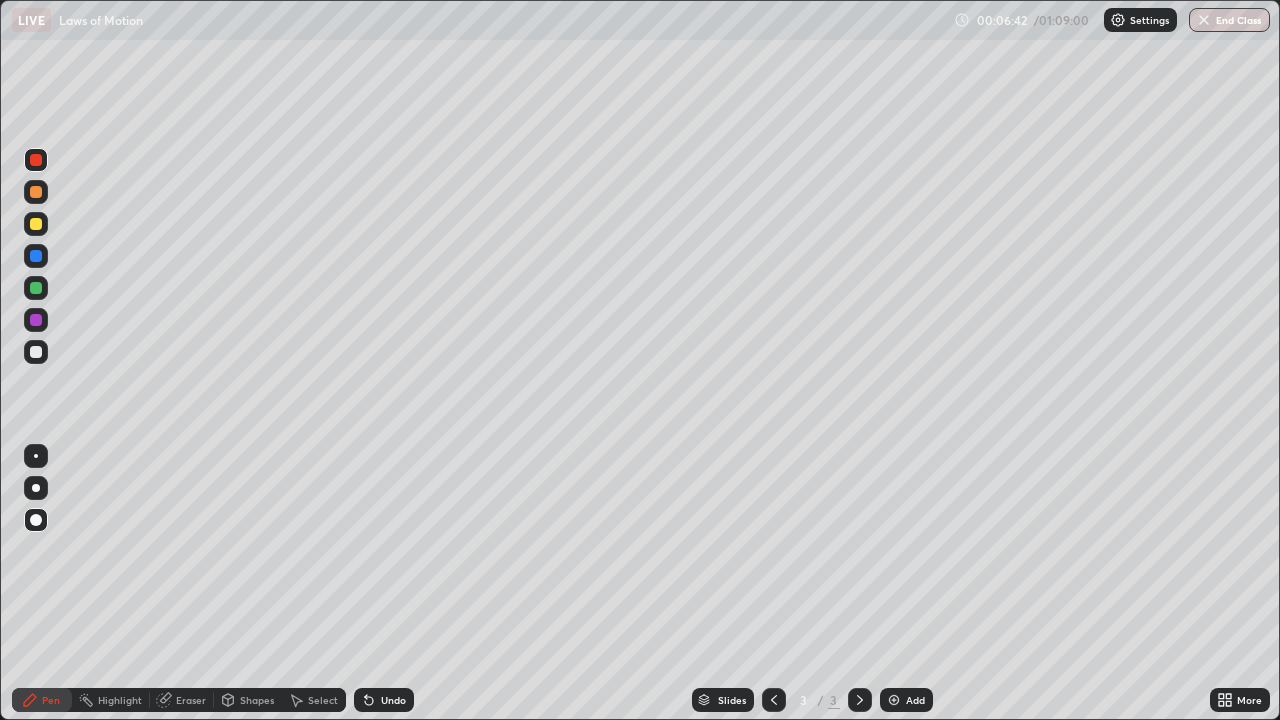 click at bounding box center [36, 224] 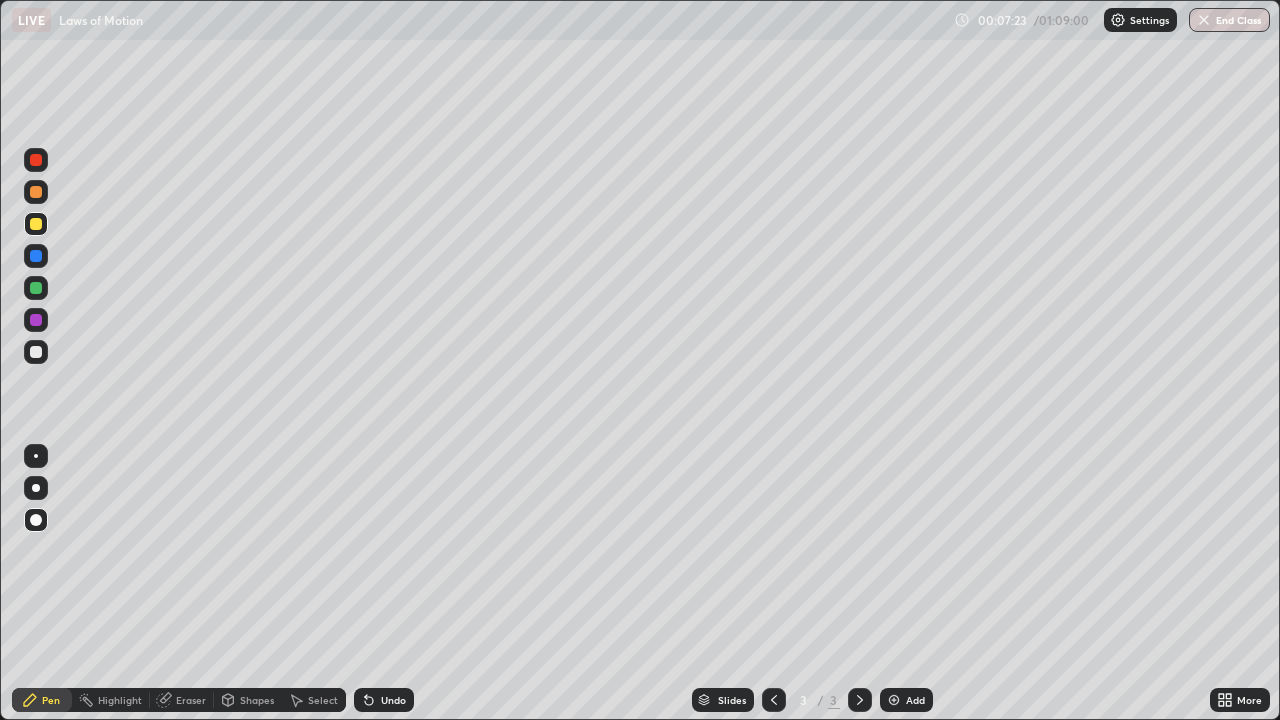 click at bounding box center (36, 288) 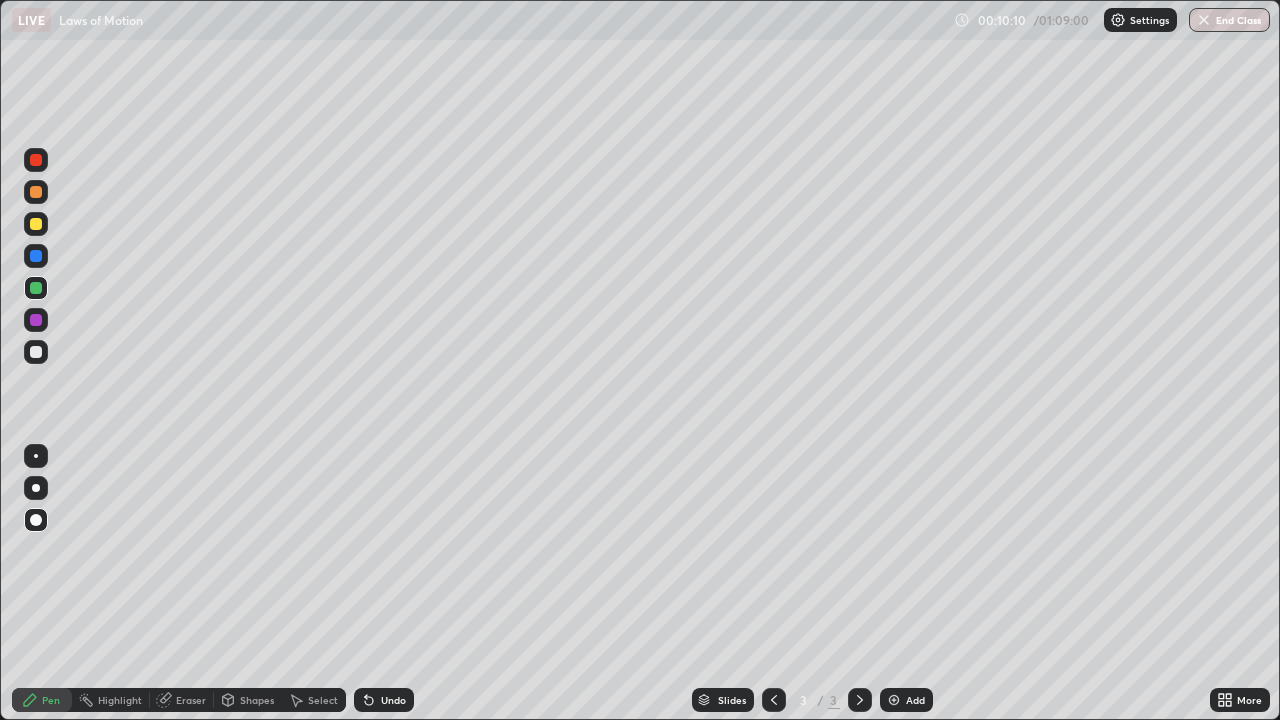 click at bounding box center (36, 352) 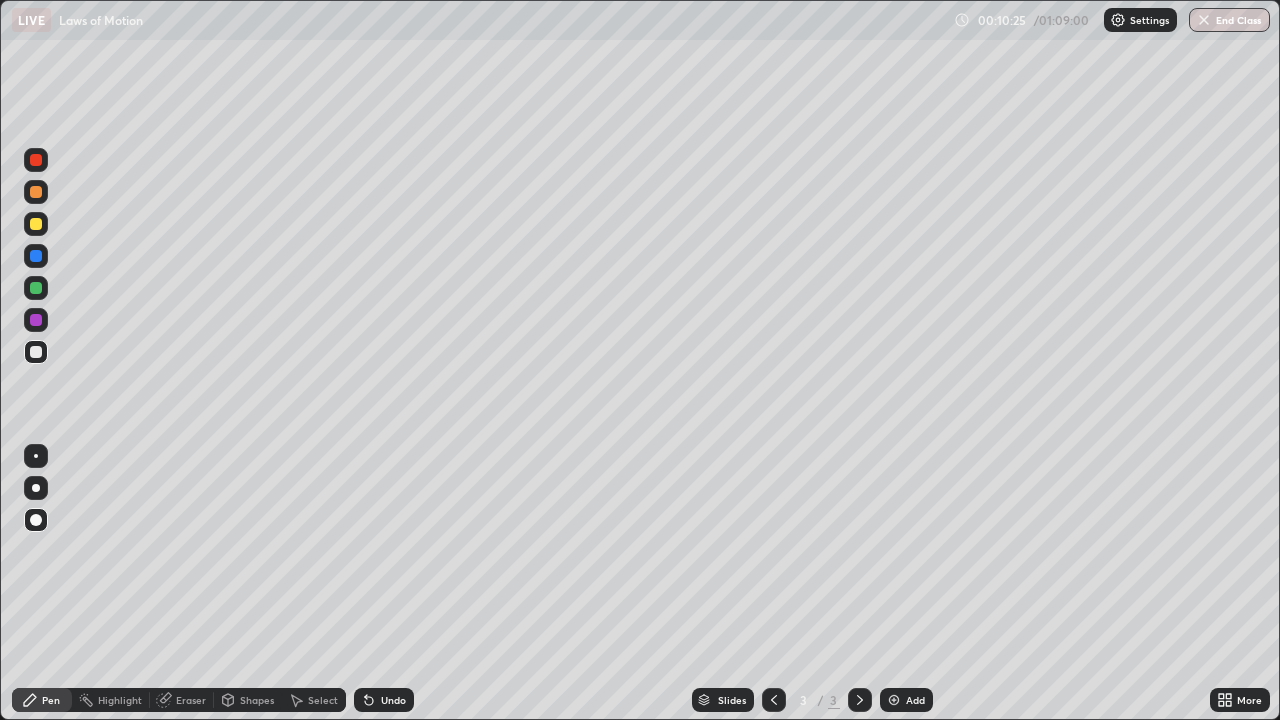 click at bounding box center (36, 192) 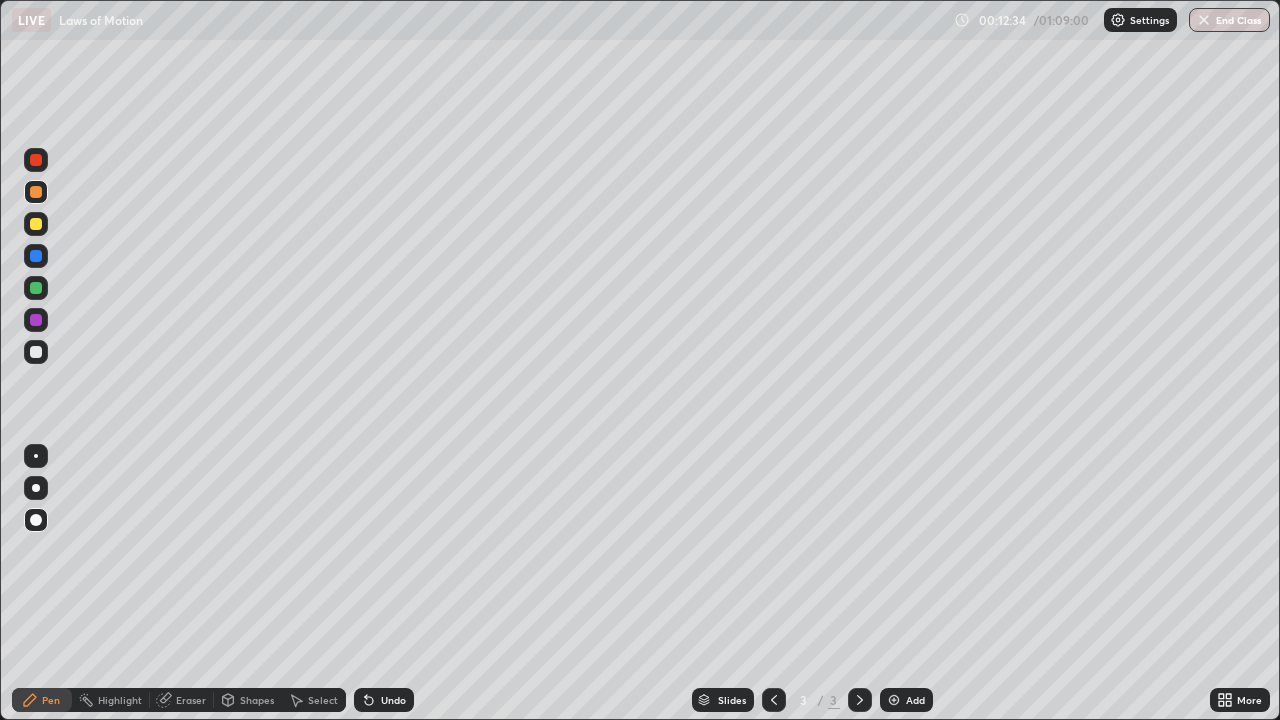 click at bounding box center (36, 256) 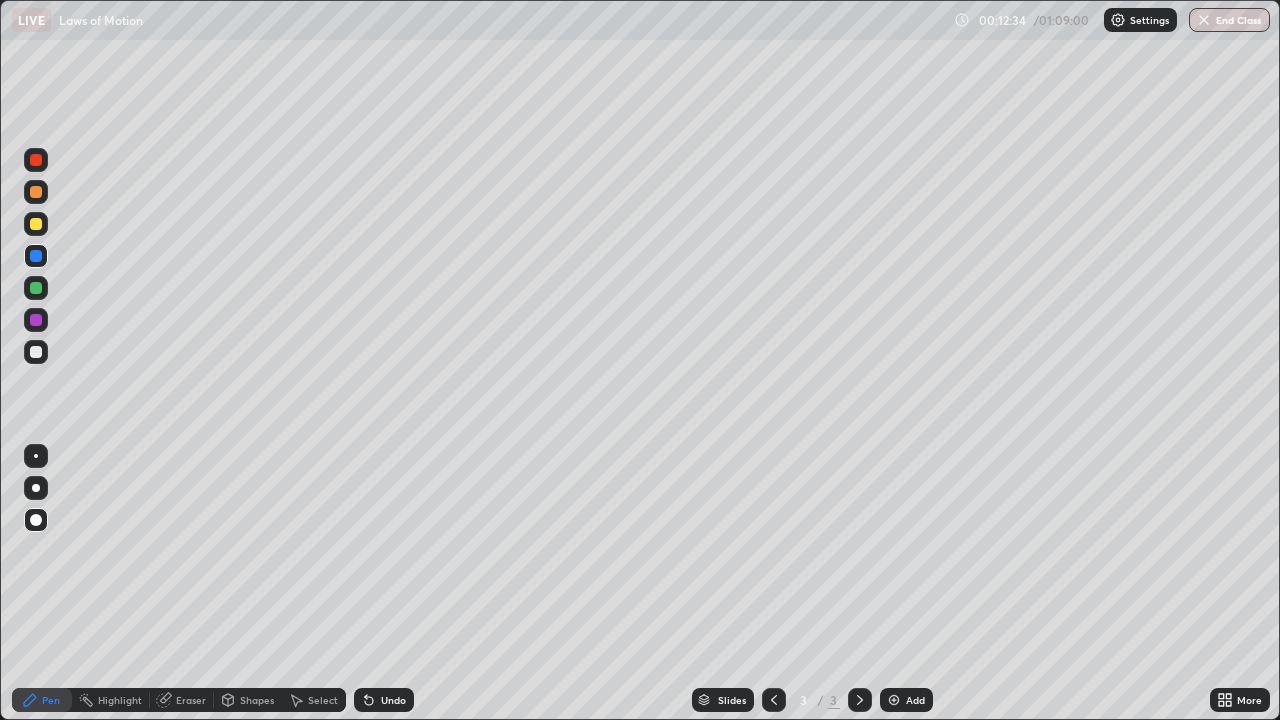 click at bounding box center [36, 320] 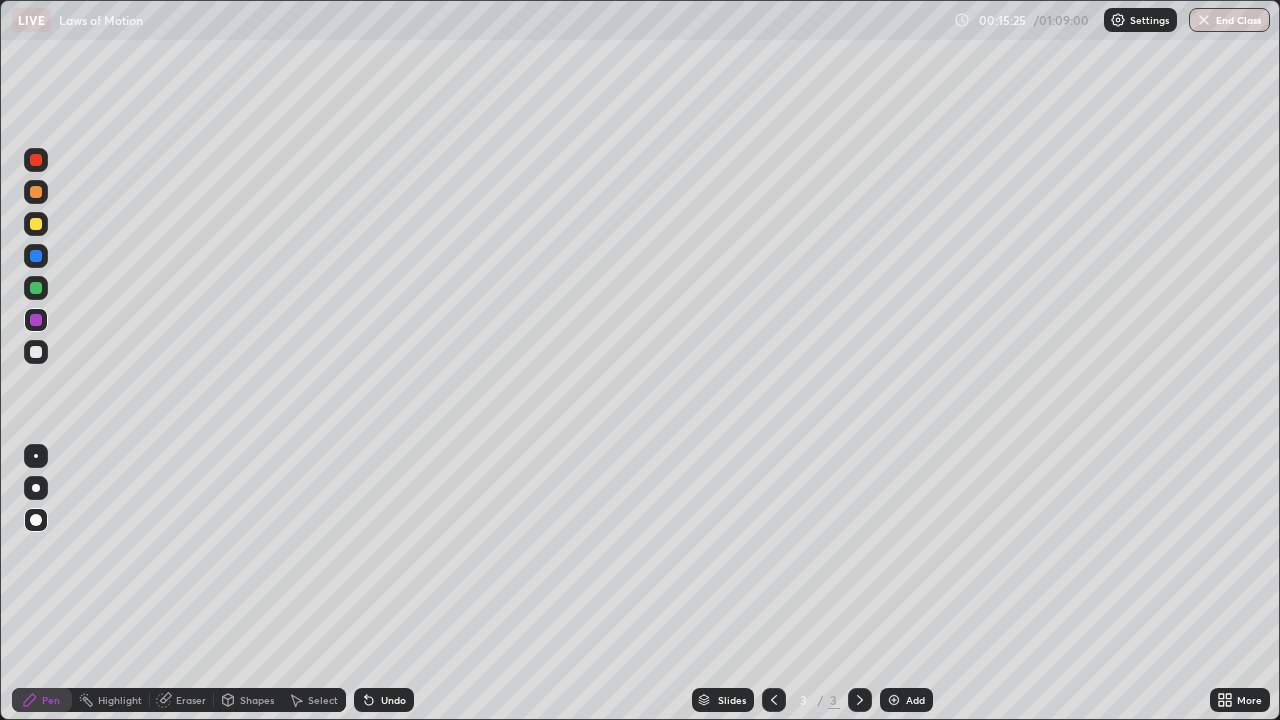 click at bounding box center [36, 352] 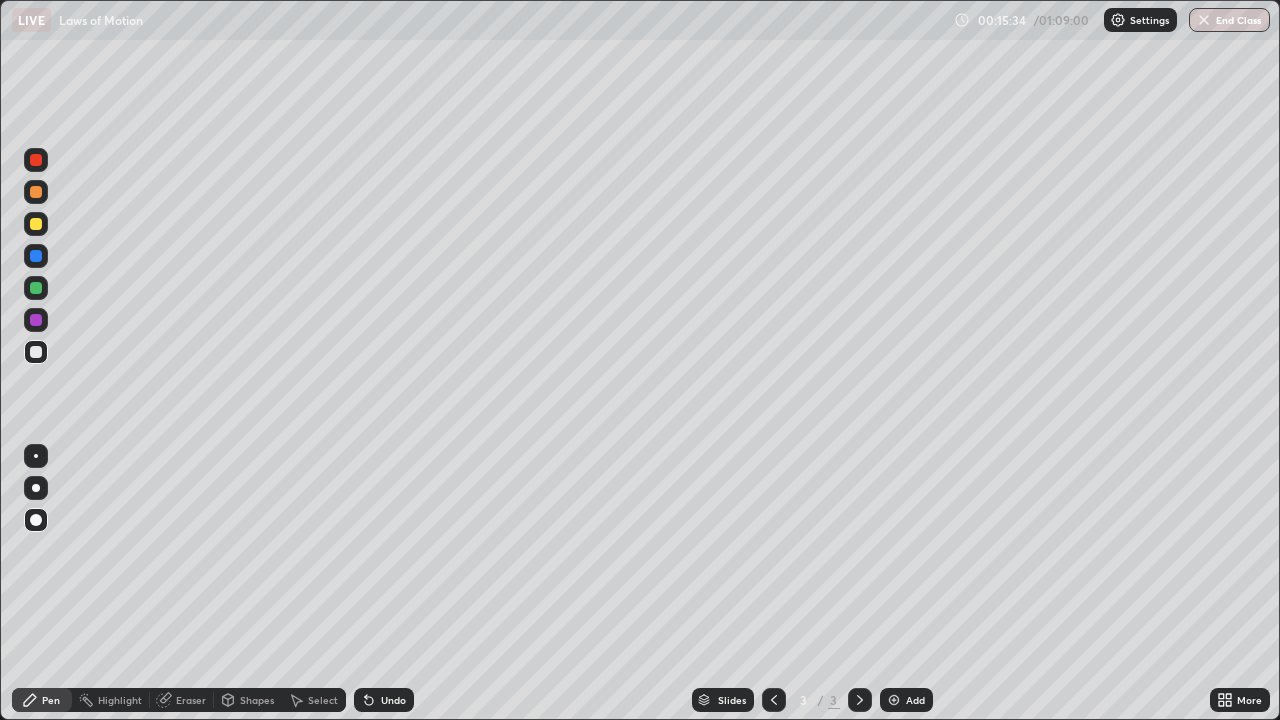 click on "Eraser" at bounding box center (191, 700) 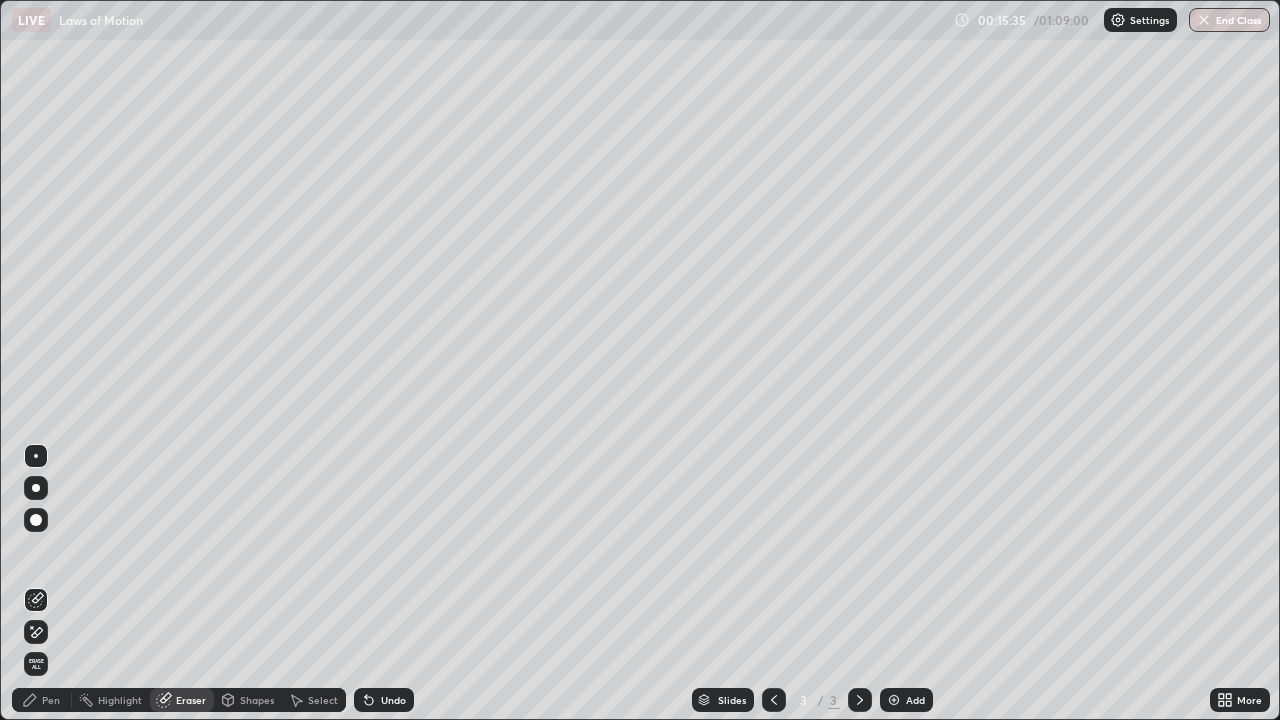 click 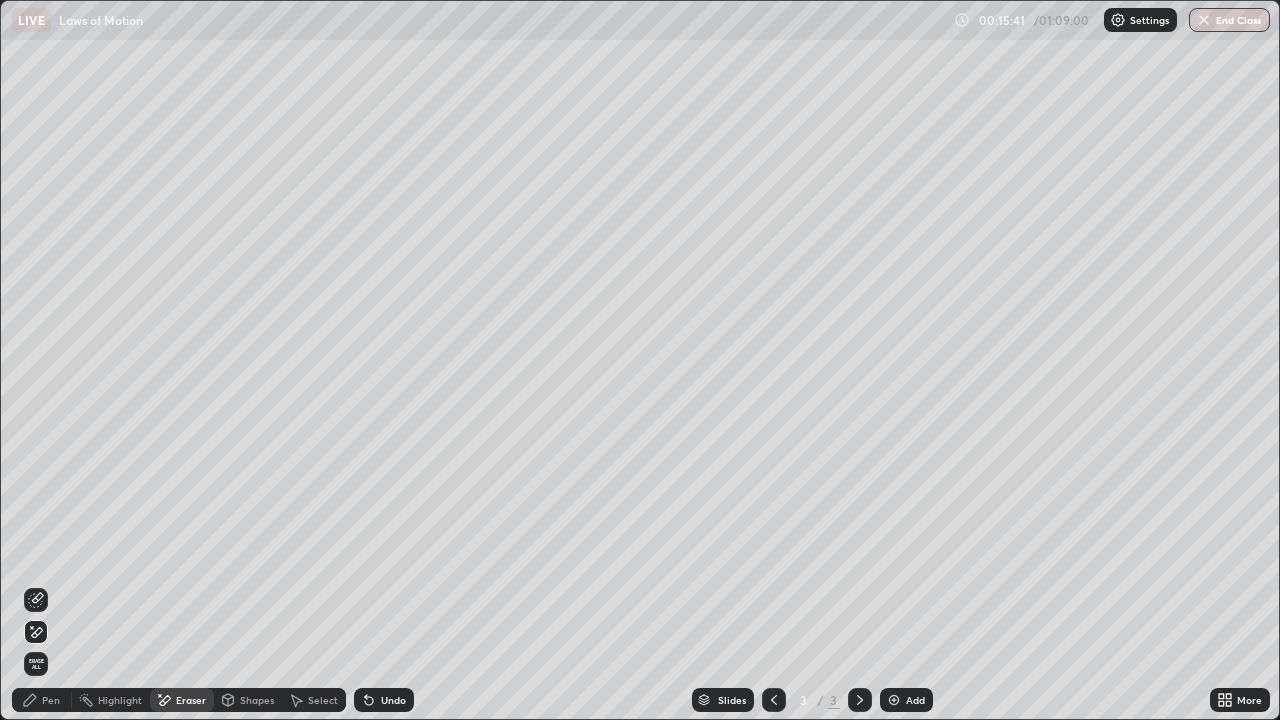 click on "Pen" at bounding box center (51, 700) 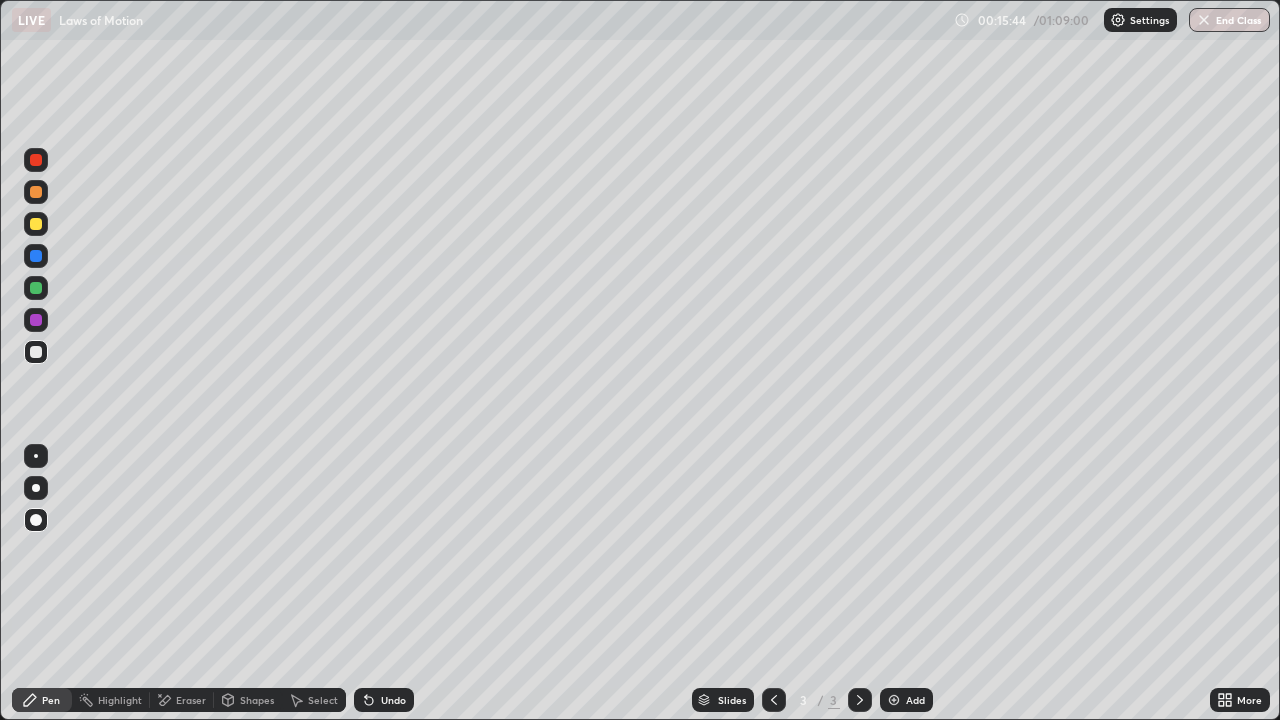 click at bounding box center (36, 288) 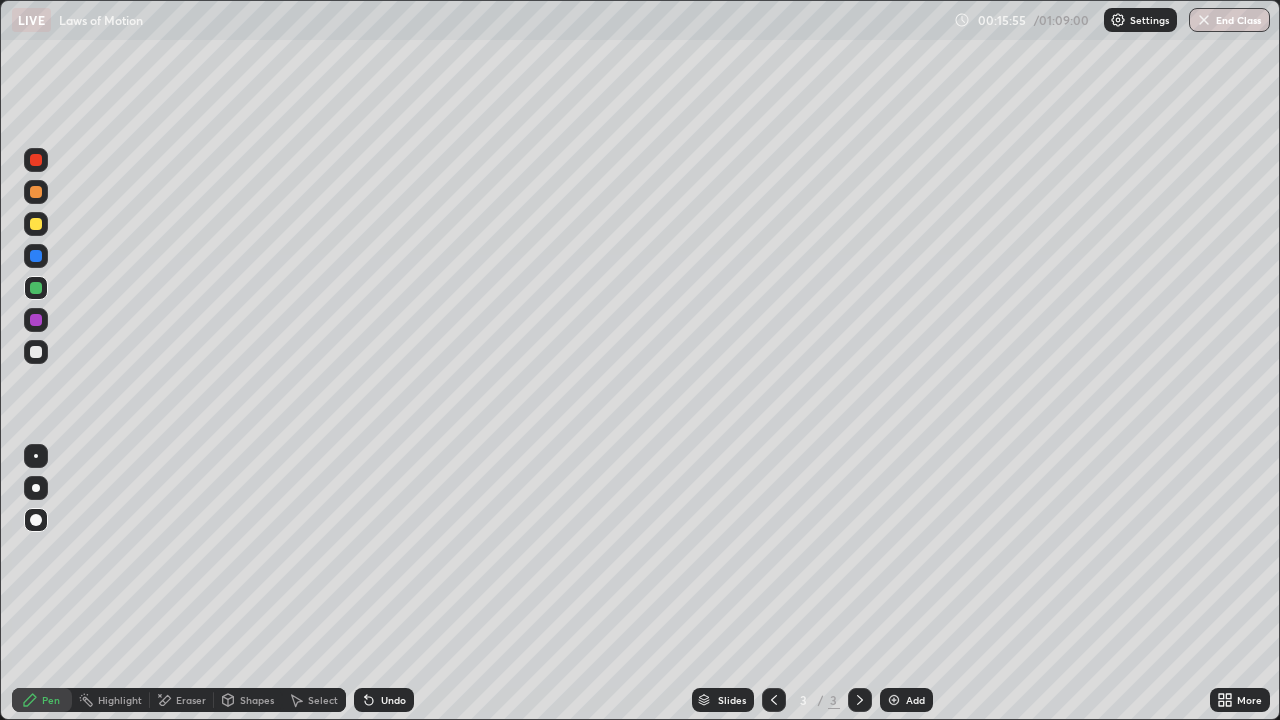 click at bounding box center (36, 256) 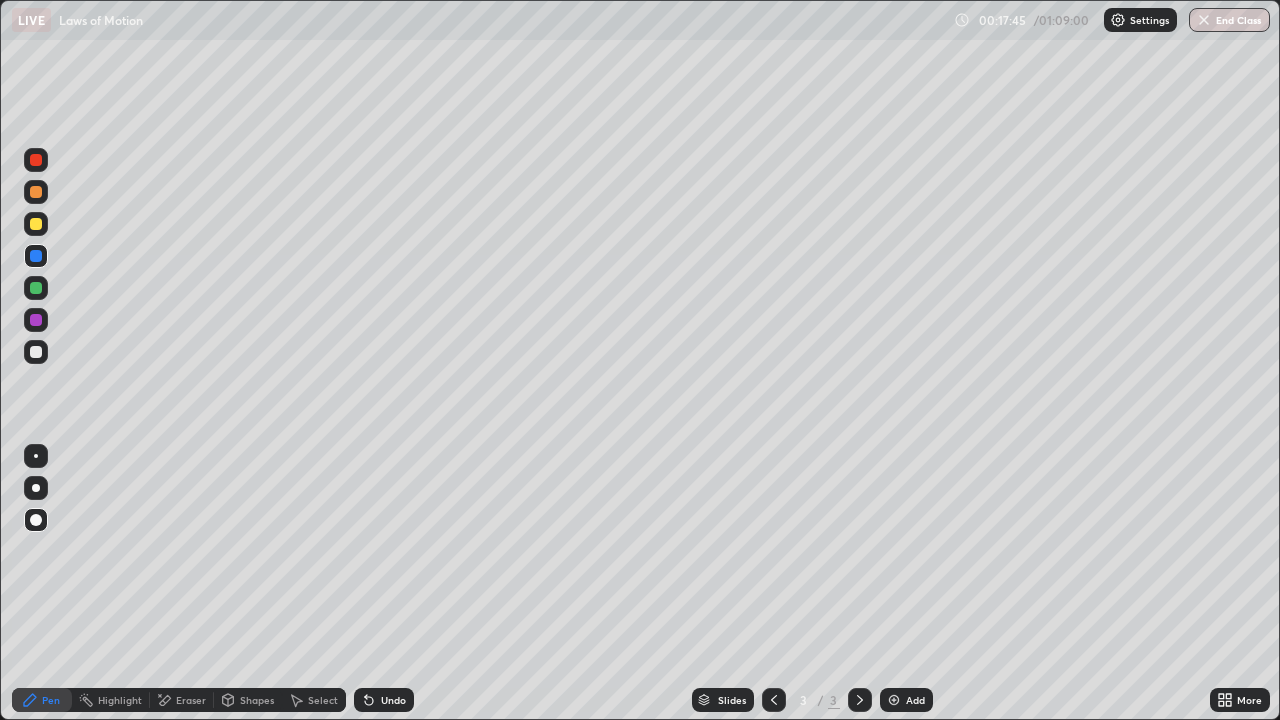 click at bounding box center [36, 192] 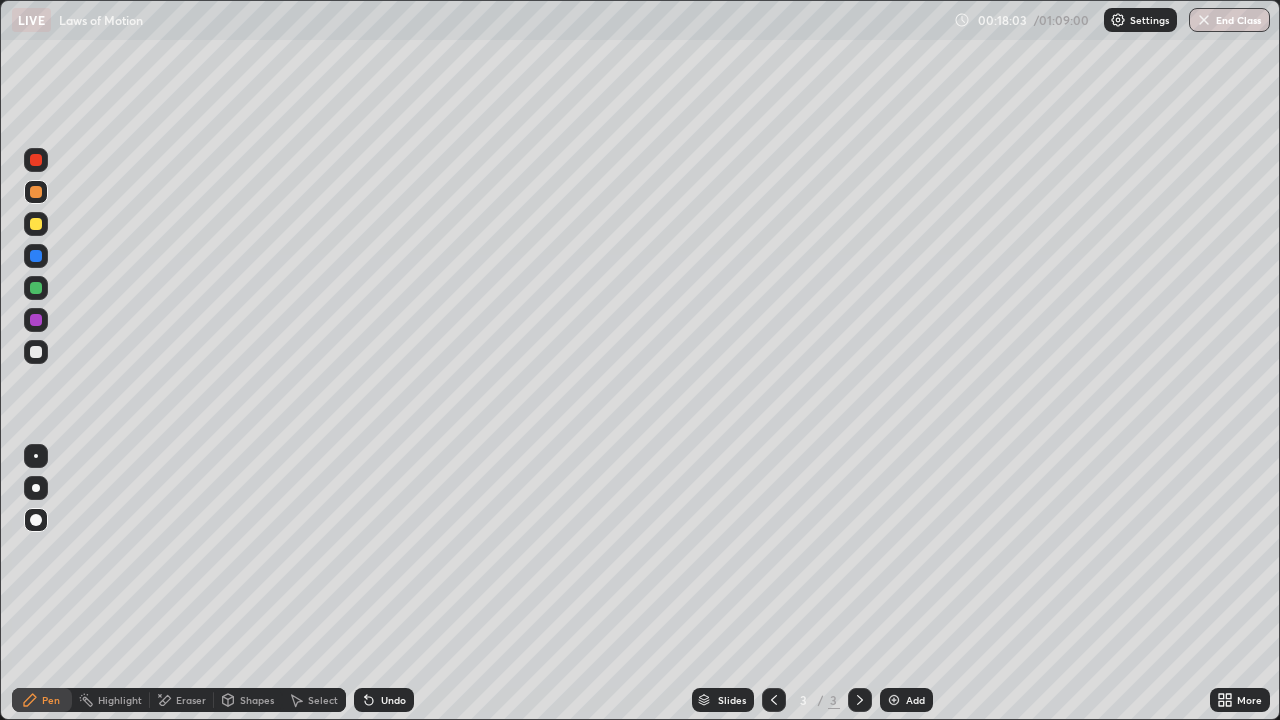 click on "Undo" at bounding box center [393, 700] 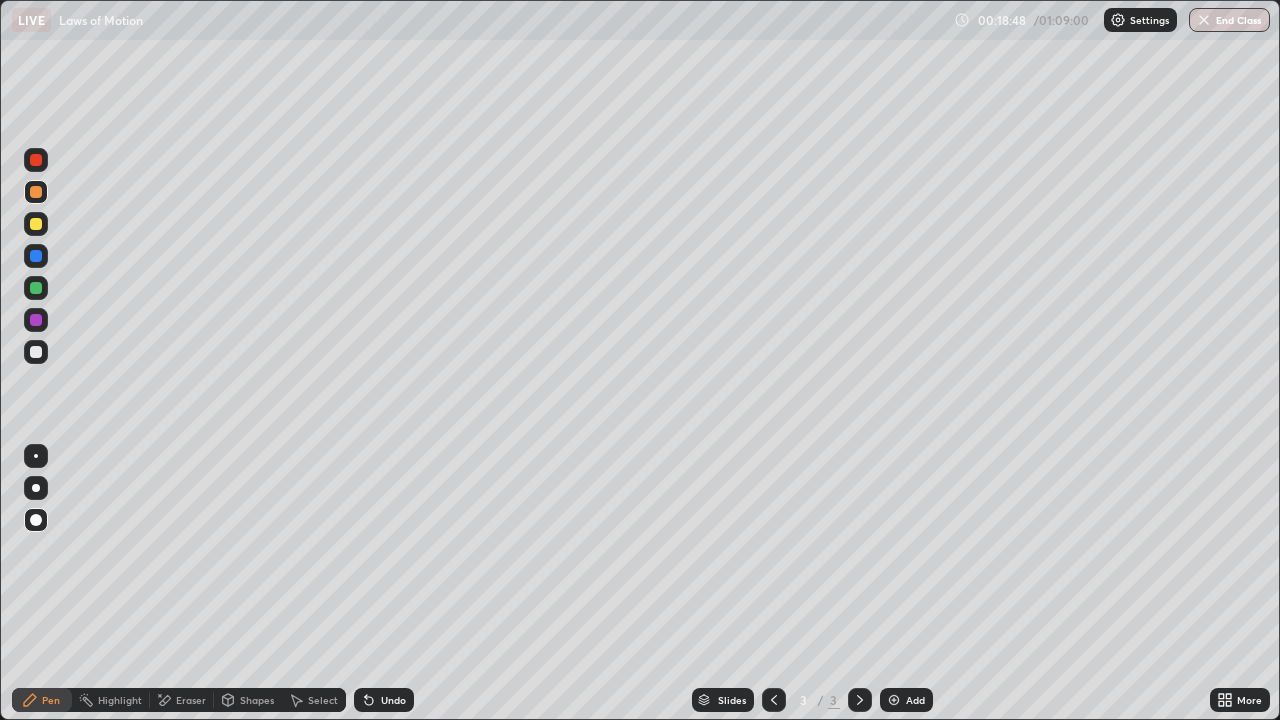 click at bounding box center [36, 320] 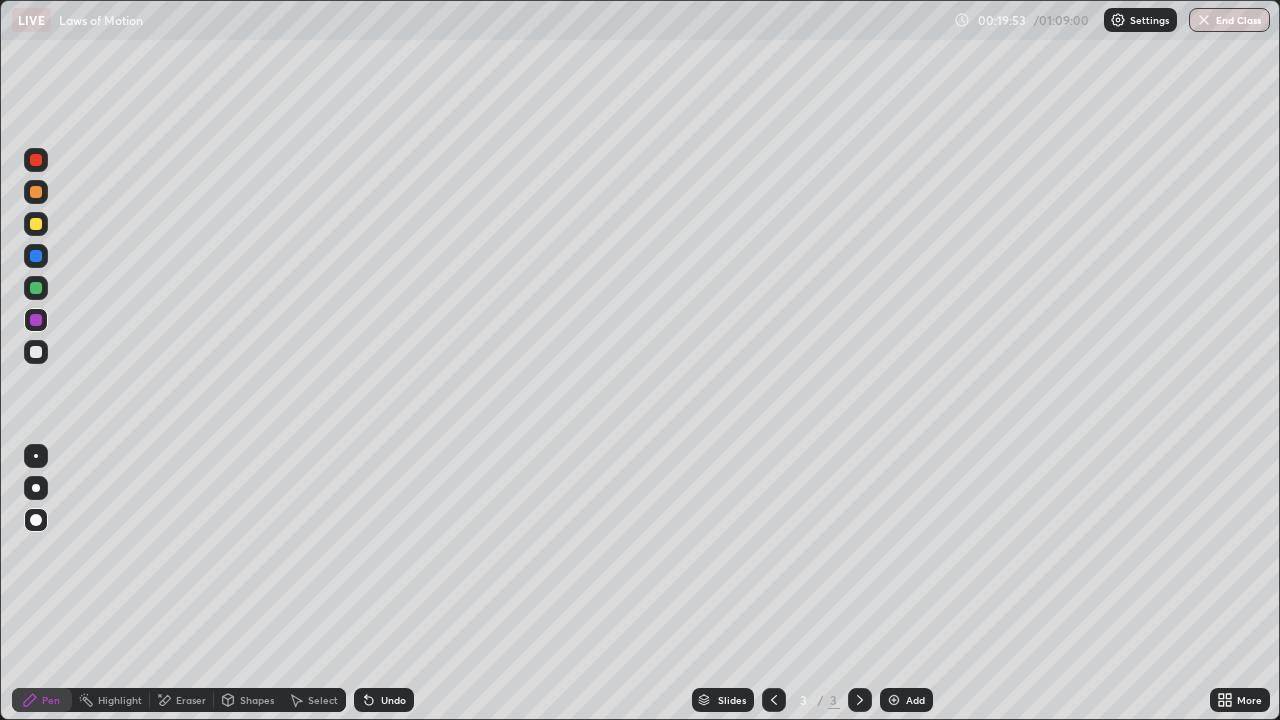 click on "Eraser" at bounding box center (191, 700) 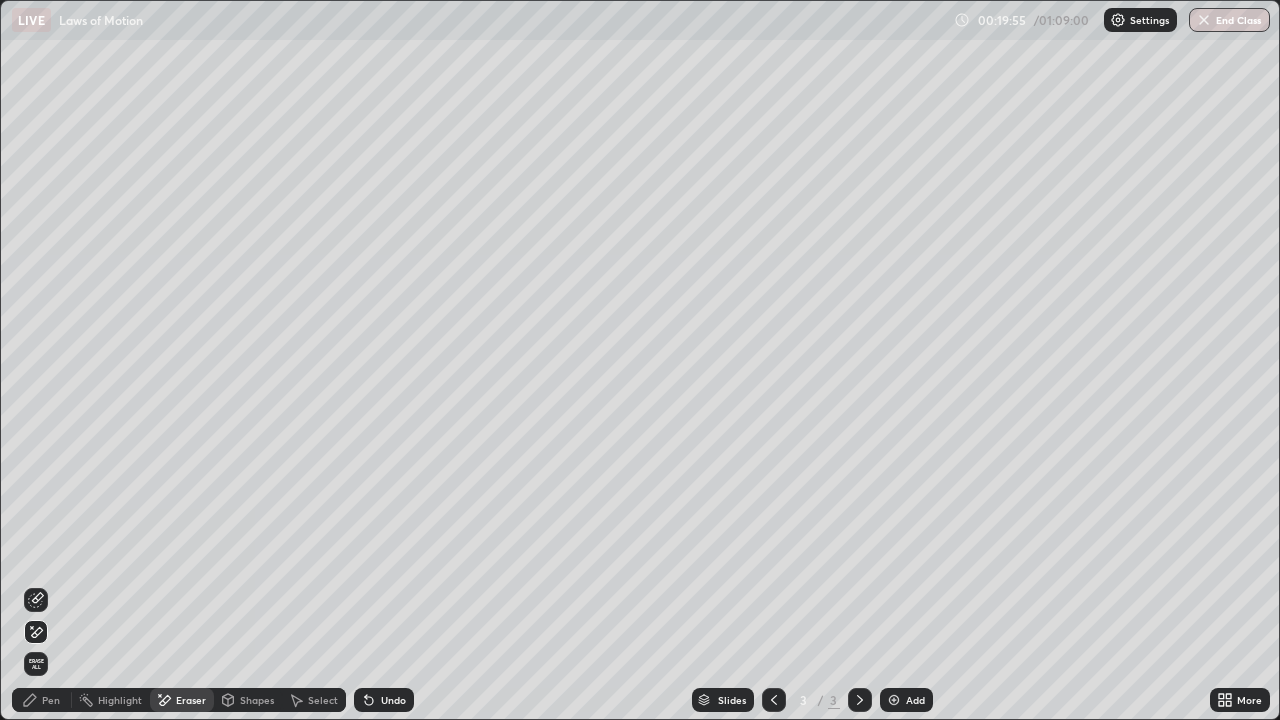 click on "Pen" at bounding box center [51, 700] 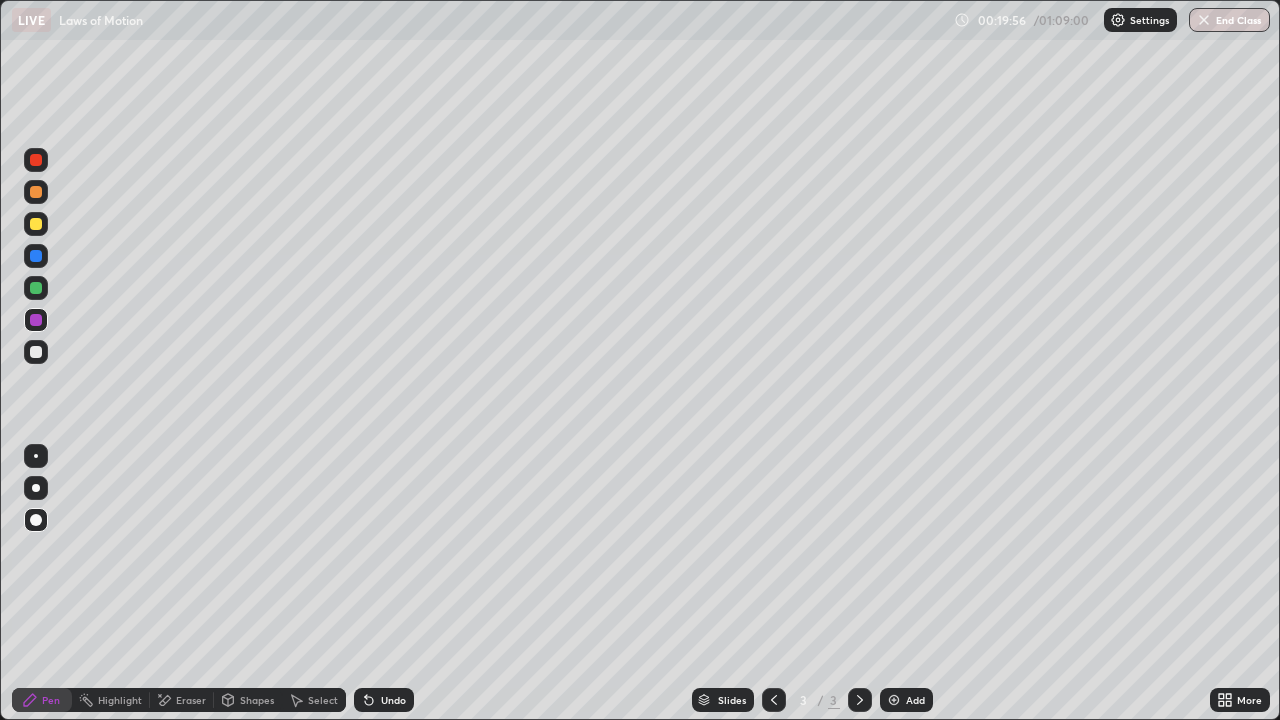 click at bounding box center (36, 288) 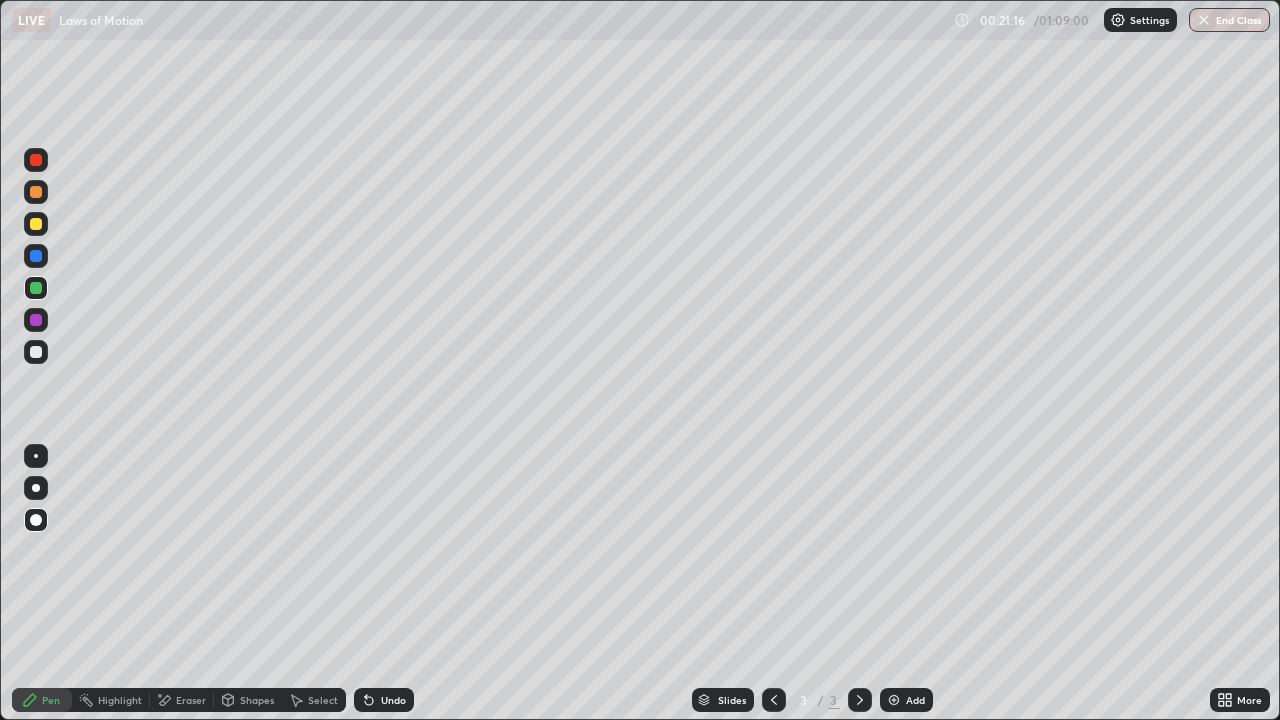 click at bounding box center (894, 700) 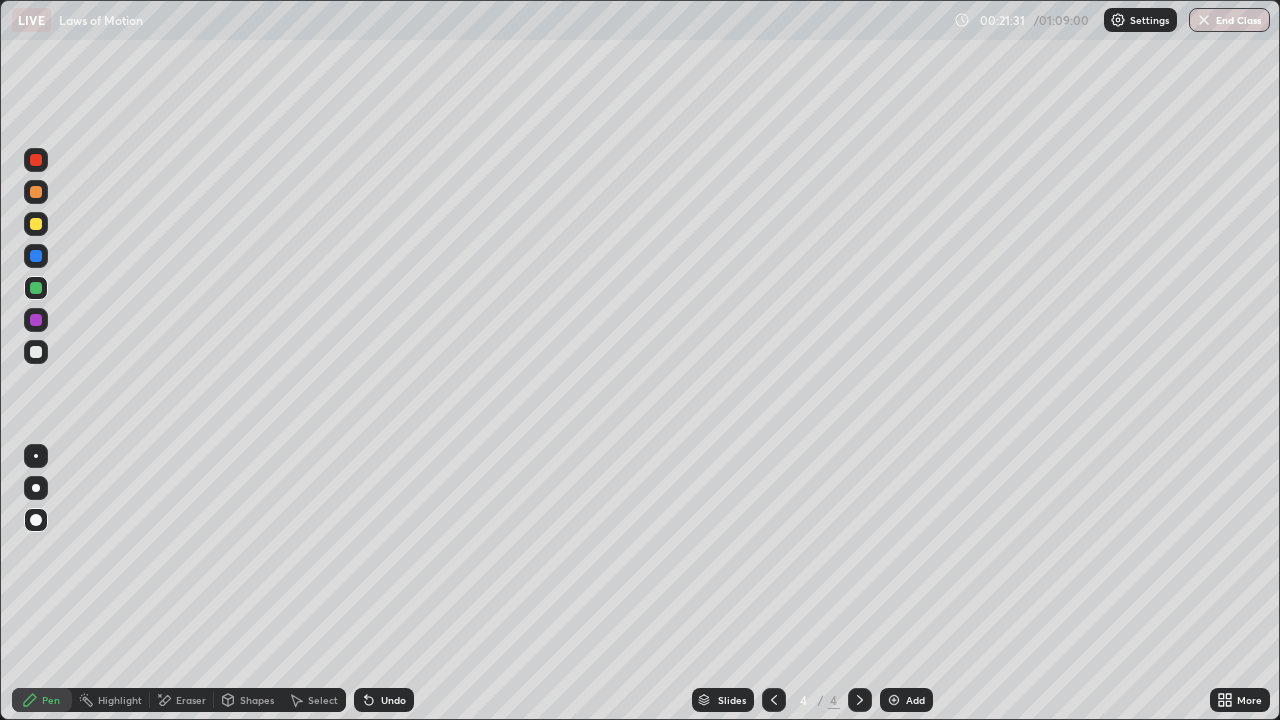 click at bounding box center [36, 352] 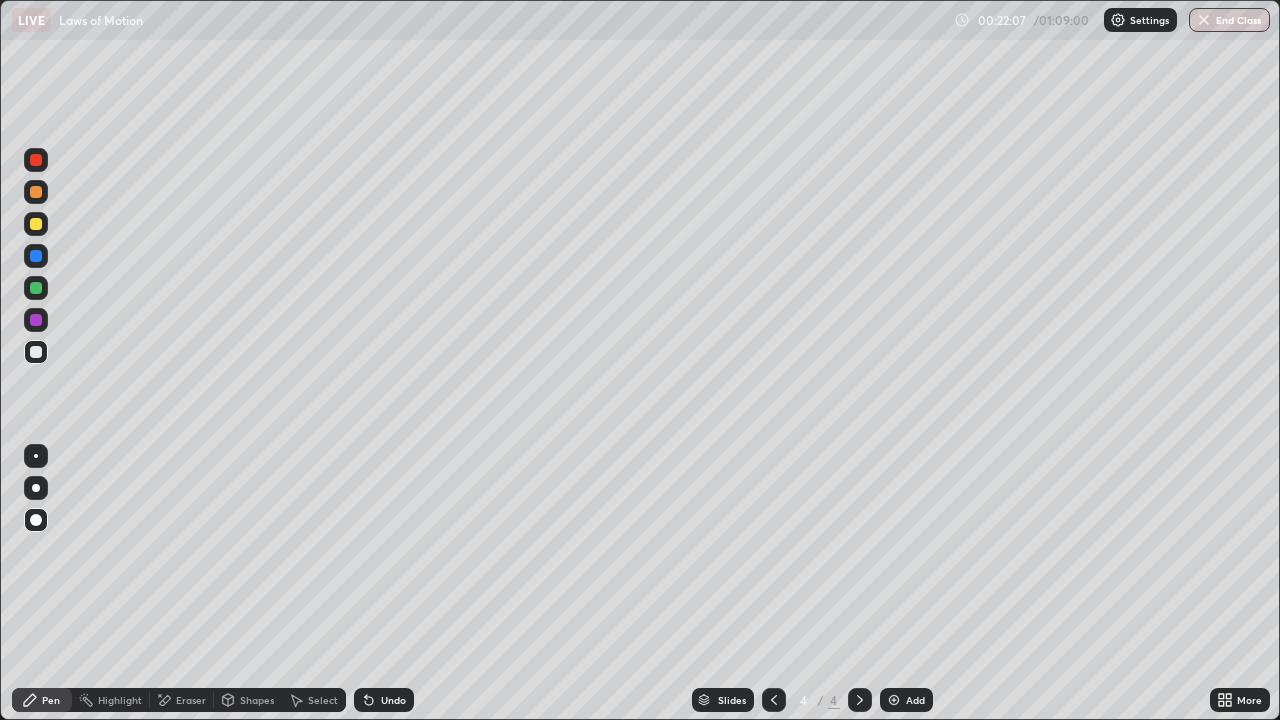 click at bounding box center [36, 224] 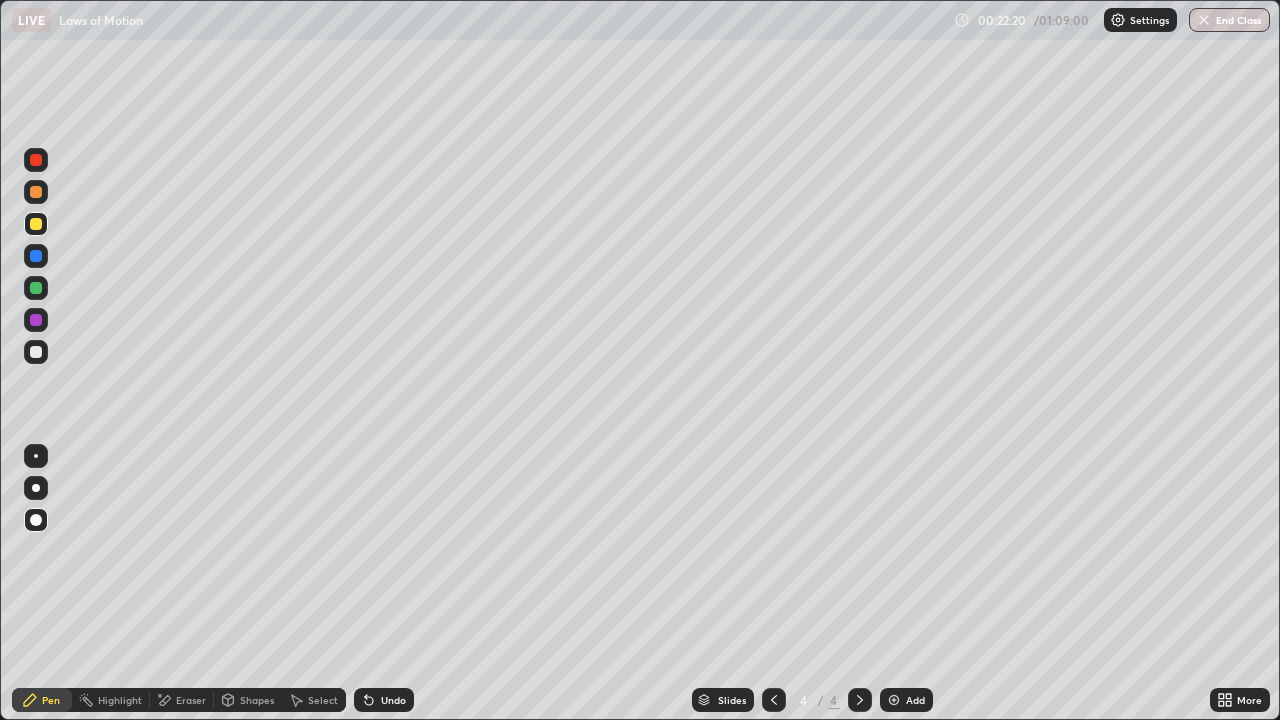 click at bounding box center [36, 288] 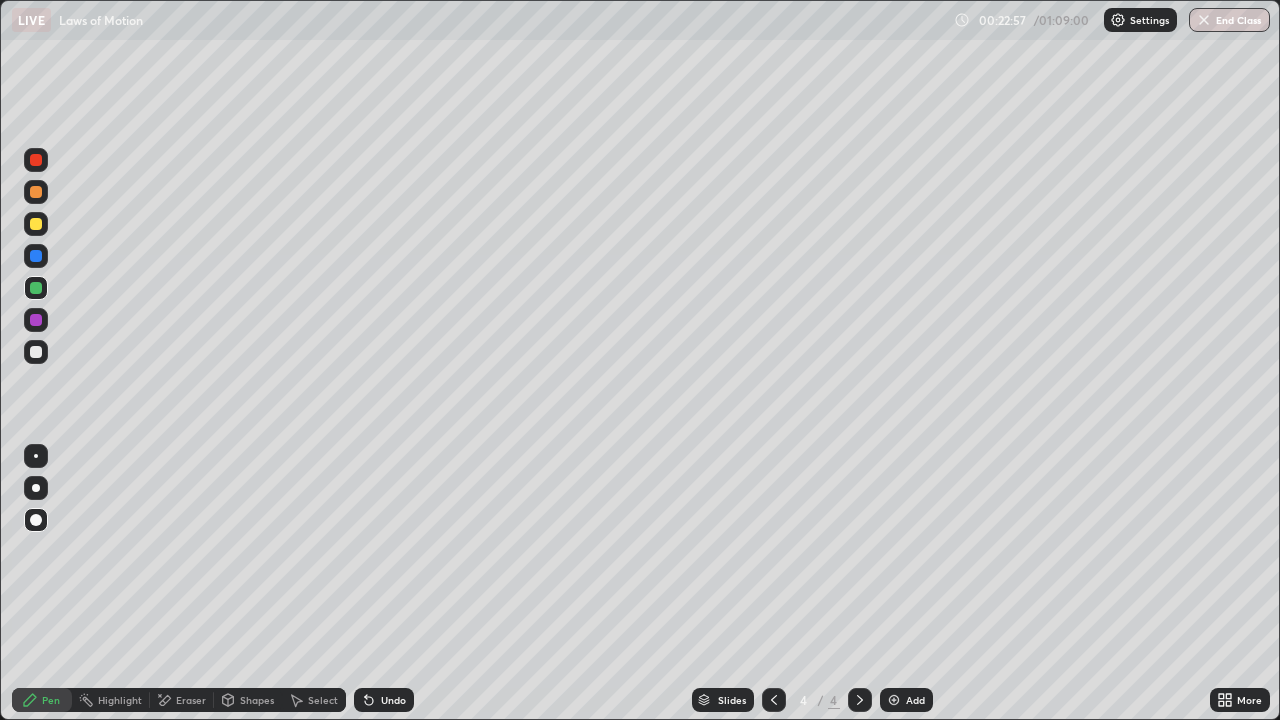 click at bounding box center [36, 224] 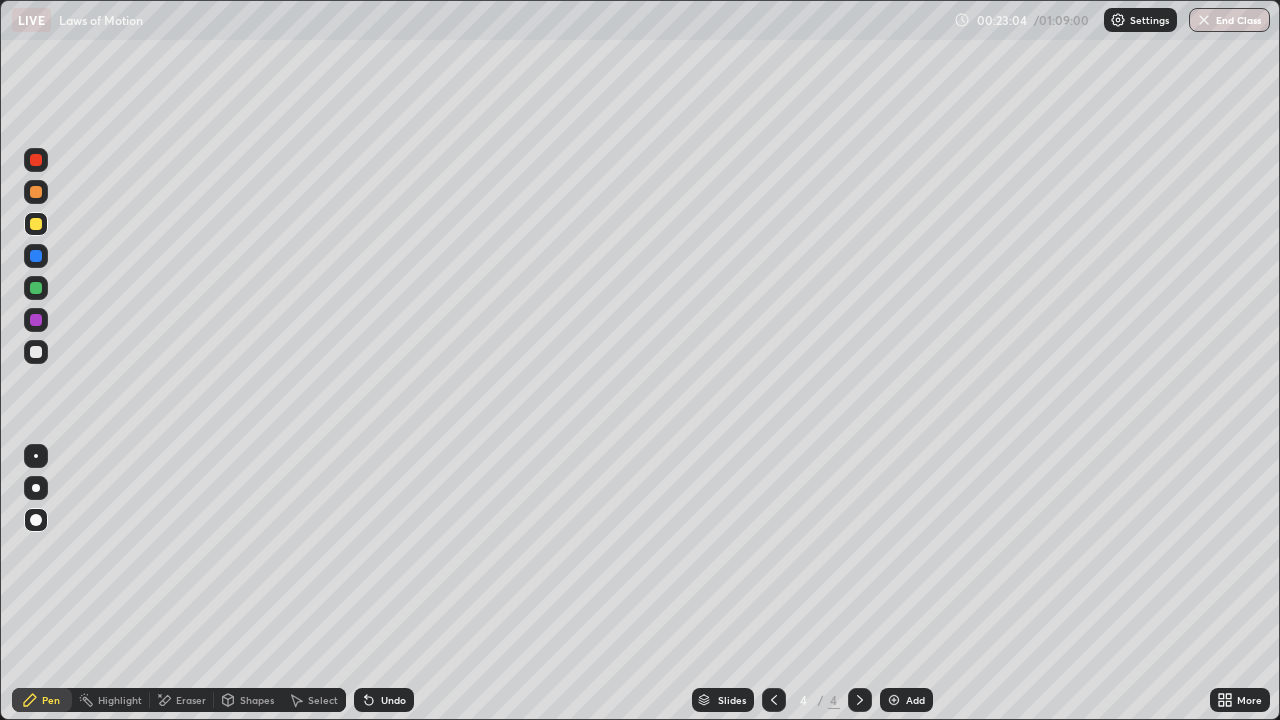 click on "Undo" at bounding box center [384, 700] 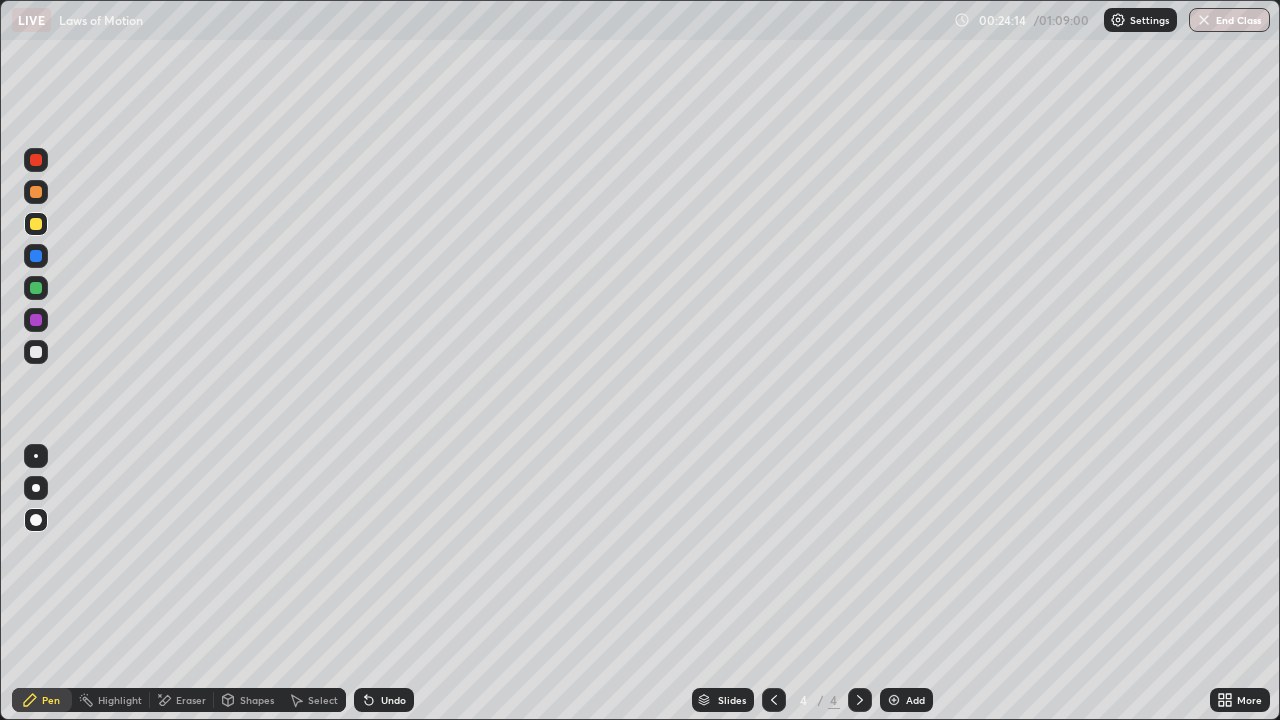click on "Undo" at bounding box center [393, 700] 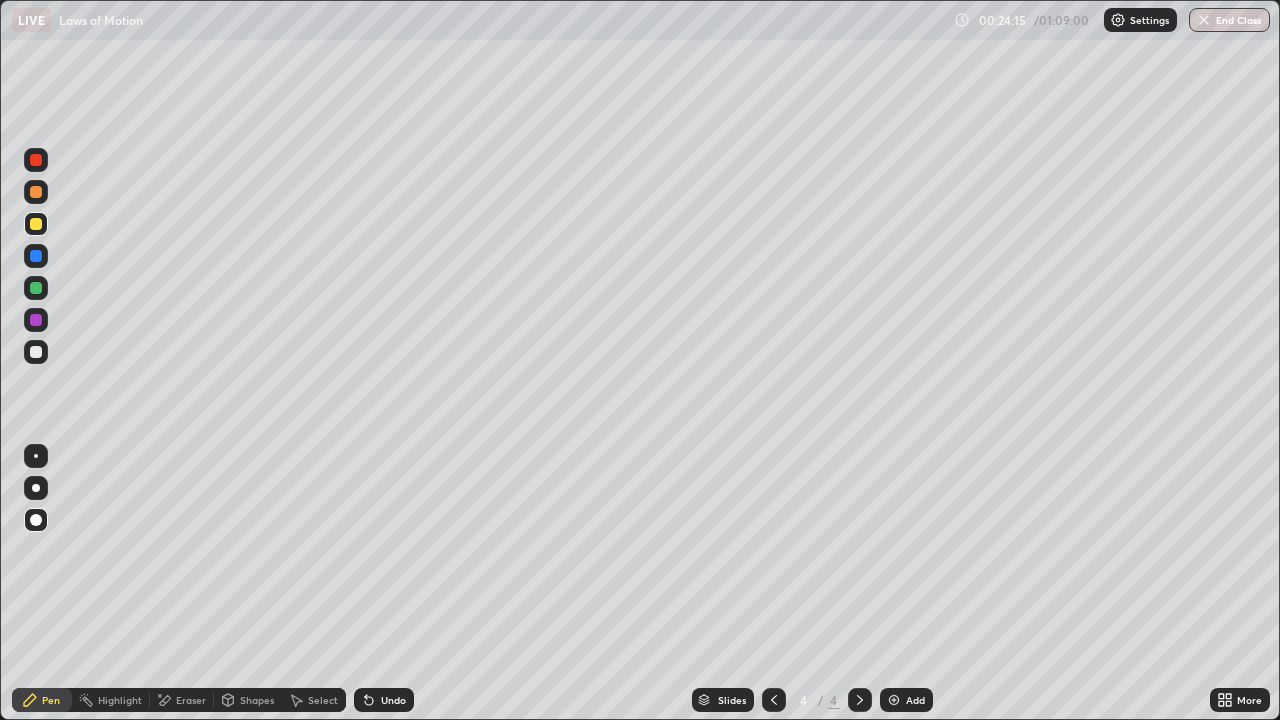 click on "Undo" at bounding box center [393, 700] 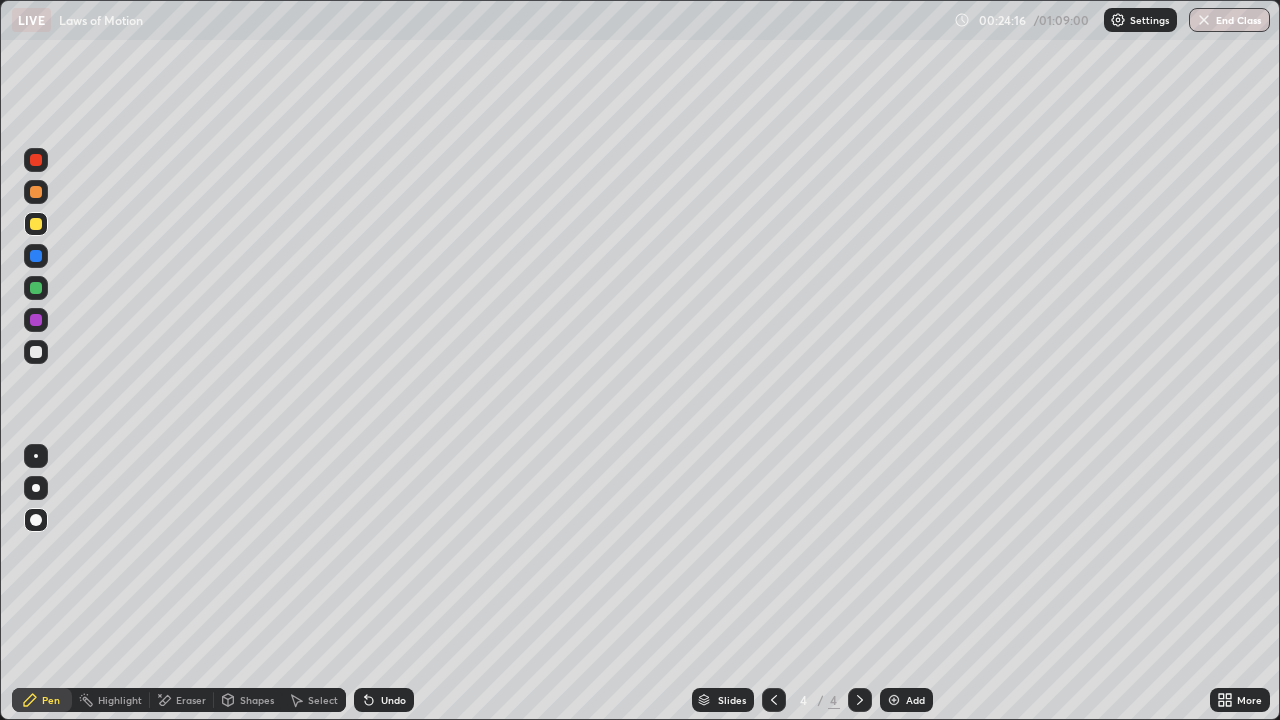 click on "Undo" at bounding box center [393, 700] 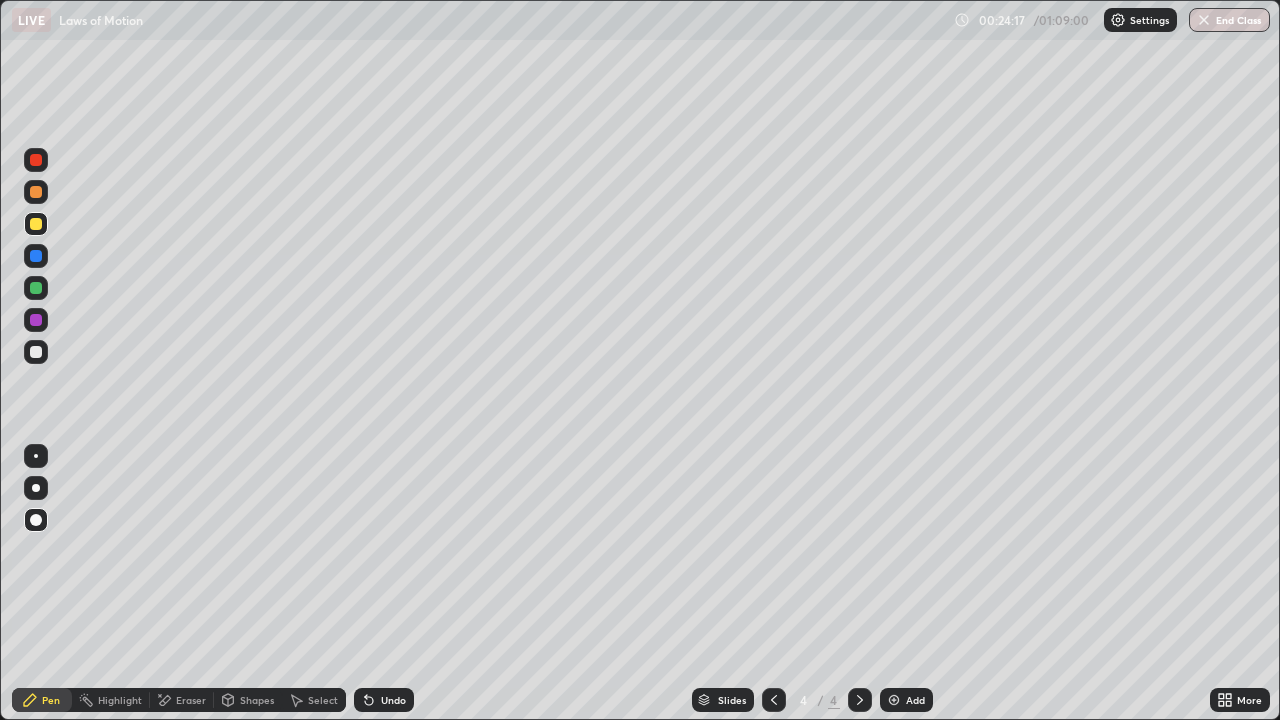 click on "Undo" at bounding box center (393, 700) 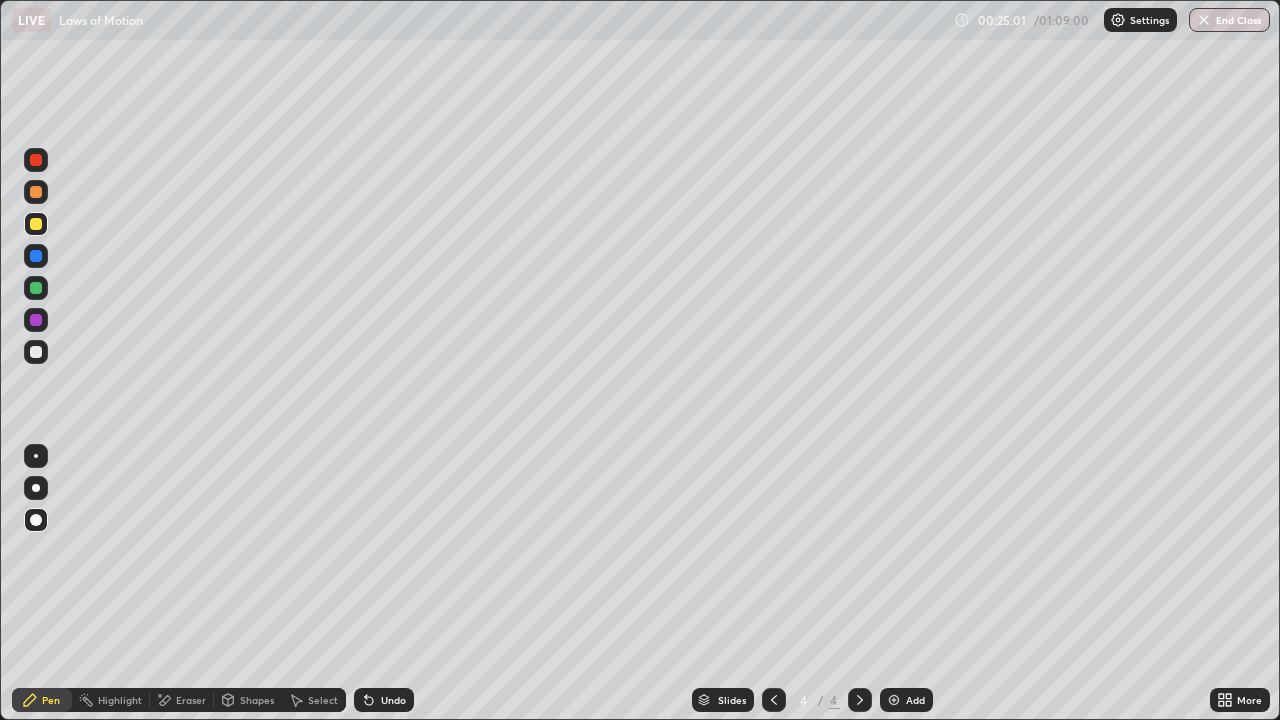 click at bounding box center [36, 192] 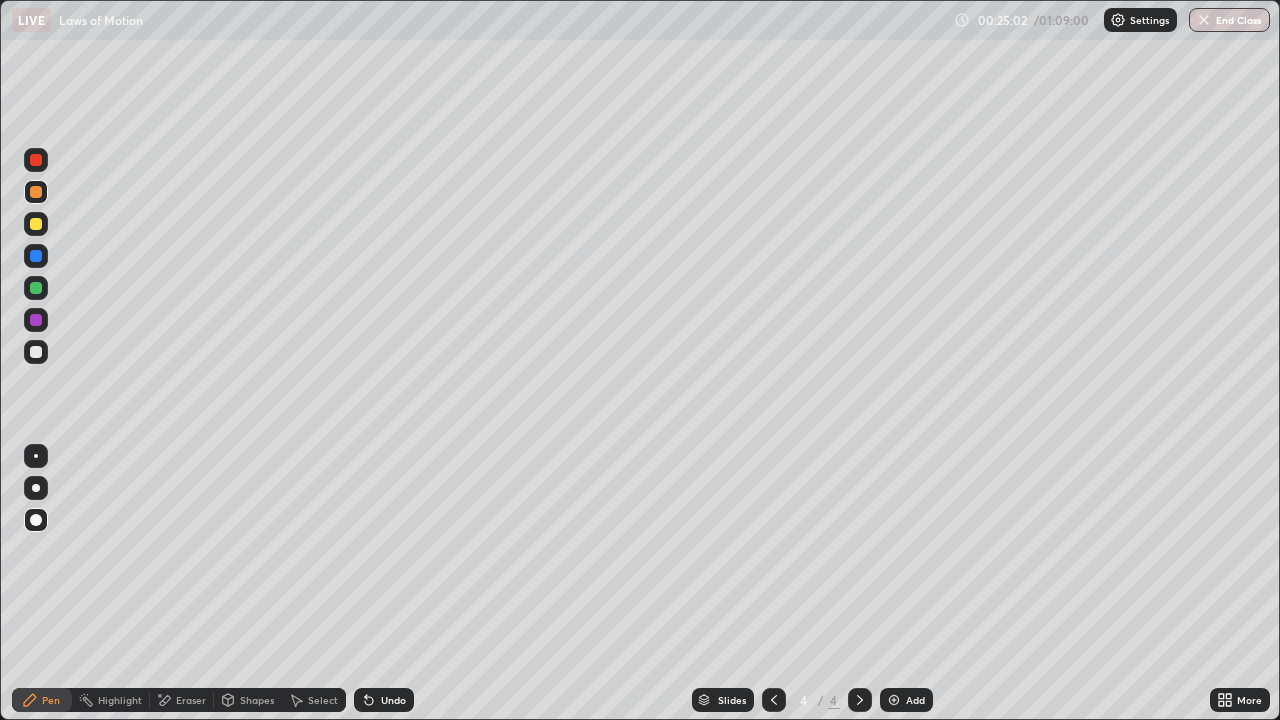 click at bounding box center (36, 160) 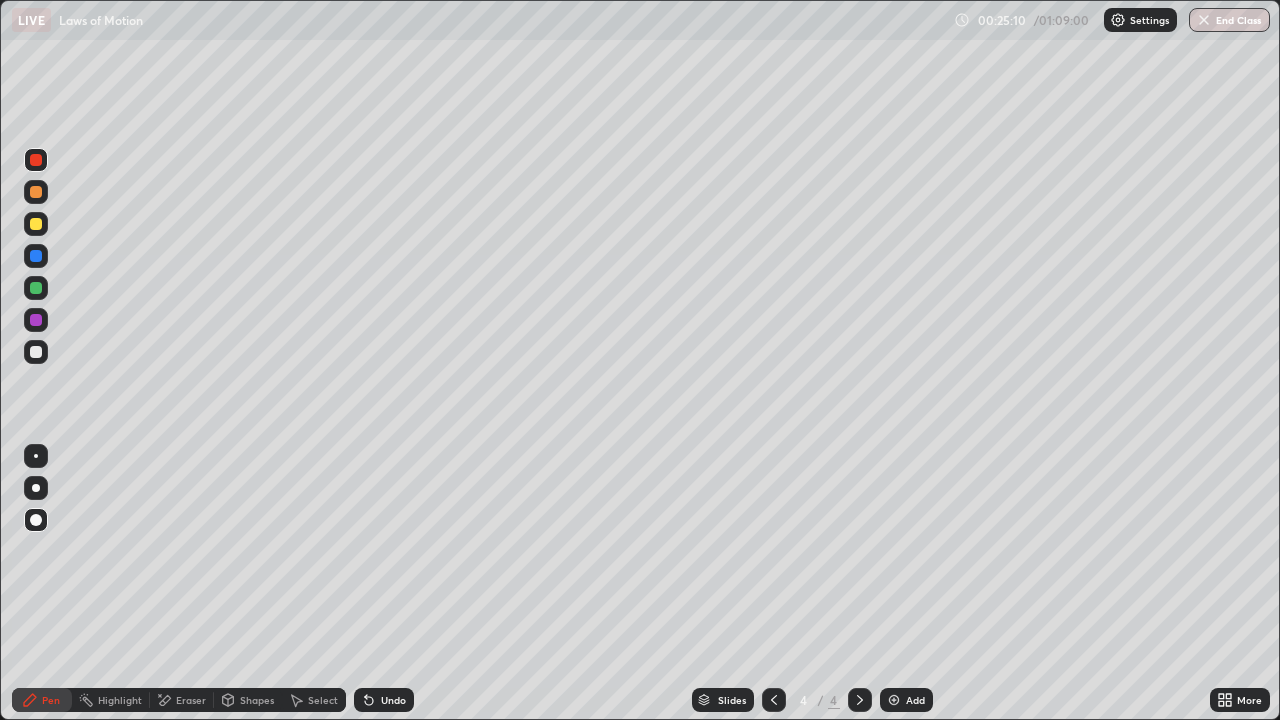 click on "Select" at bounding box center [323, 700] 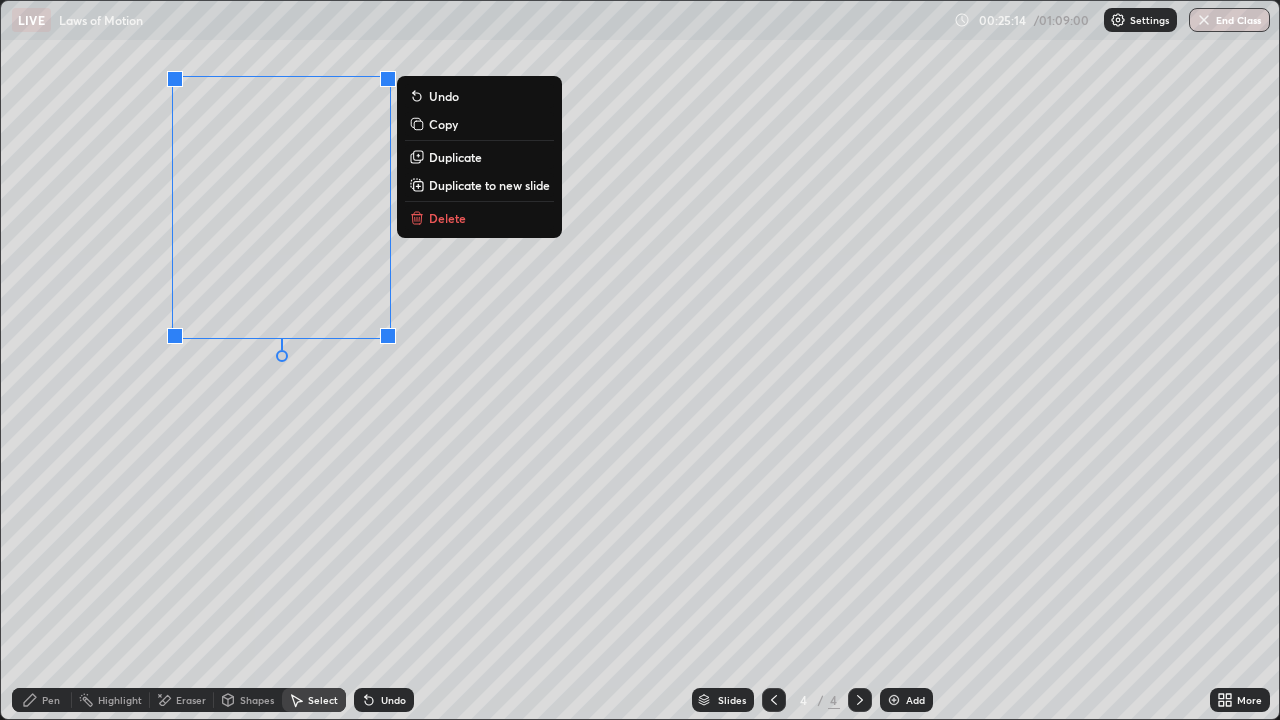 click on "0 ° Undo Copy Duplicate Duplicate to new slide Delete" at bounding box center (640, 360) 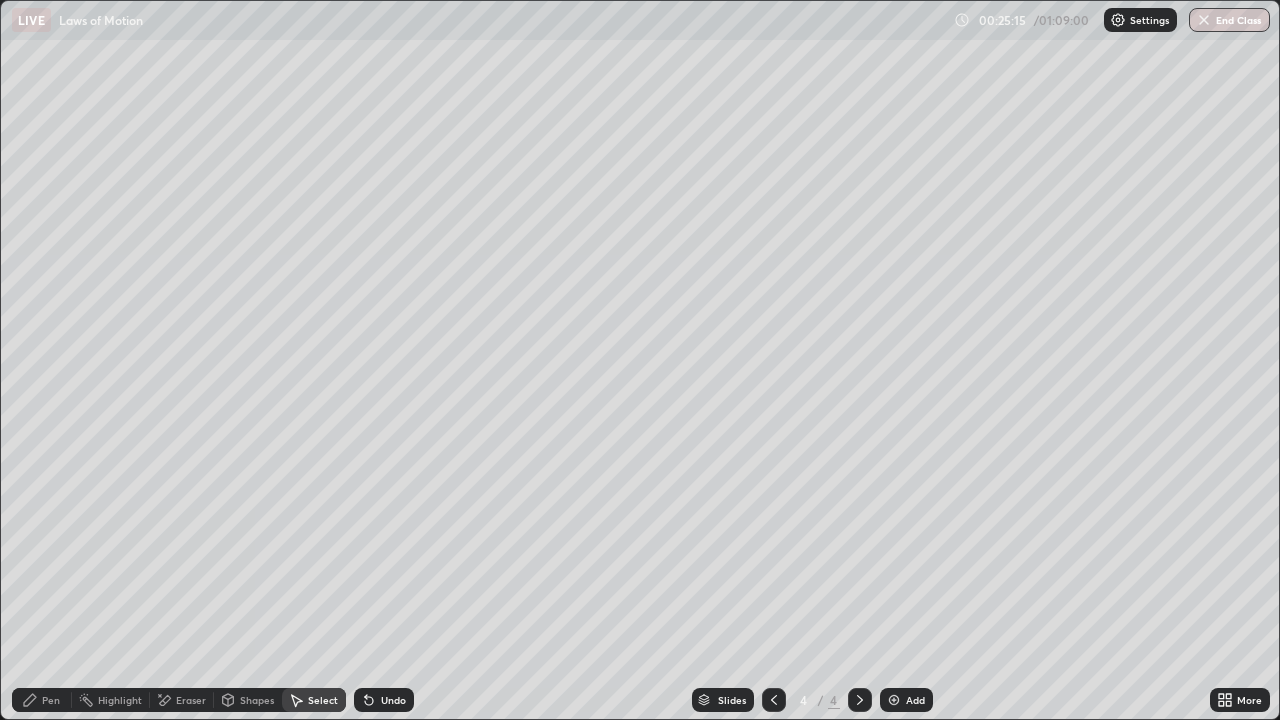 click on "Pen" at bounding box center (51, 700) 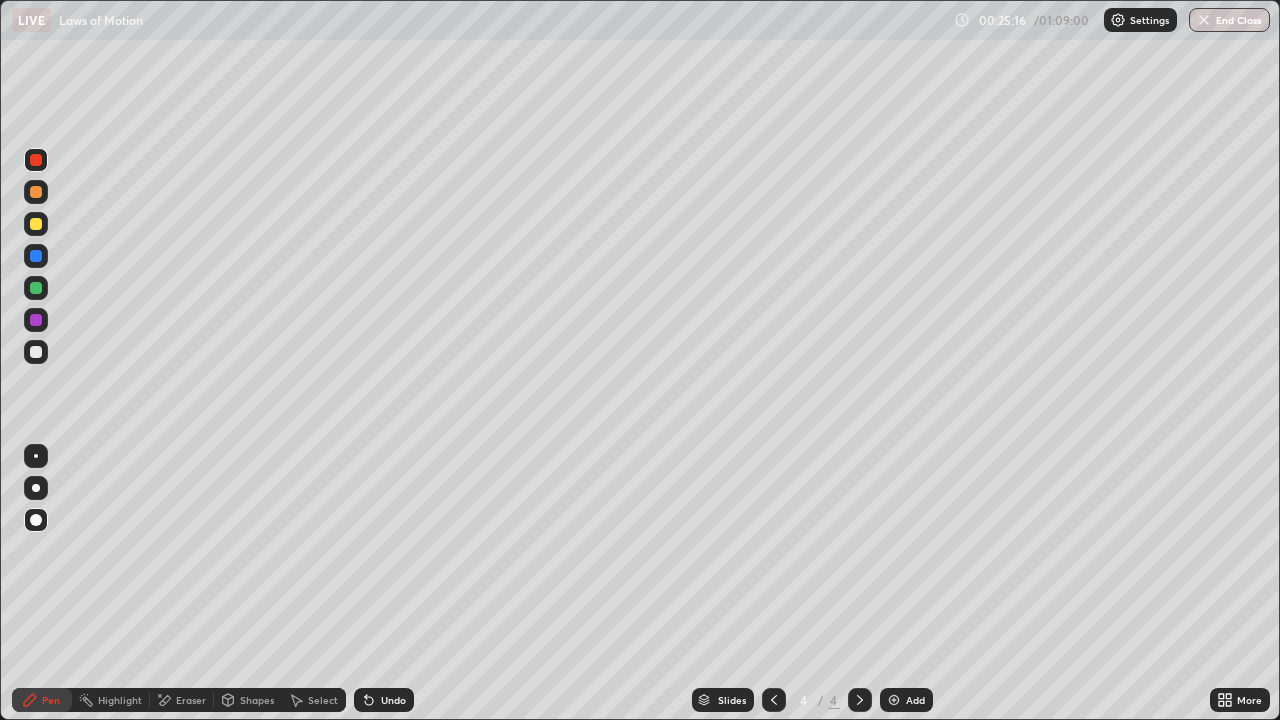 click at bounding box center (36, 224) 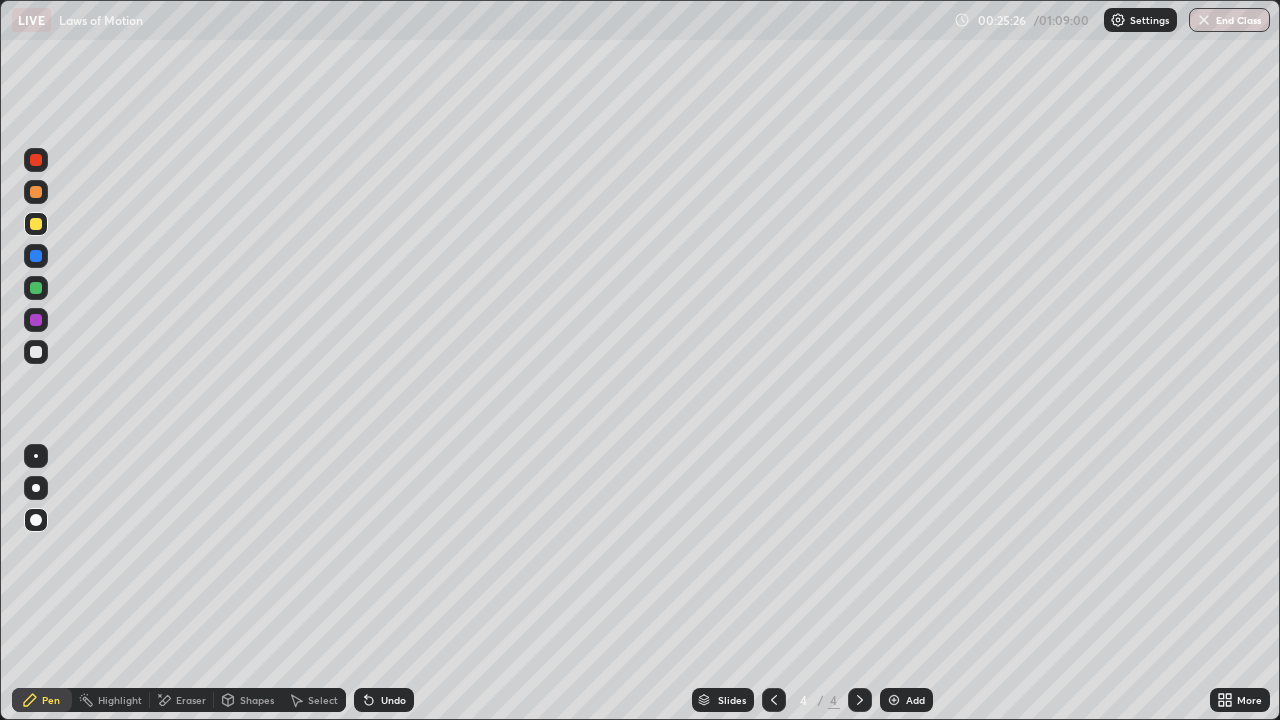 click at bounding box center (36, 160) 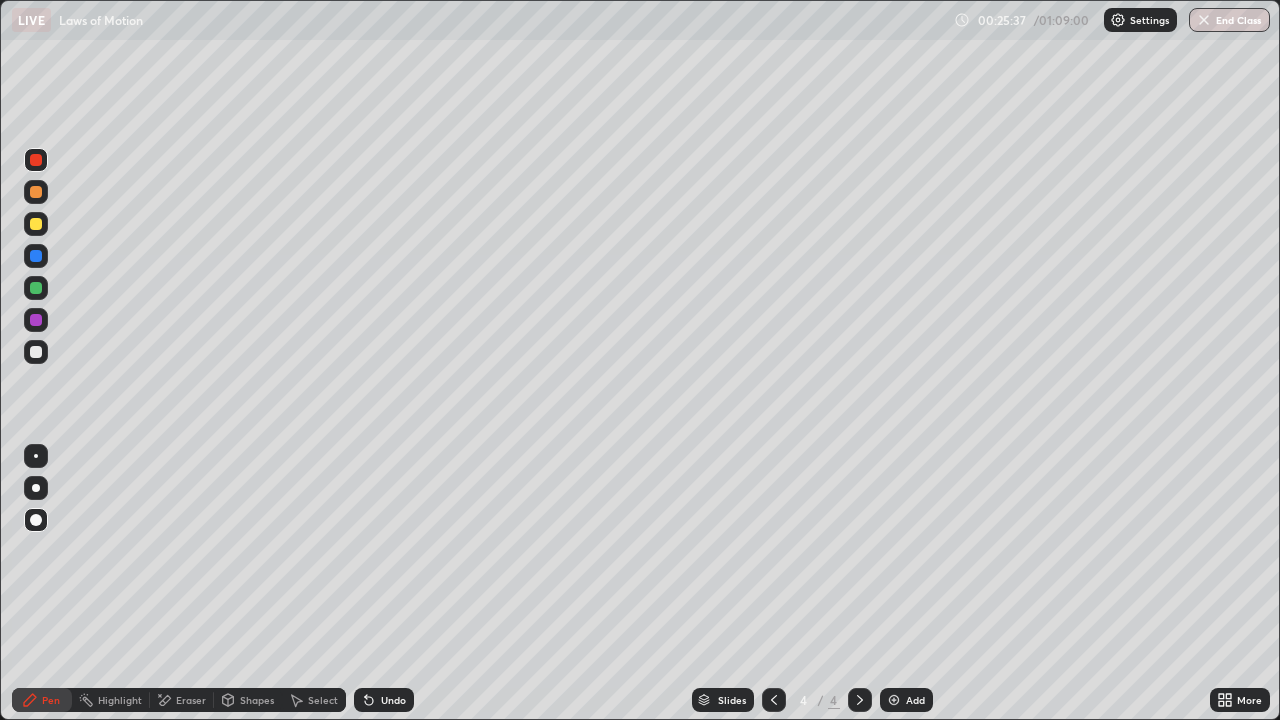 click on "Undo" at bounding box center (393, 700) 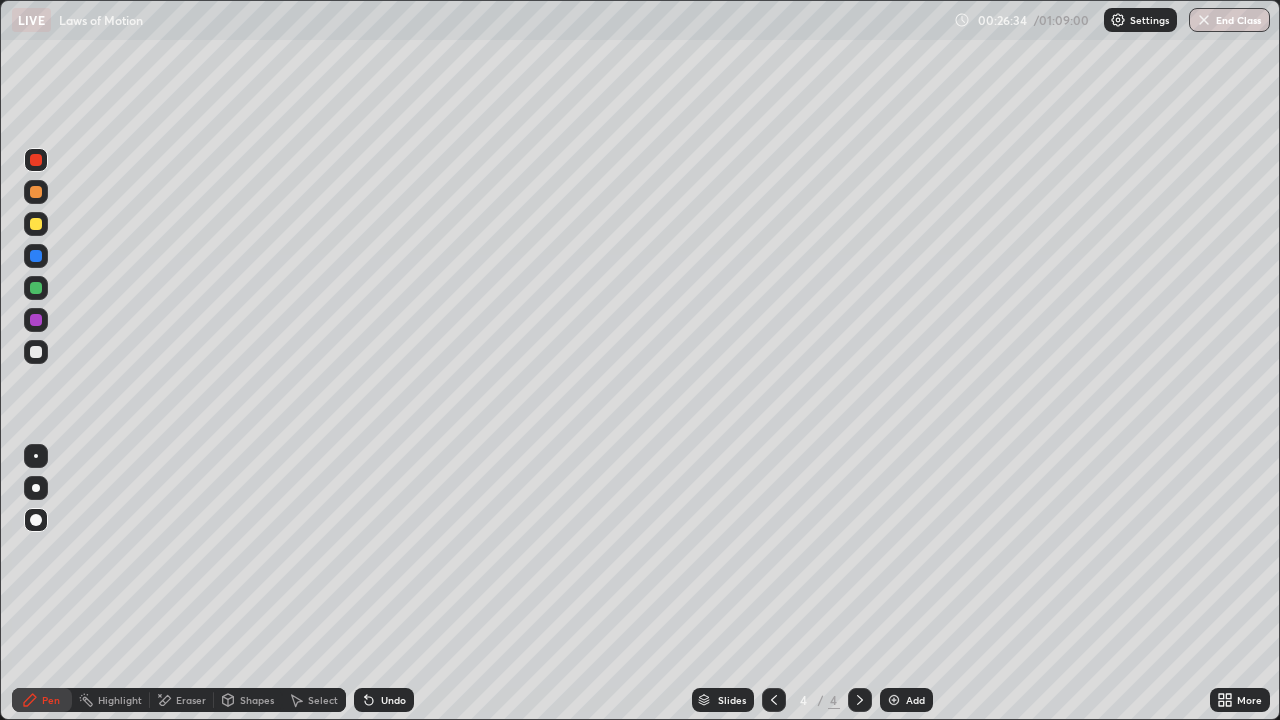 click at bounding box center (36, 320) 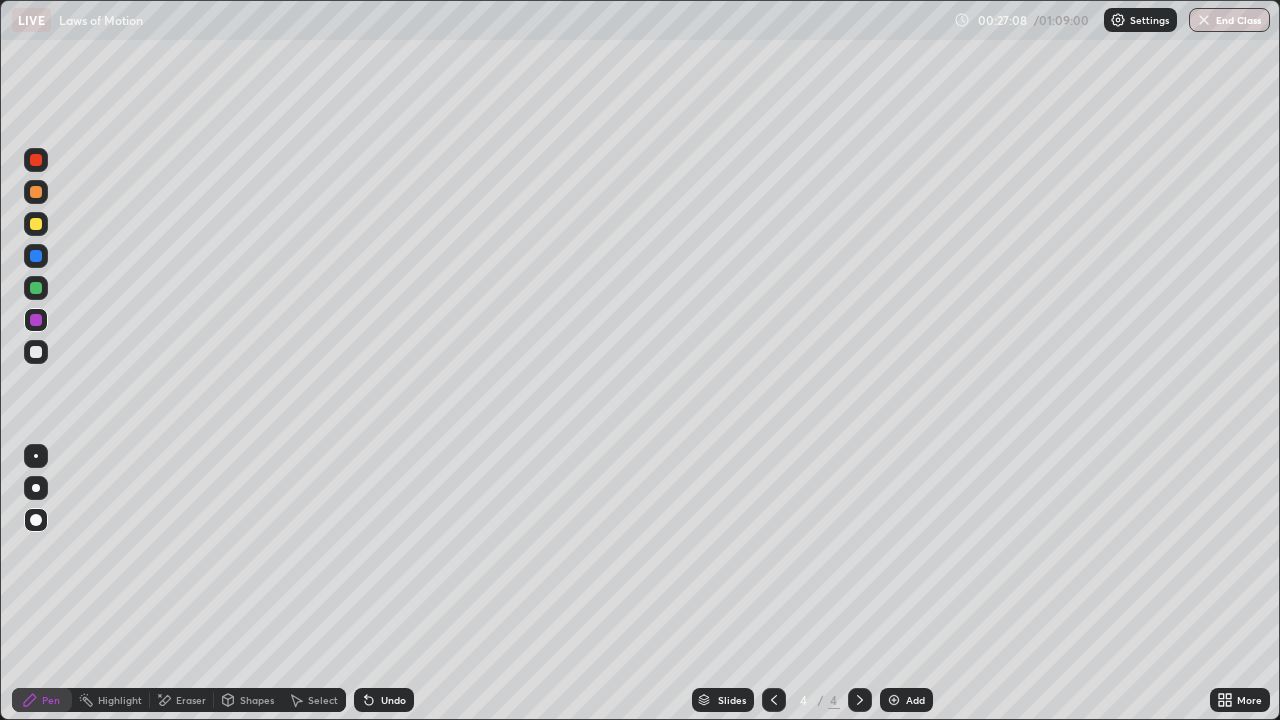 click at bounding box center [36, 192] 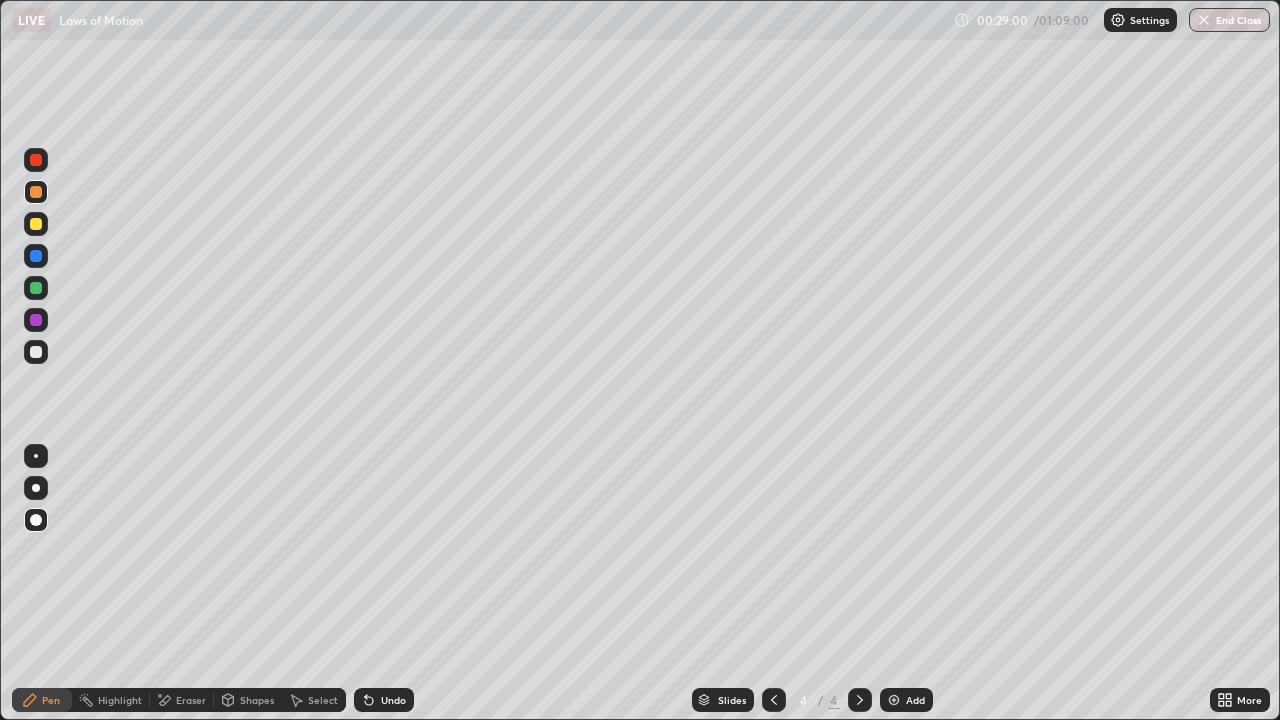 click at bounding box center (36, 320) 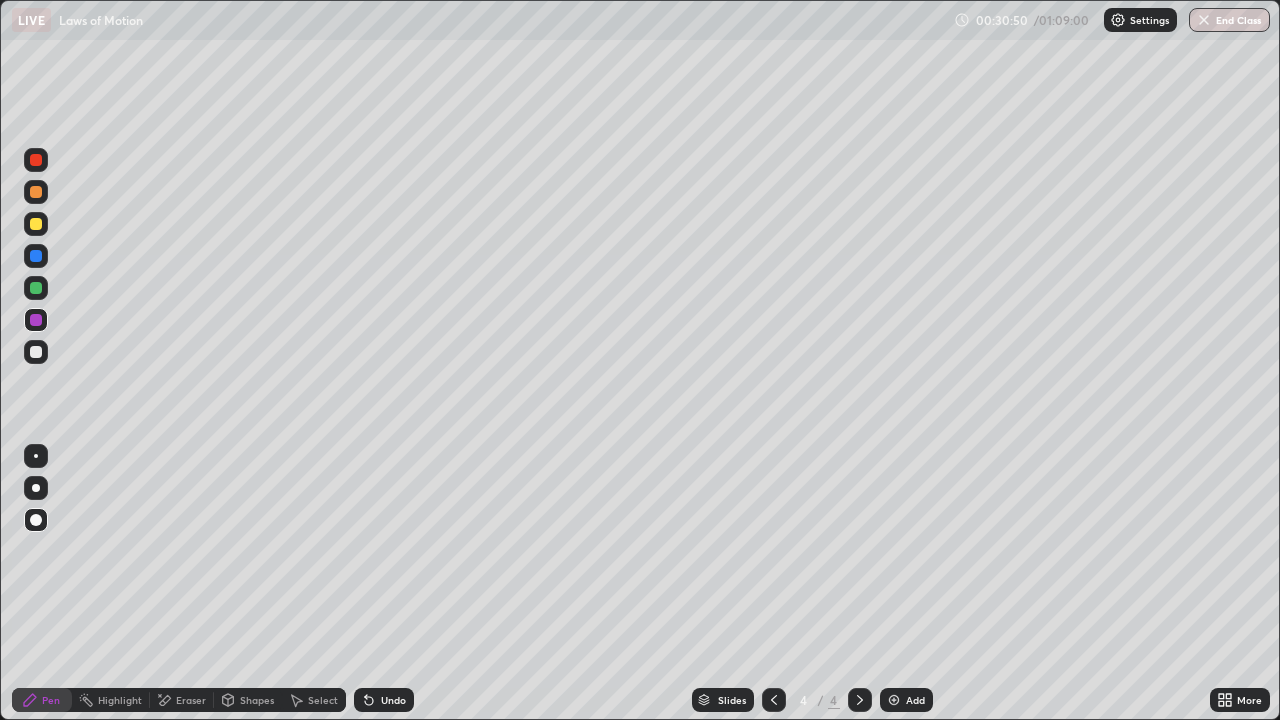 click at bounding box center [36, 160] 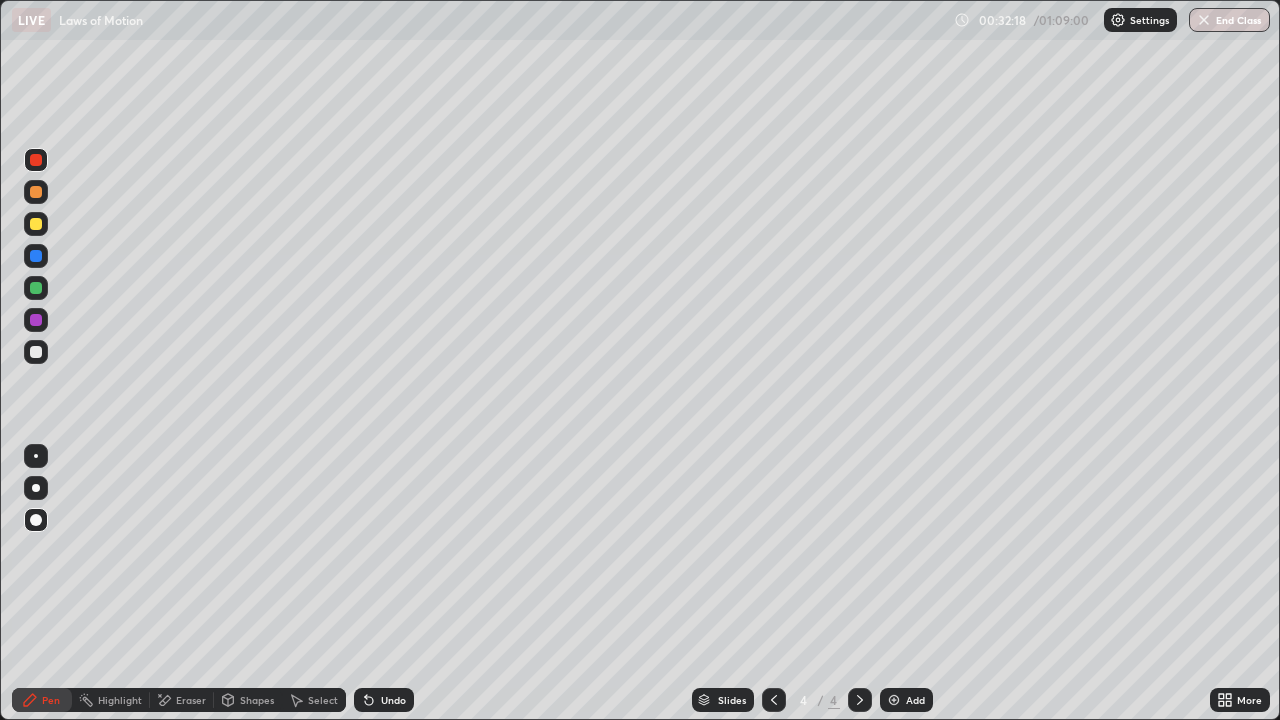 click at bounding box center (36, 352) 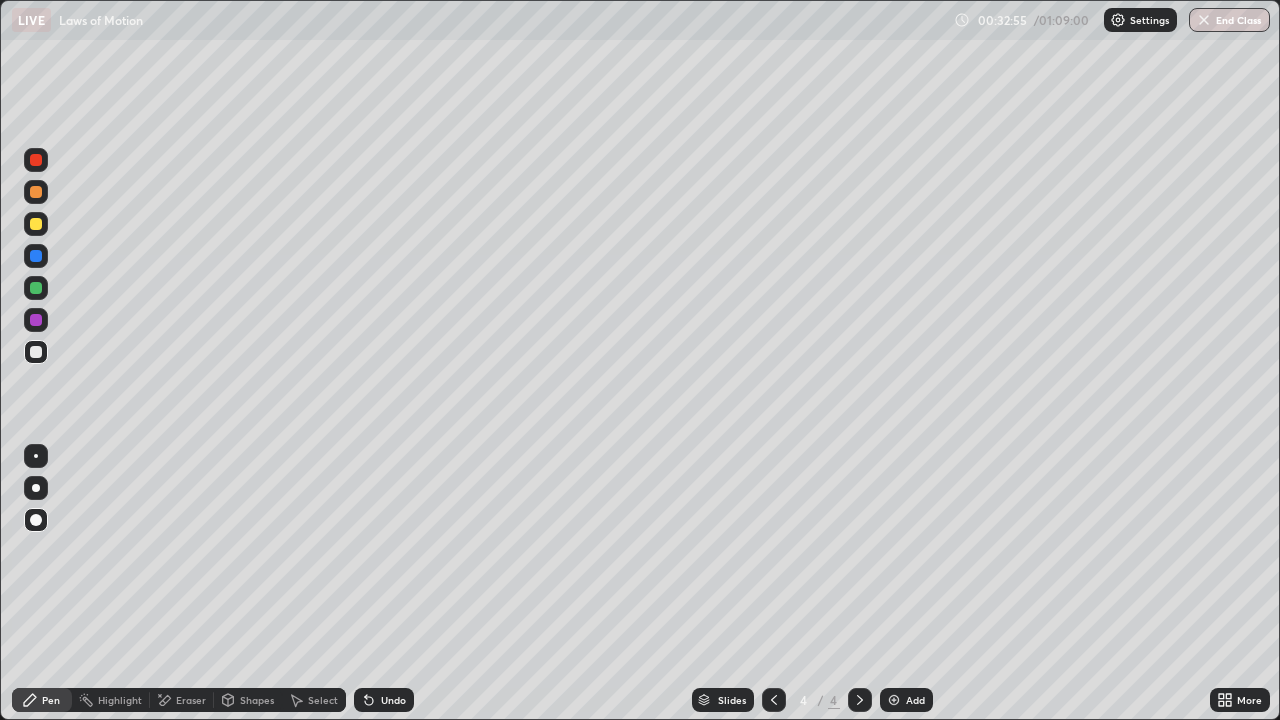 click 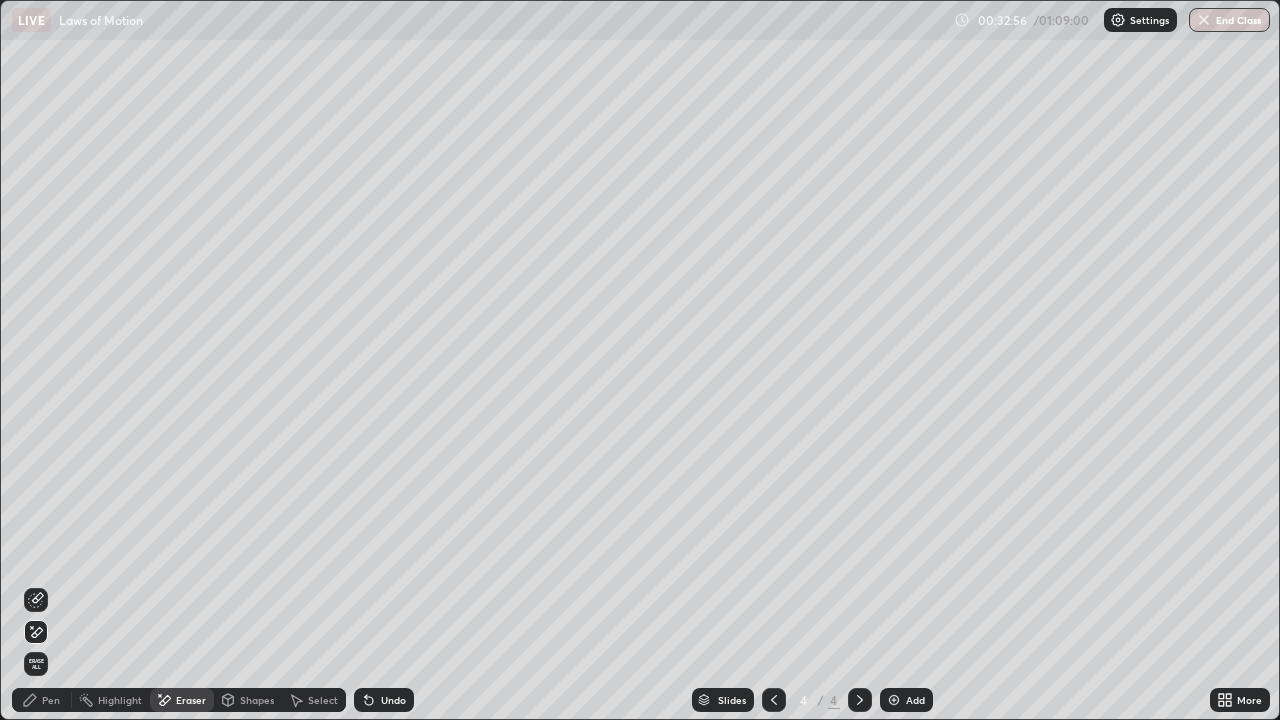 click at bounding box center [36, 600] 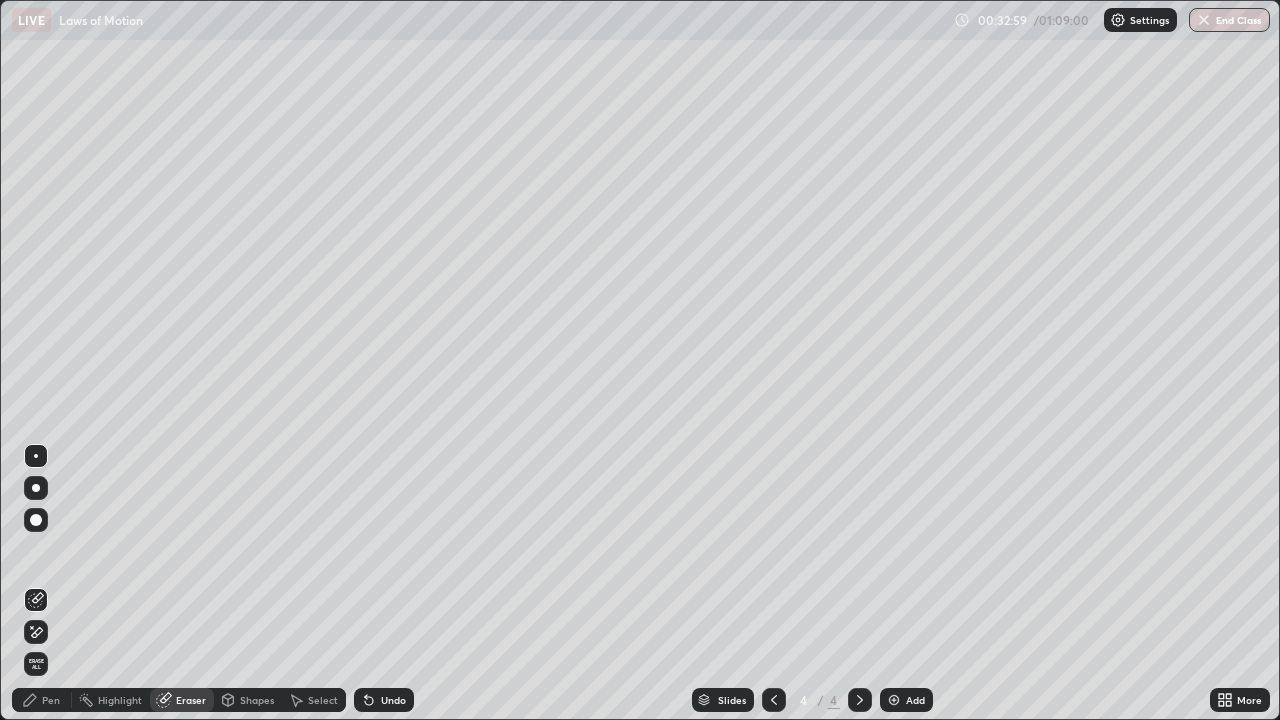 click on "Pen" at bounding box center [51, 700] 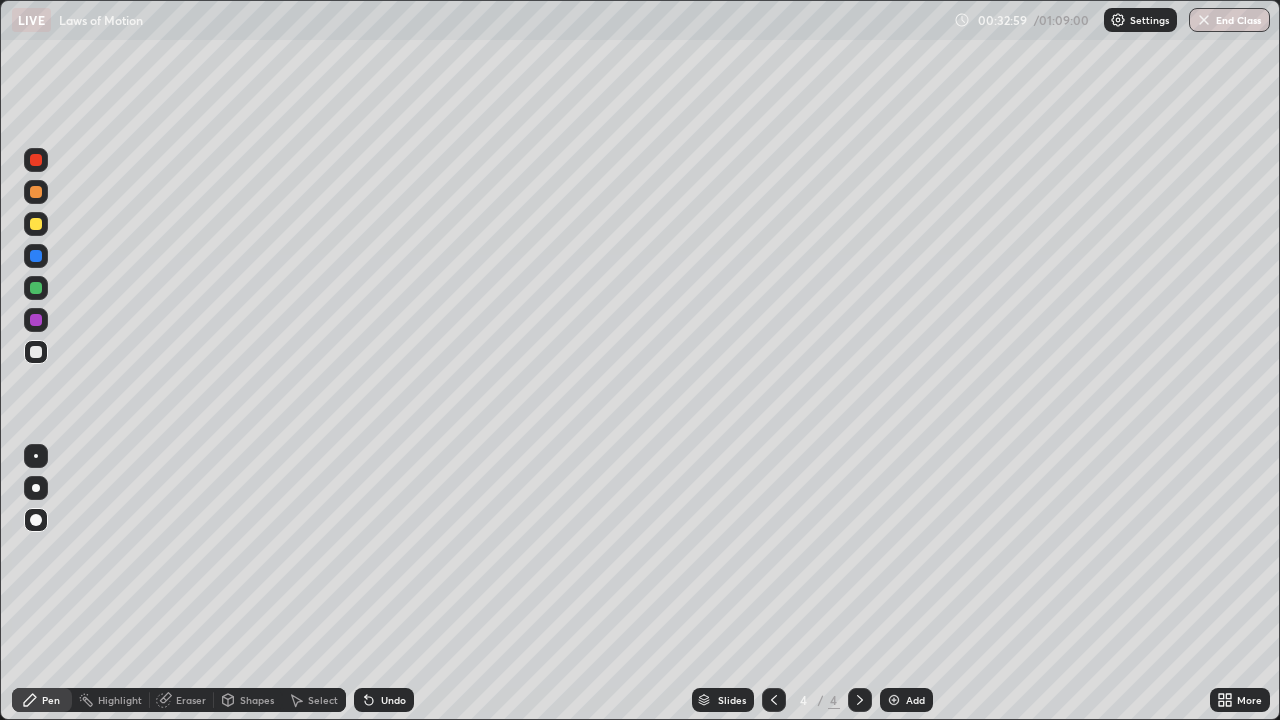 click at bounding box center [36, 320] 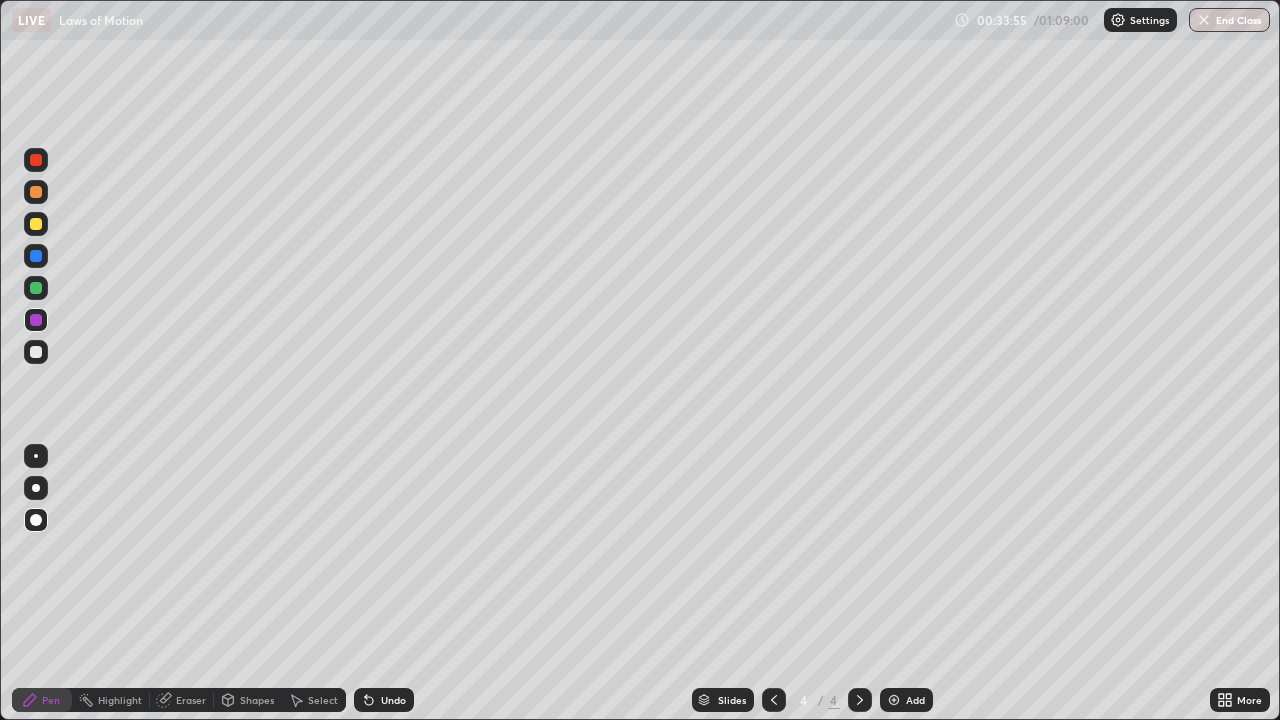 click at bounding box center (36, 288) 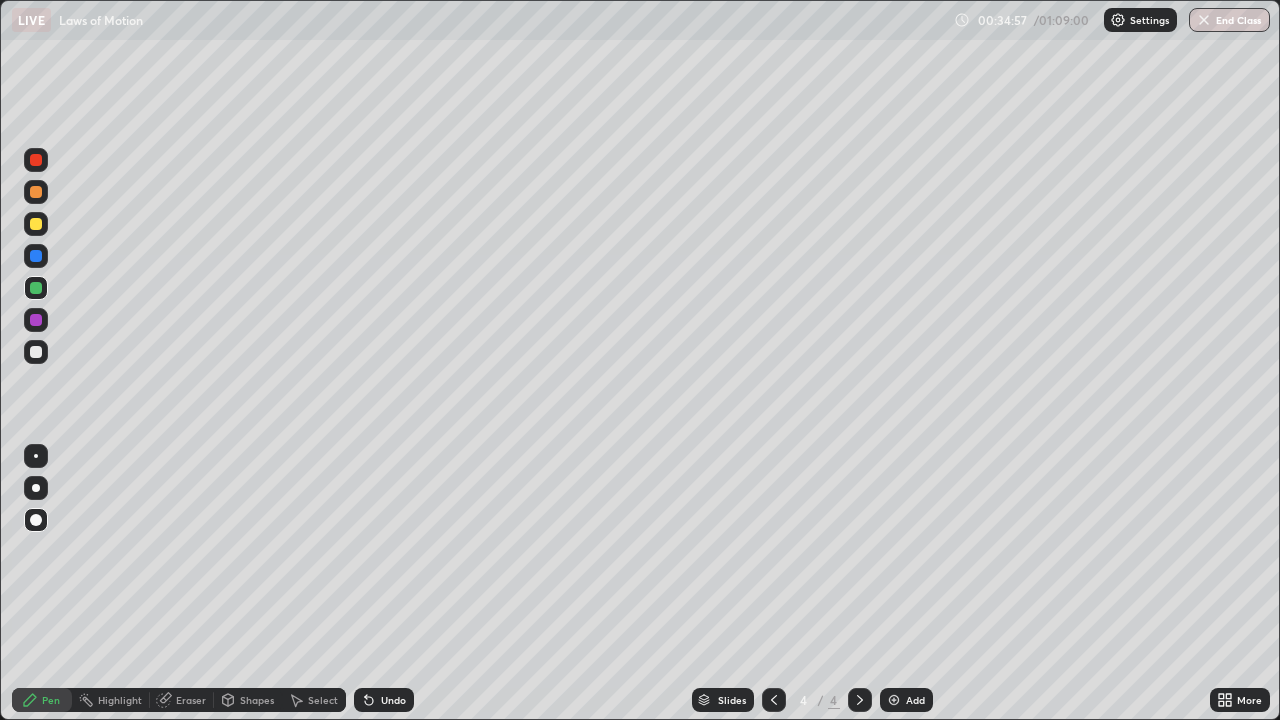 click at bounding box center (894, 700) 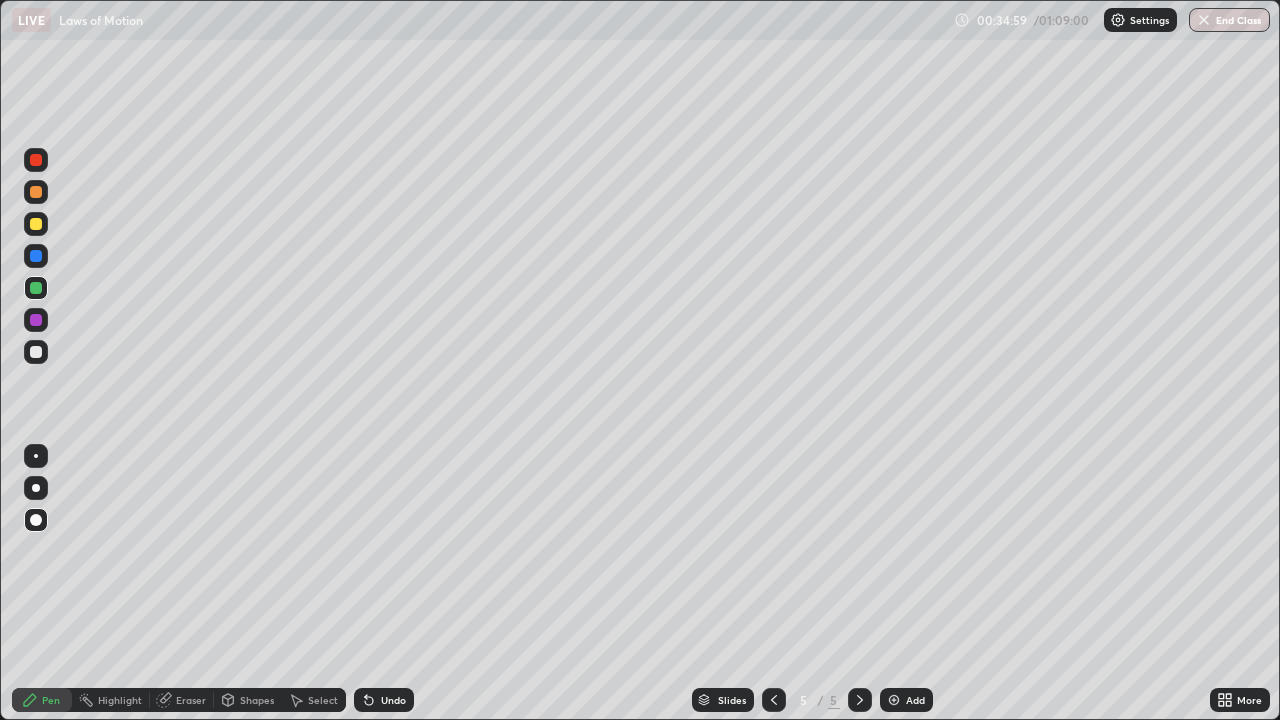 click at bounding box center (36, 352) 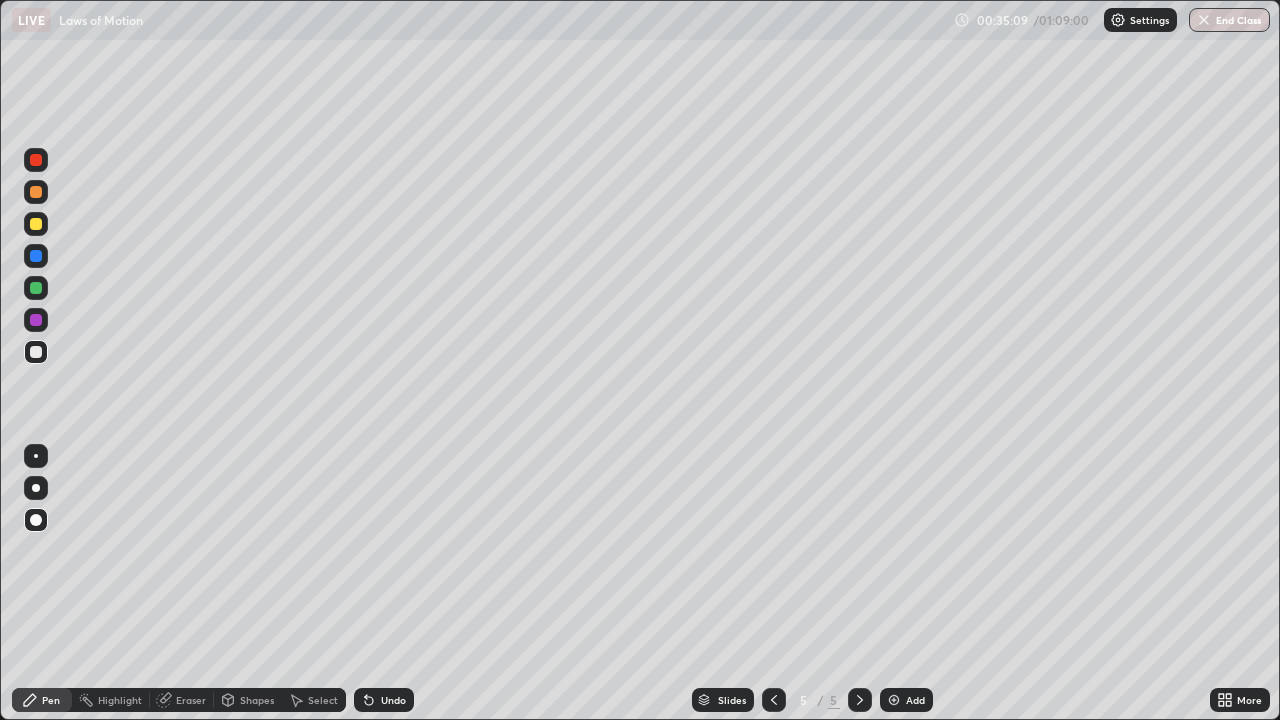 click at bounding box center [36, 192] 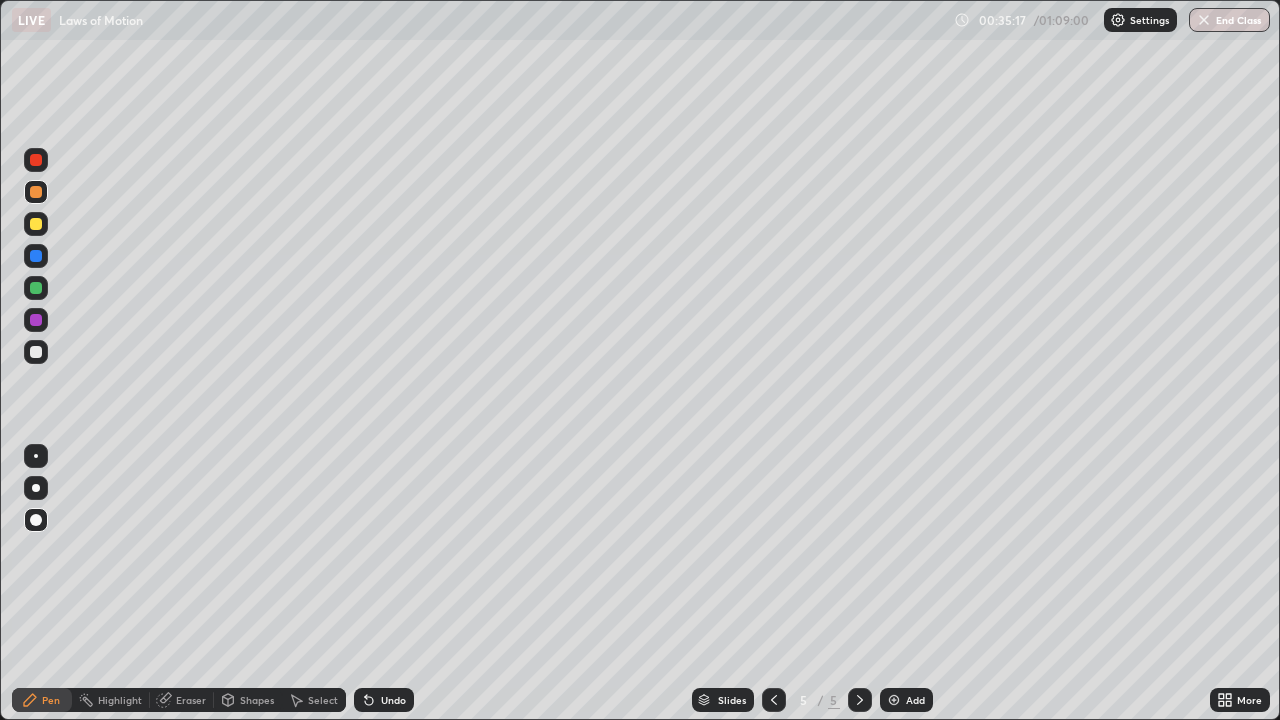 click at bounding box center [36, 256] 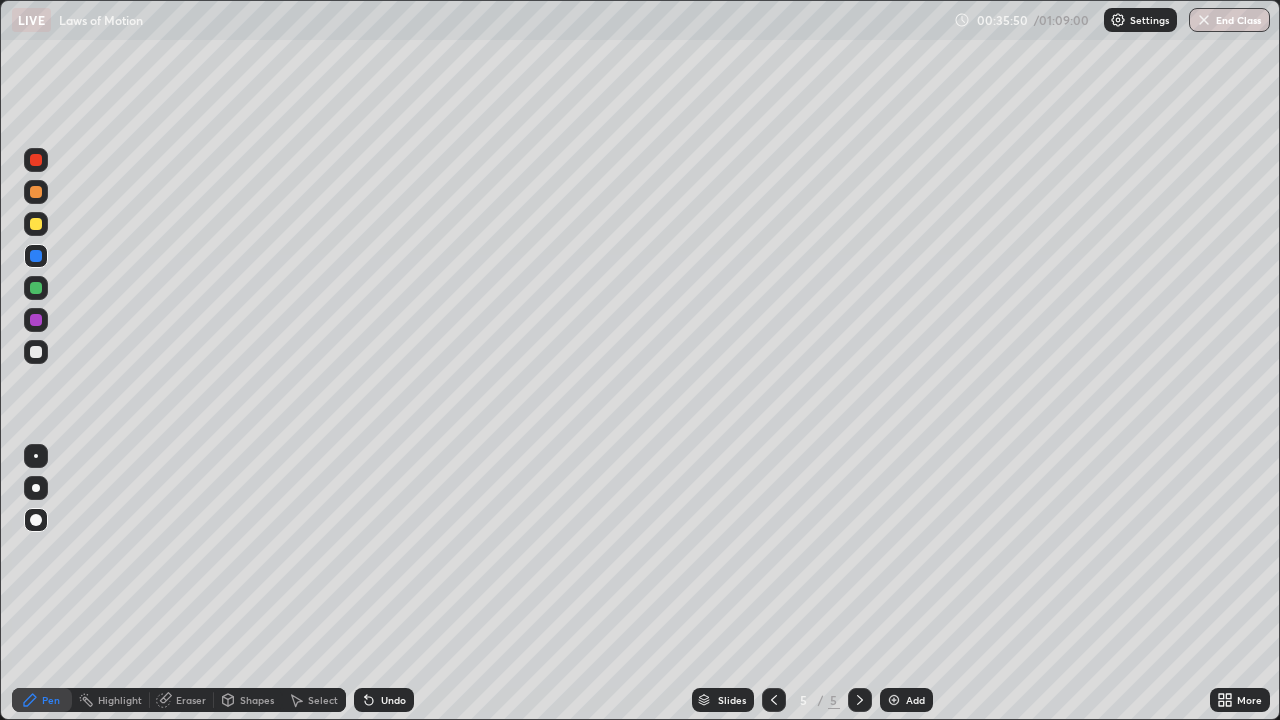 click at bounding box center (36, 224) 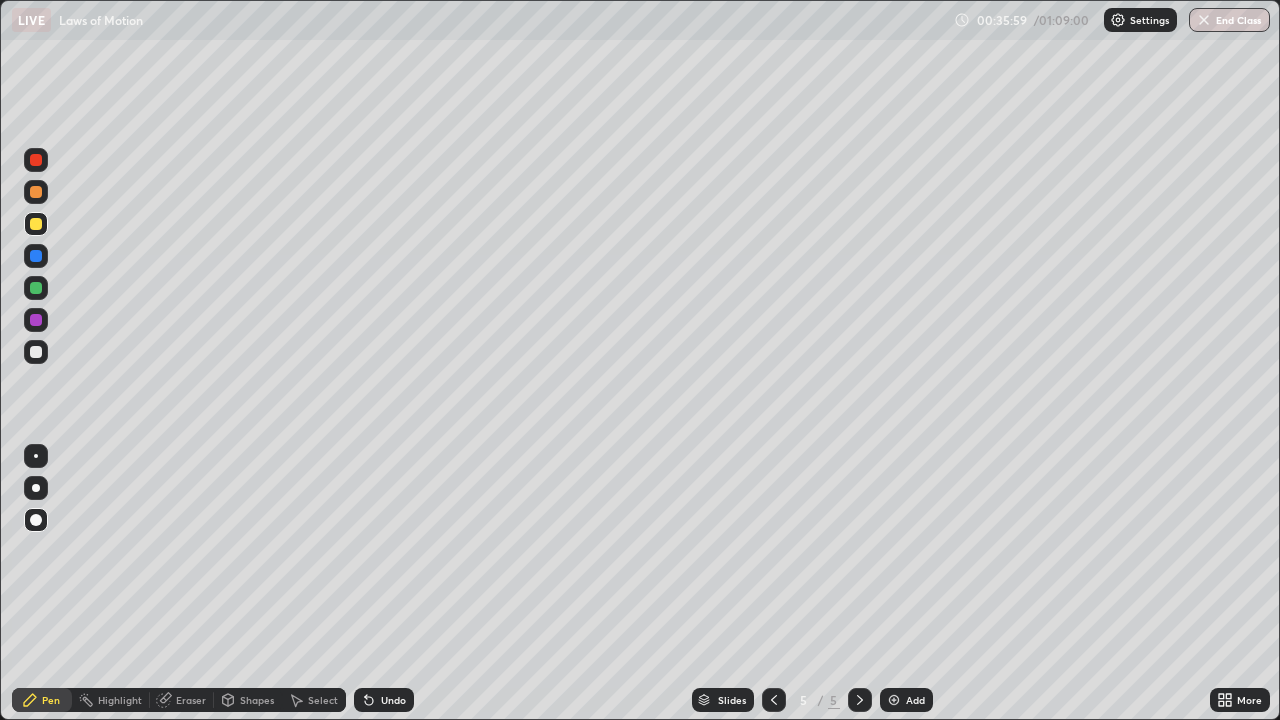 click on "Undo" at bounding box center [384, 700] 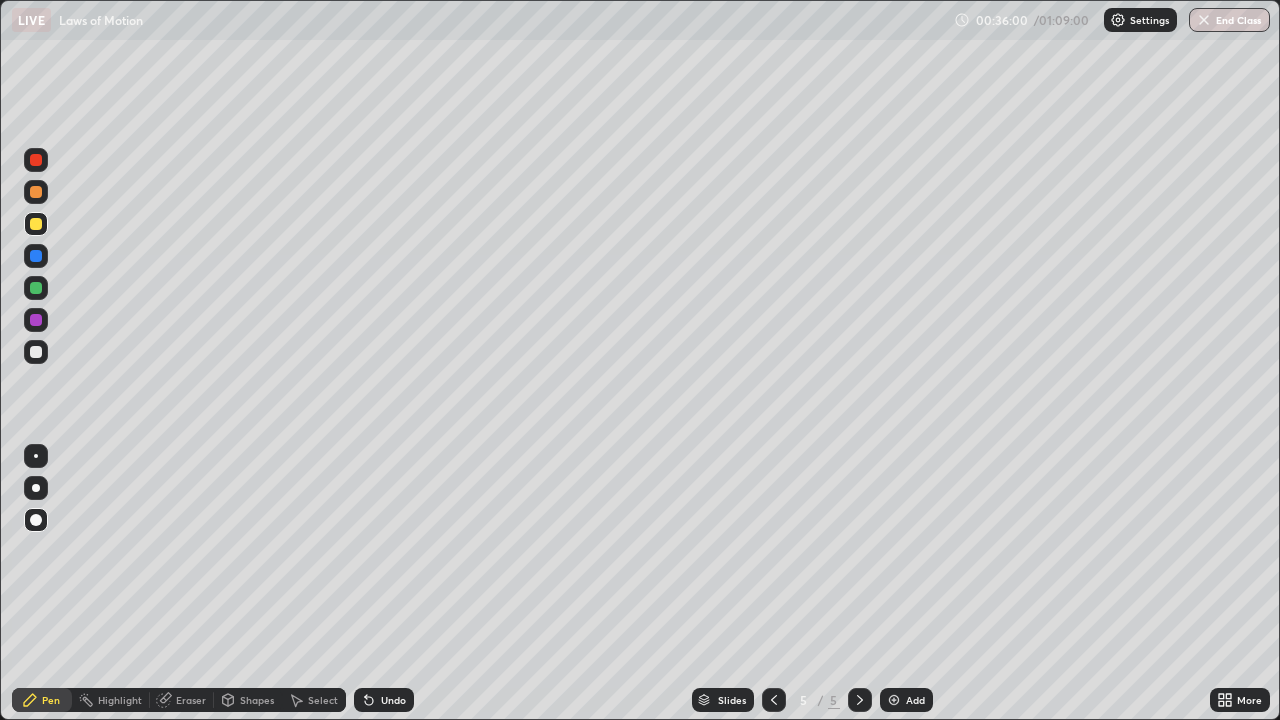 click on "Undo" at bounding box center [384, 700] 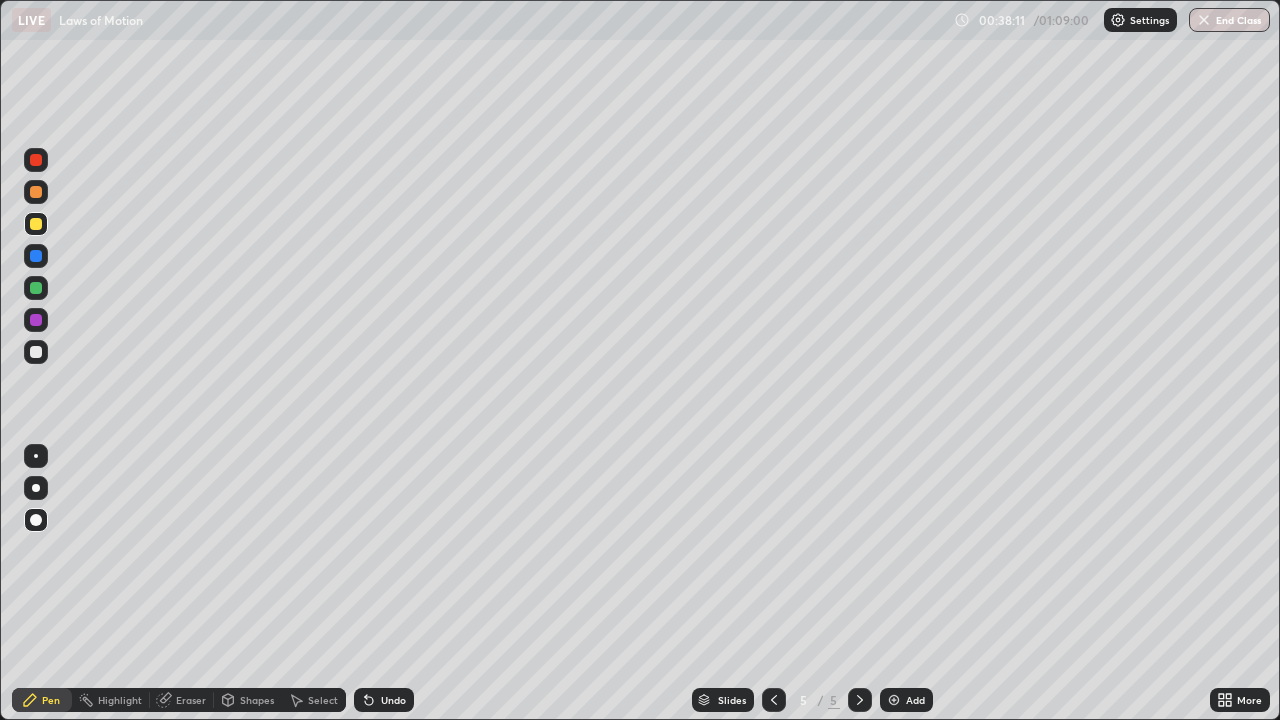 click at bounding box center (36, 352) 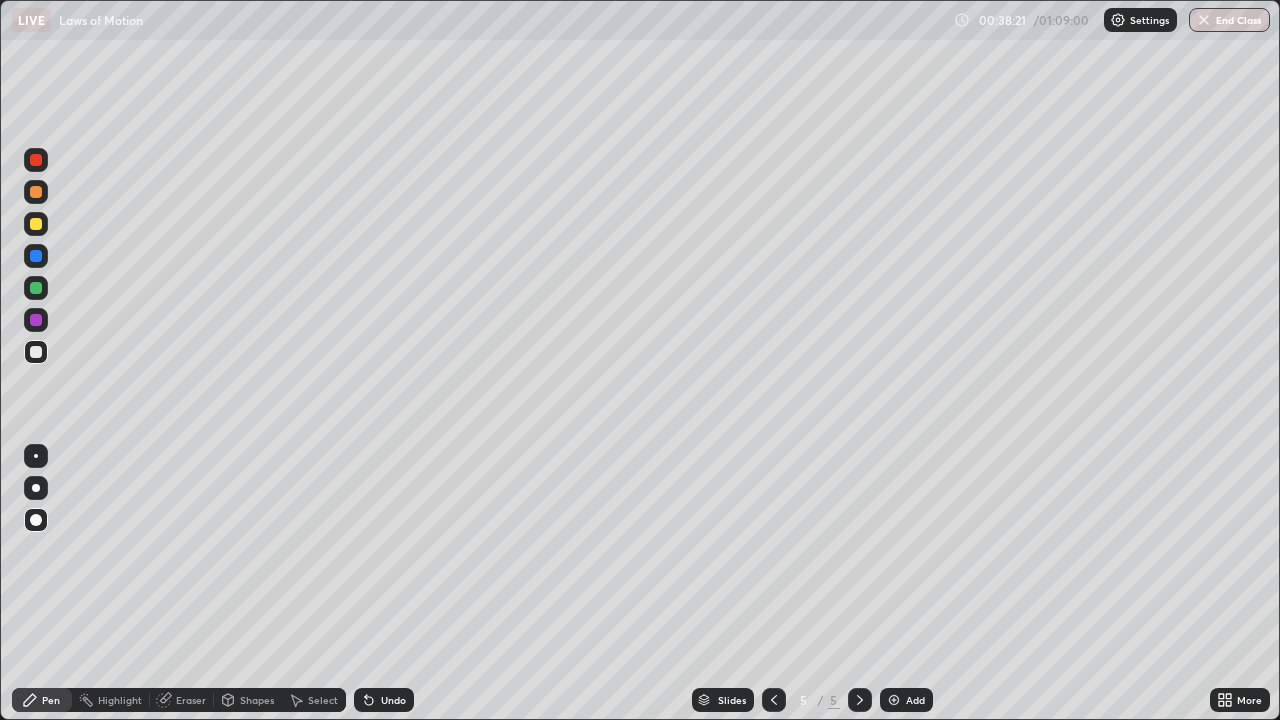 click at bounding box center [36, 320] 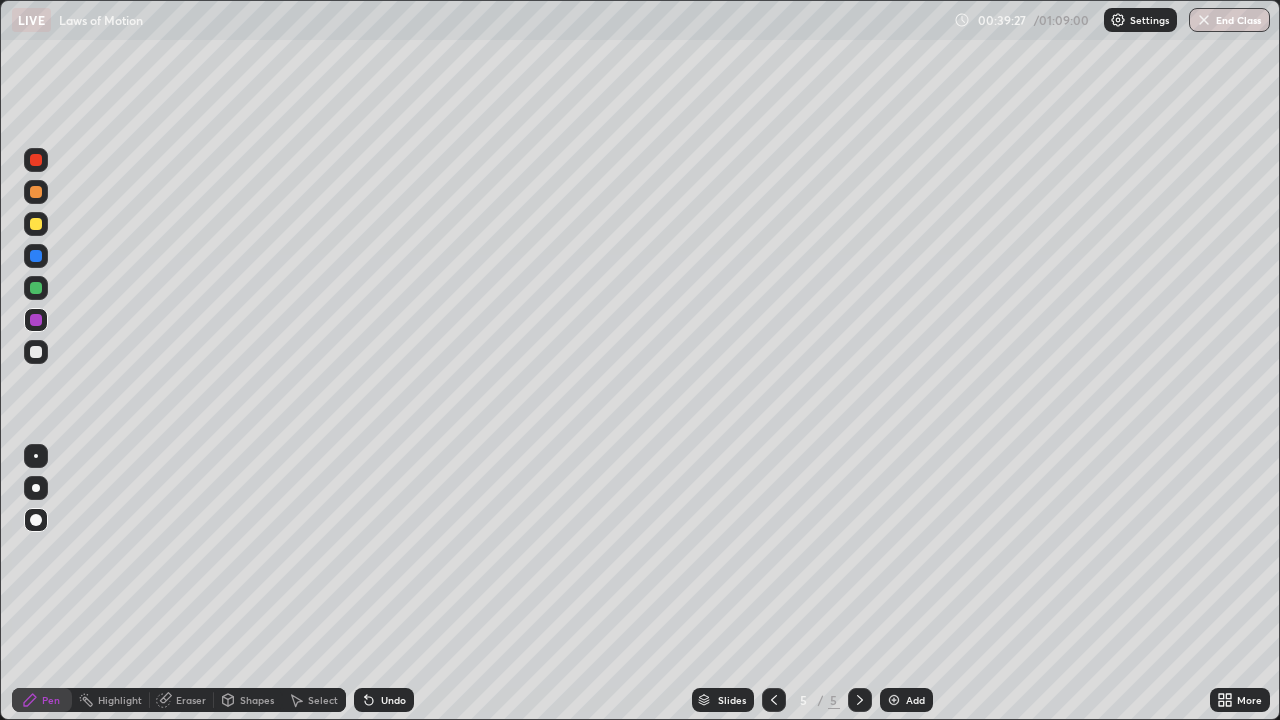 click at bounding box center [36, 352] 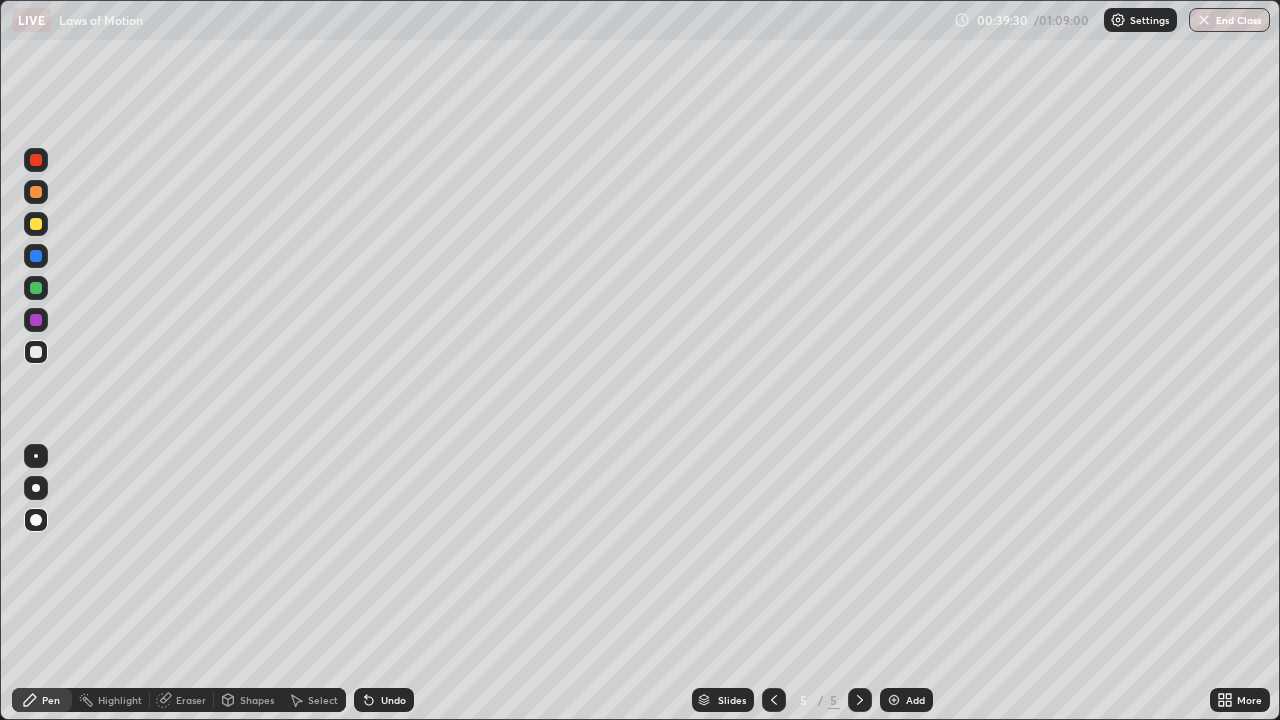 click 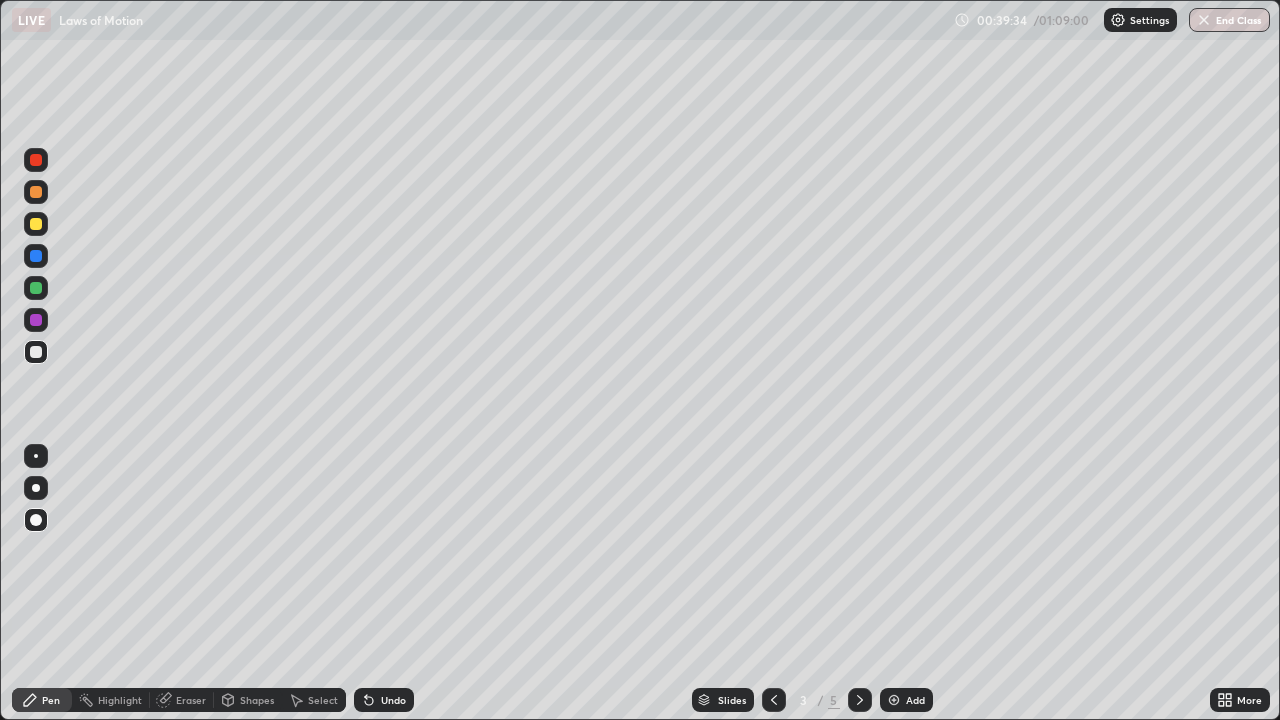 click on "Eraser" at bounding box center [191, 700] 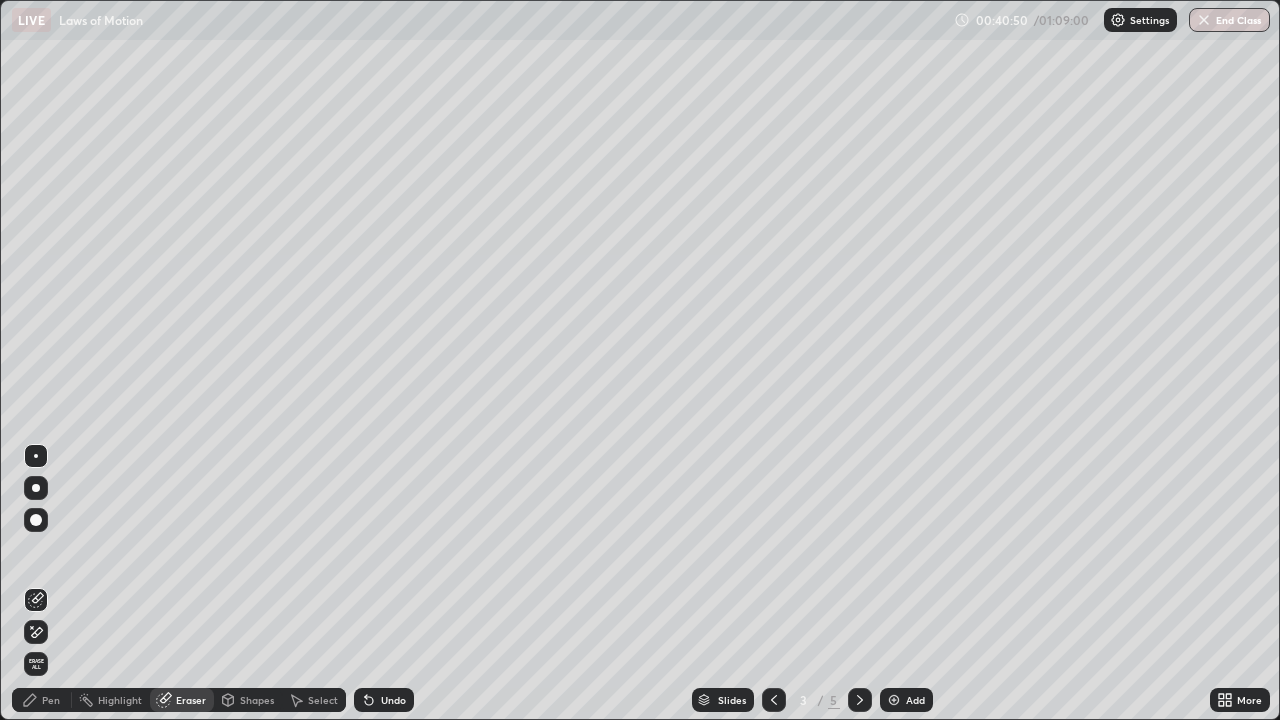 click 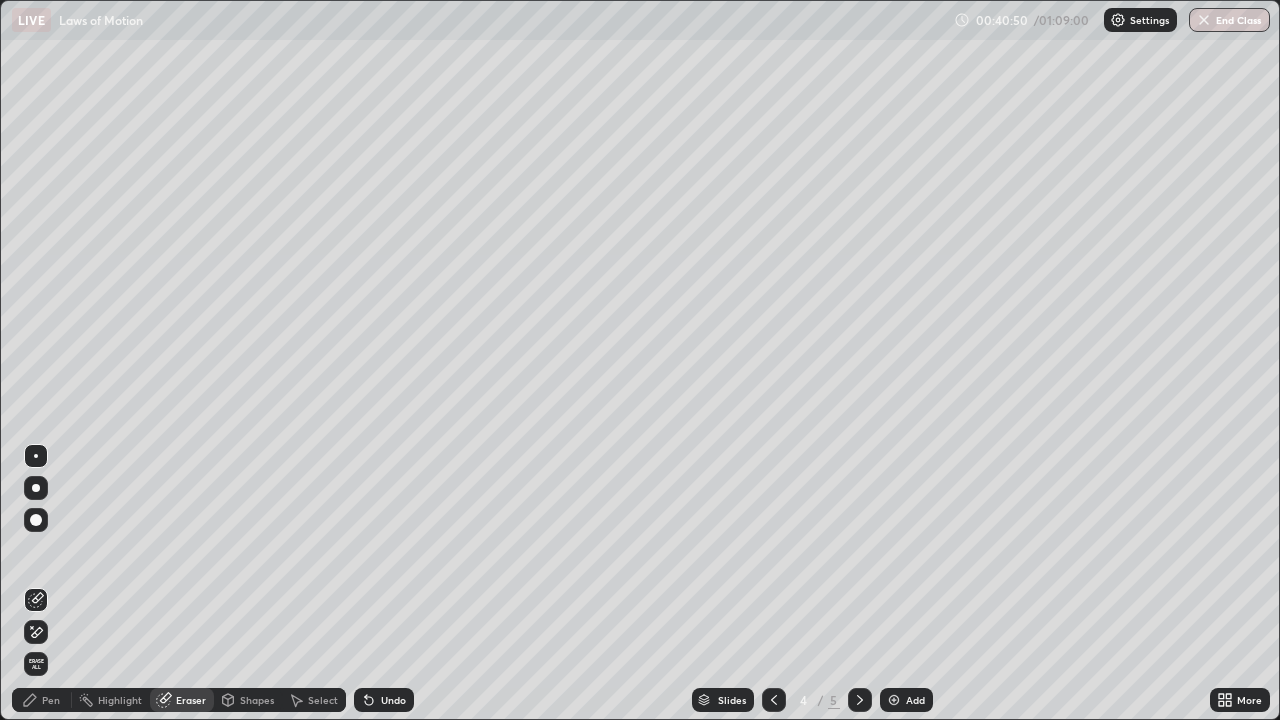 click 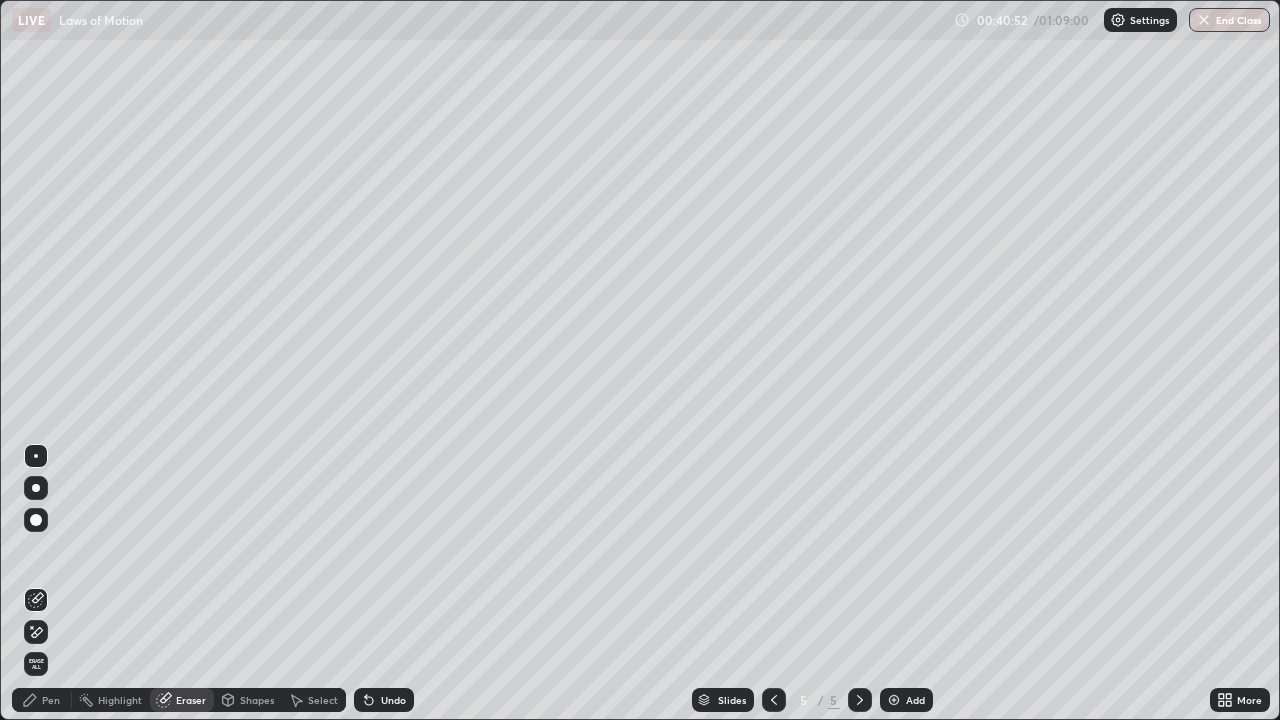 click 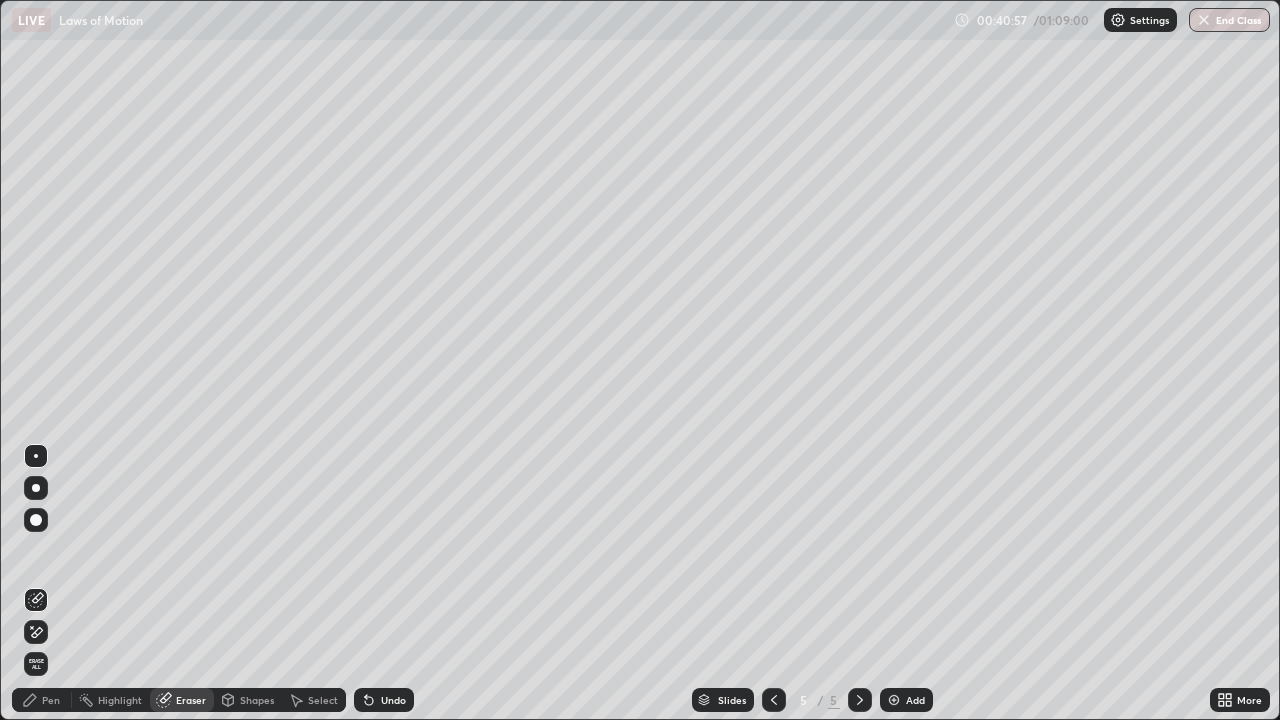 click on "Eraser" at bounding box center [182, 700] 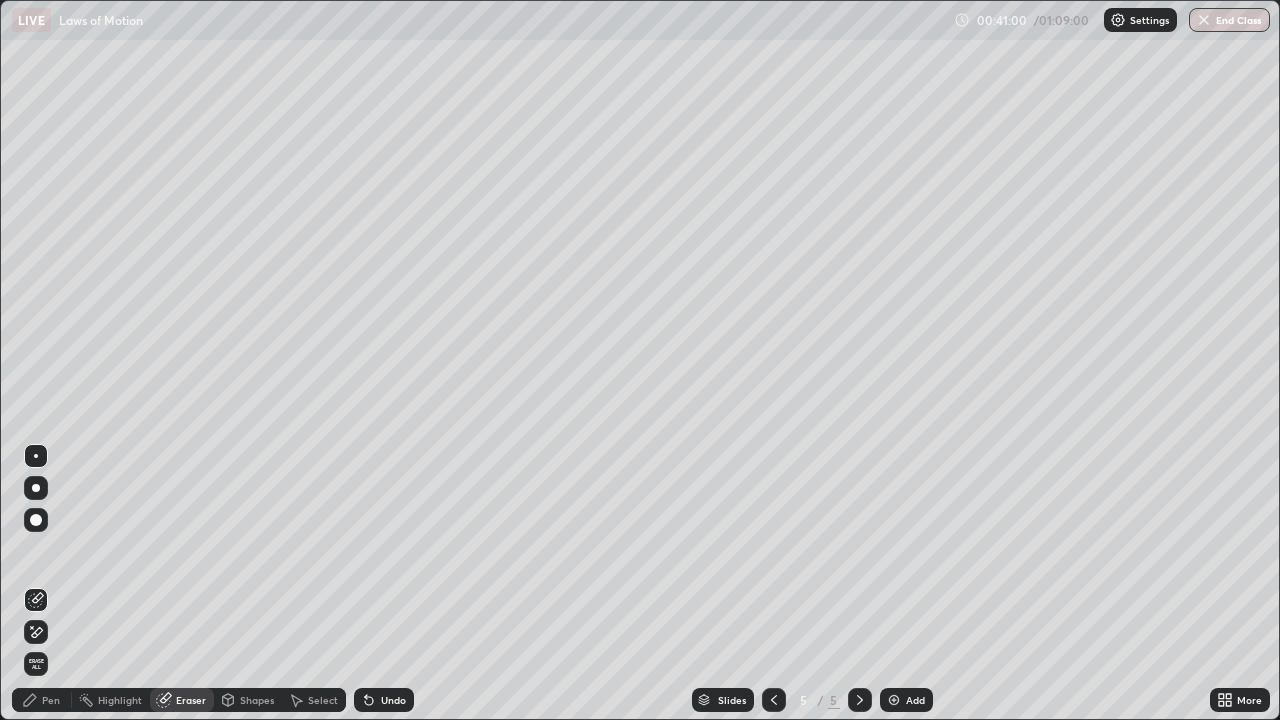 click on "Pen" at bounding box center [42, 700] 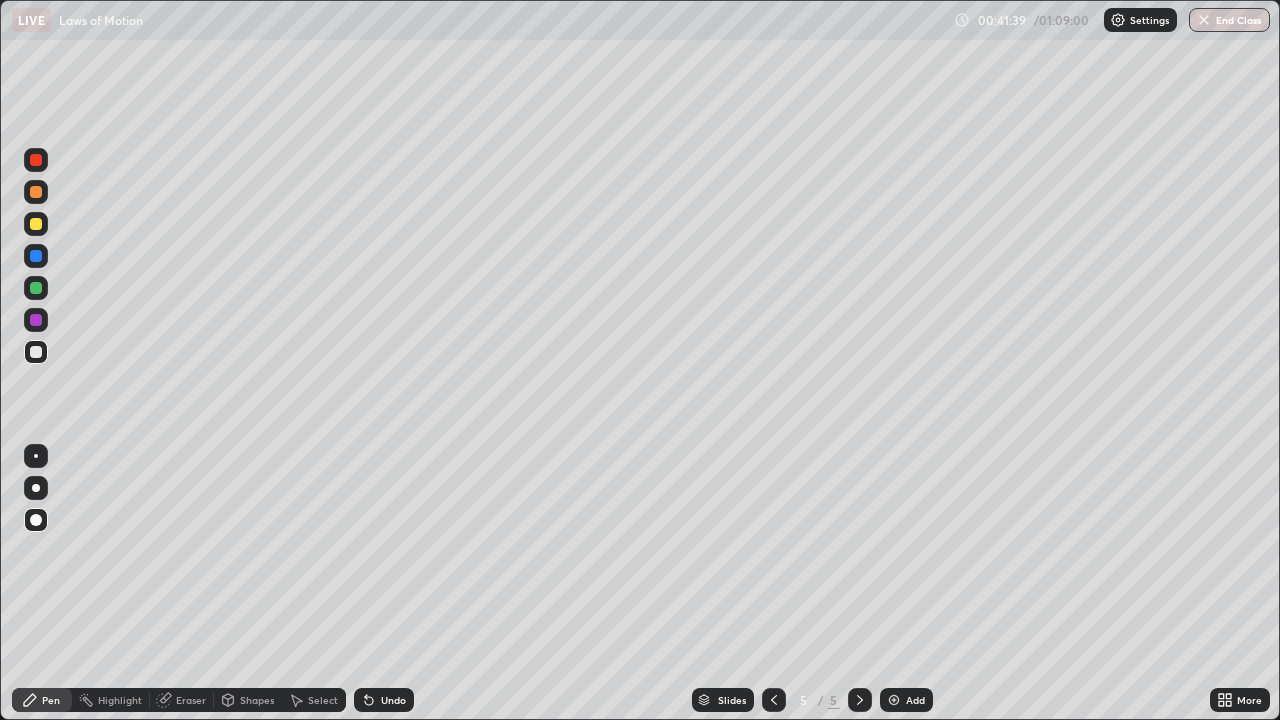 click at bounding box center [36, 192] 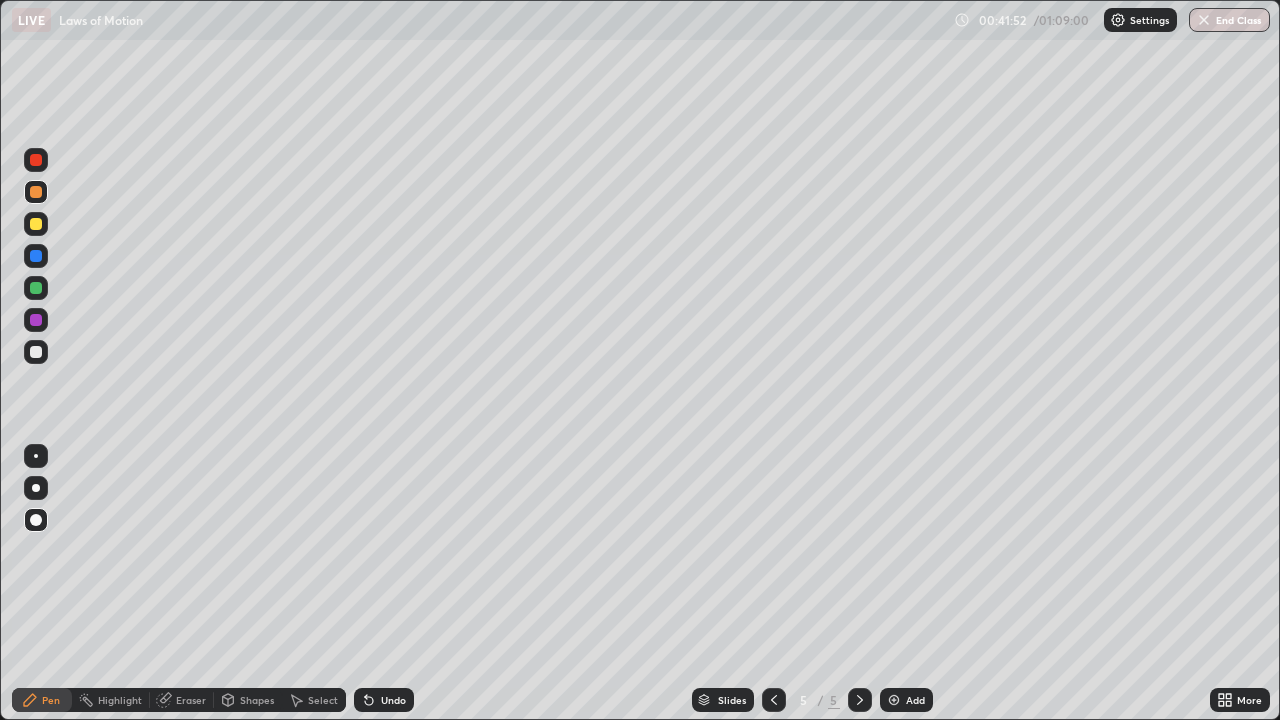 click at bounding box center (36, 256) 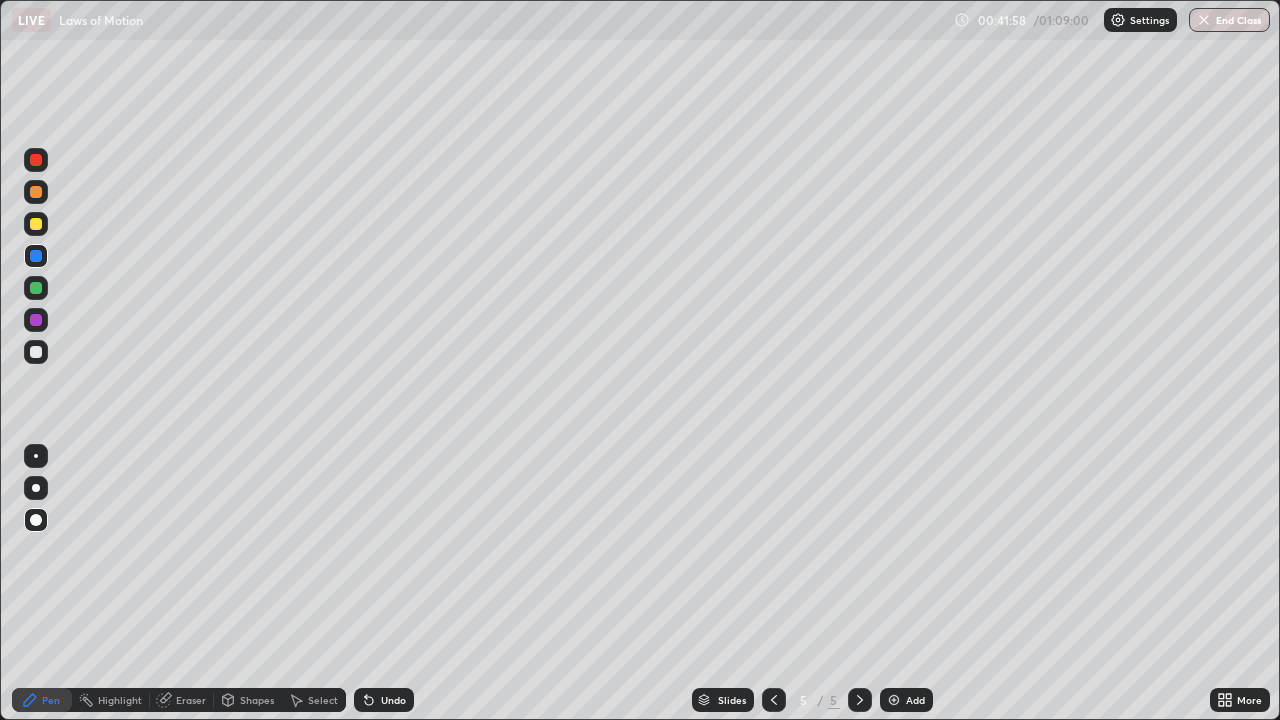 click on "Undo" at bounding box center [393, 700] 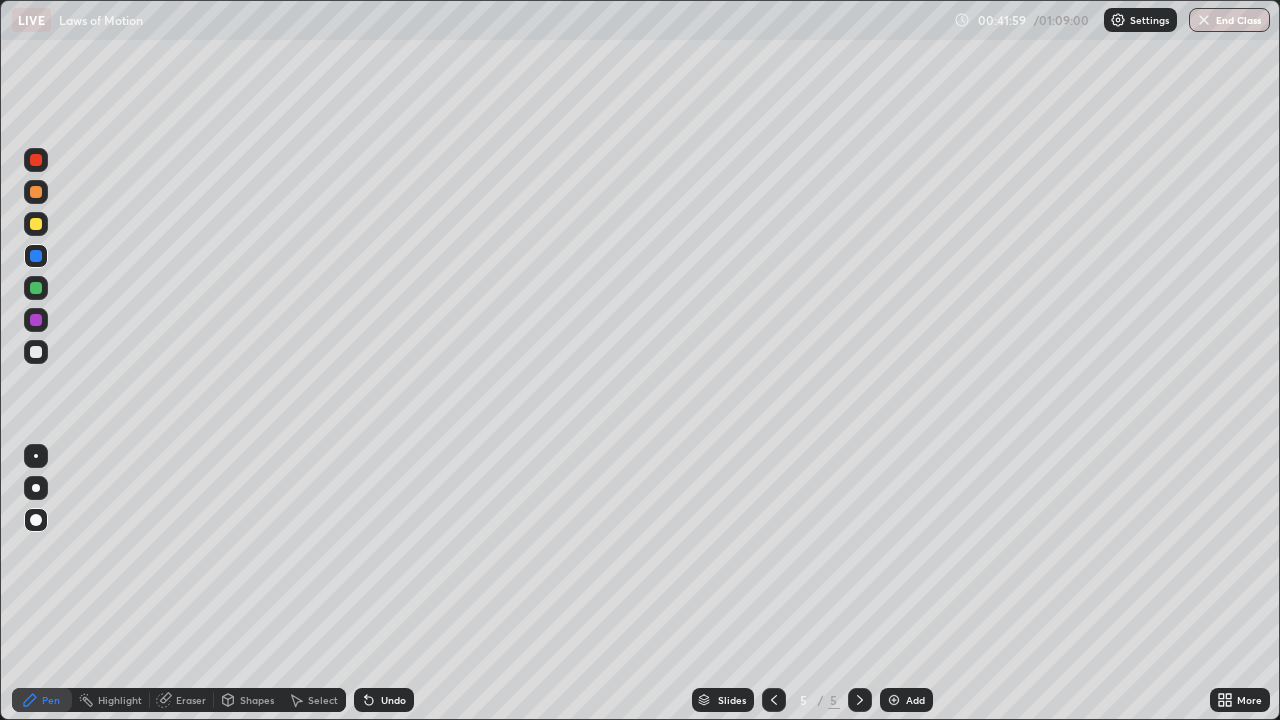 click on "Undo" at bounding box center (393, 700) 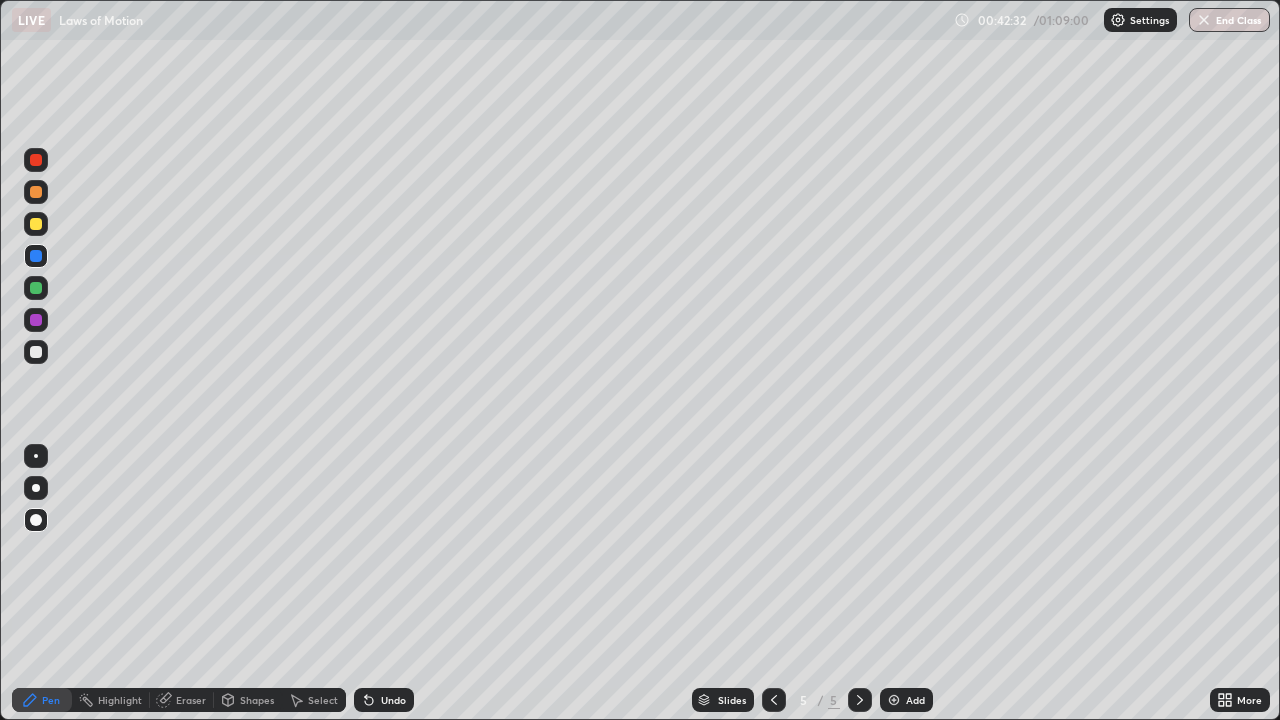 click at bounding box center [36, 160] 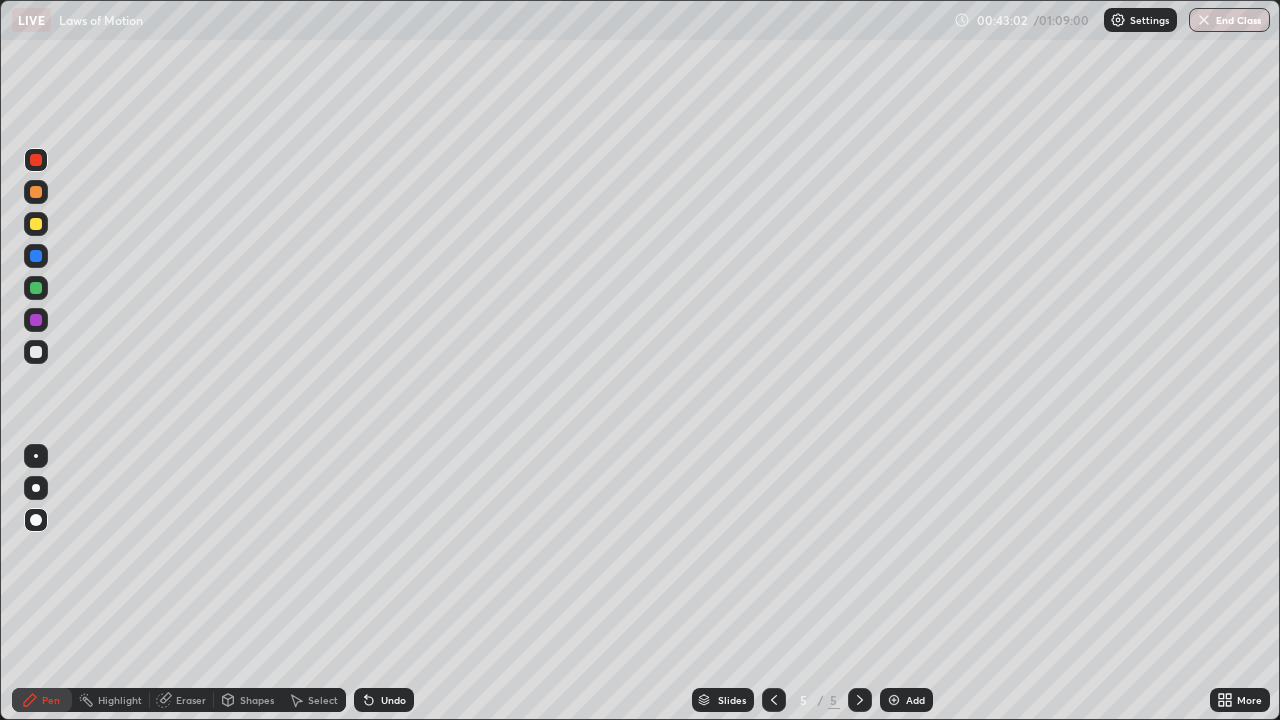 click on "Select" at bounding box center [323, 700] 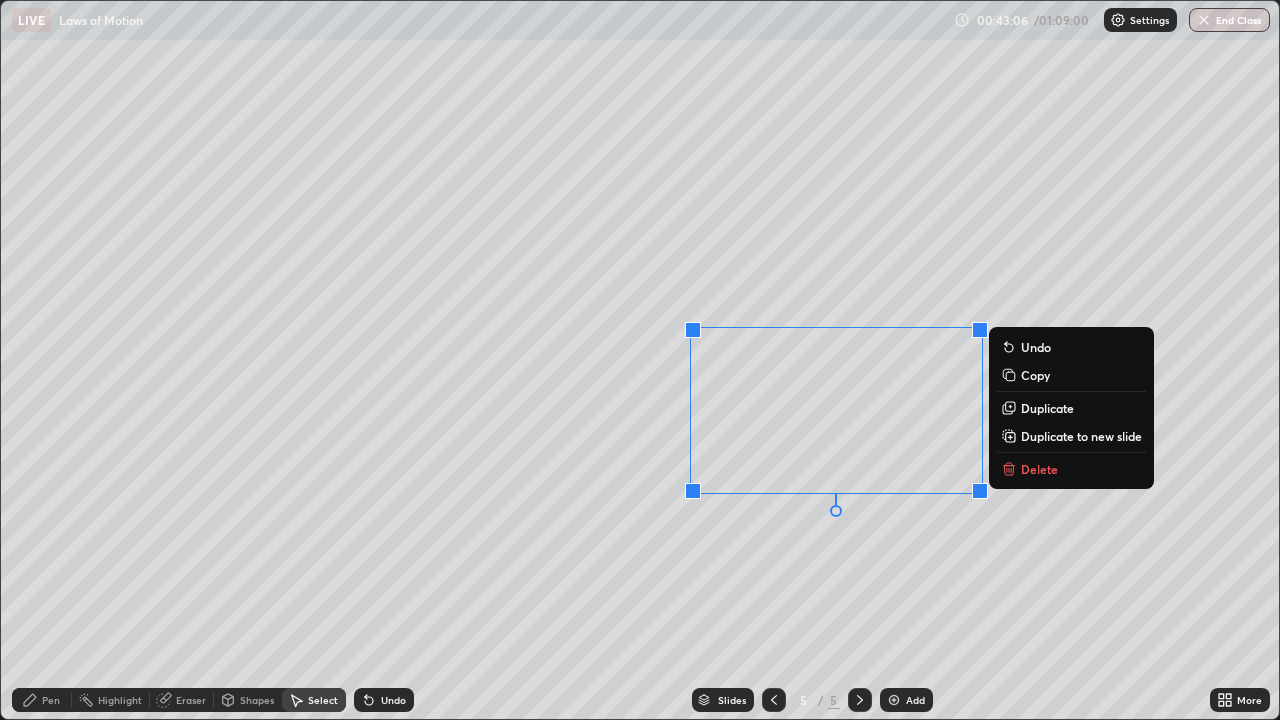 click on "Duplicate to new slide" at bounding box center (1081, 436) 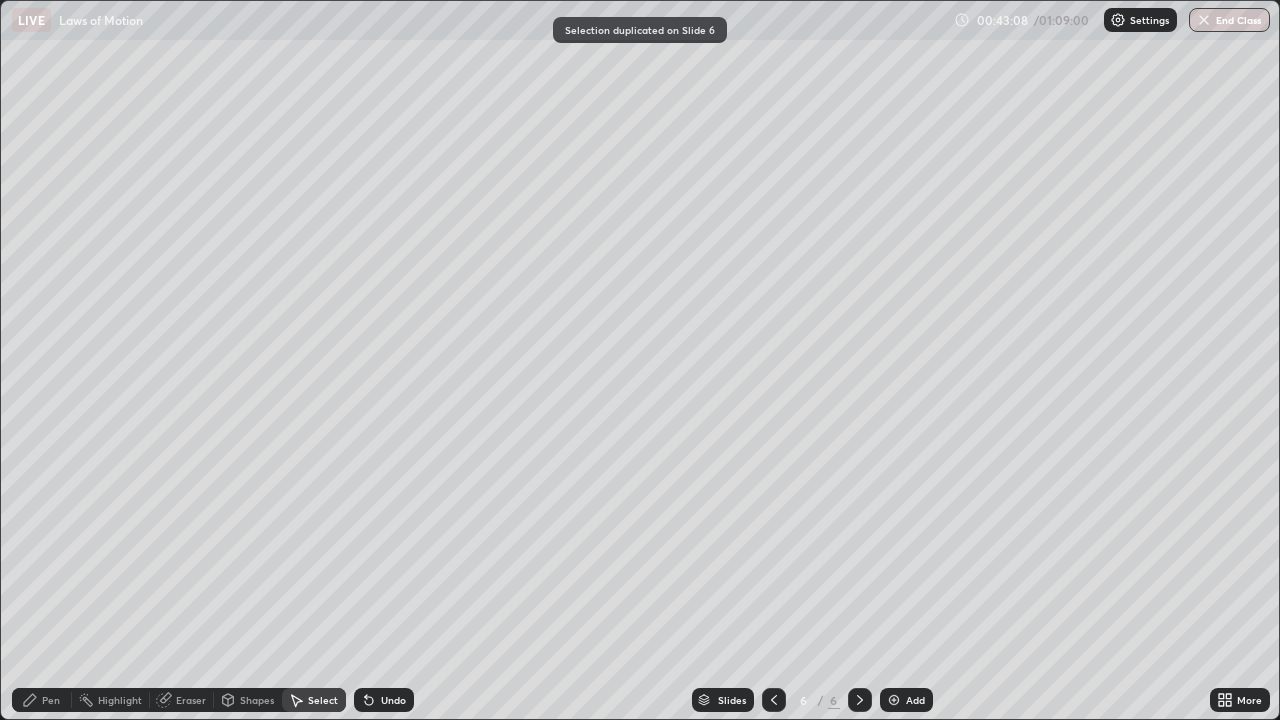 click at bounding box center (774, 700) 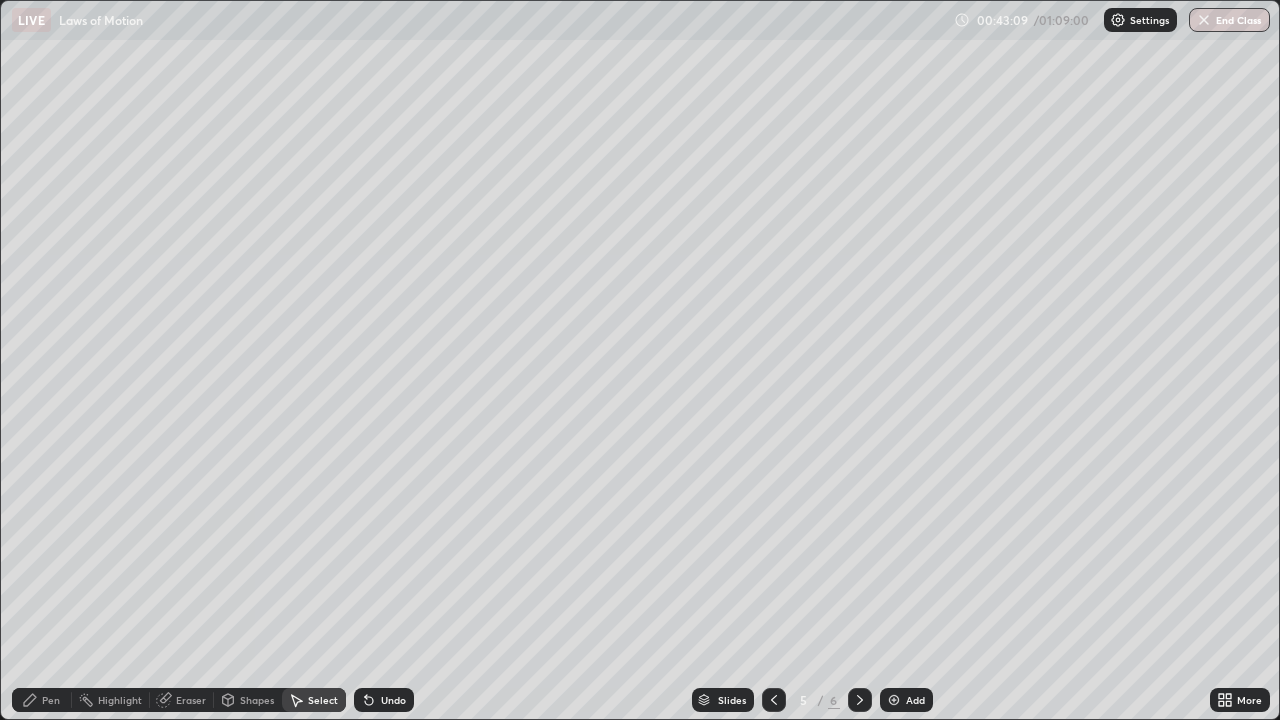click on "Eraser" at bounding box center (191, 700) 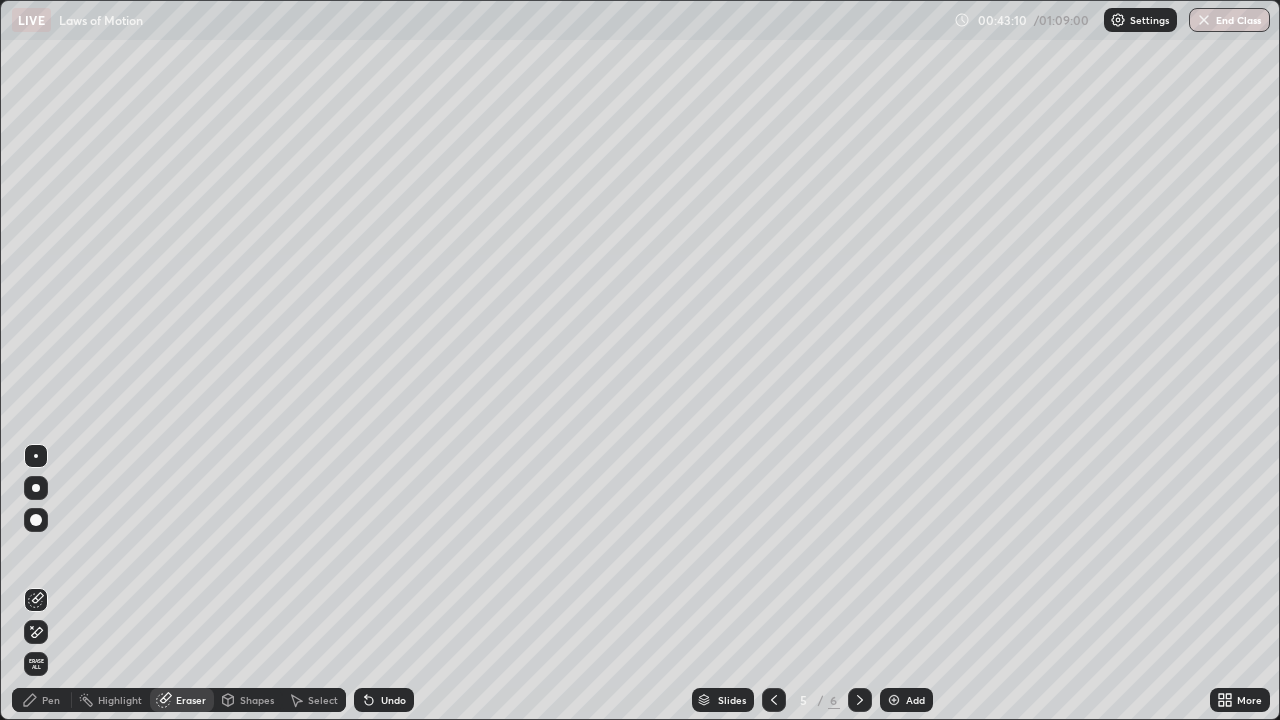 click 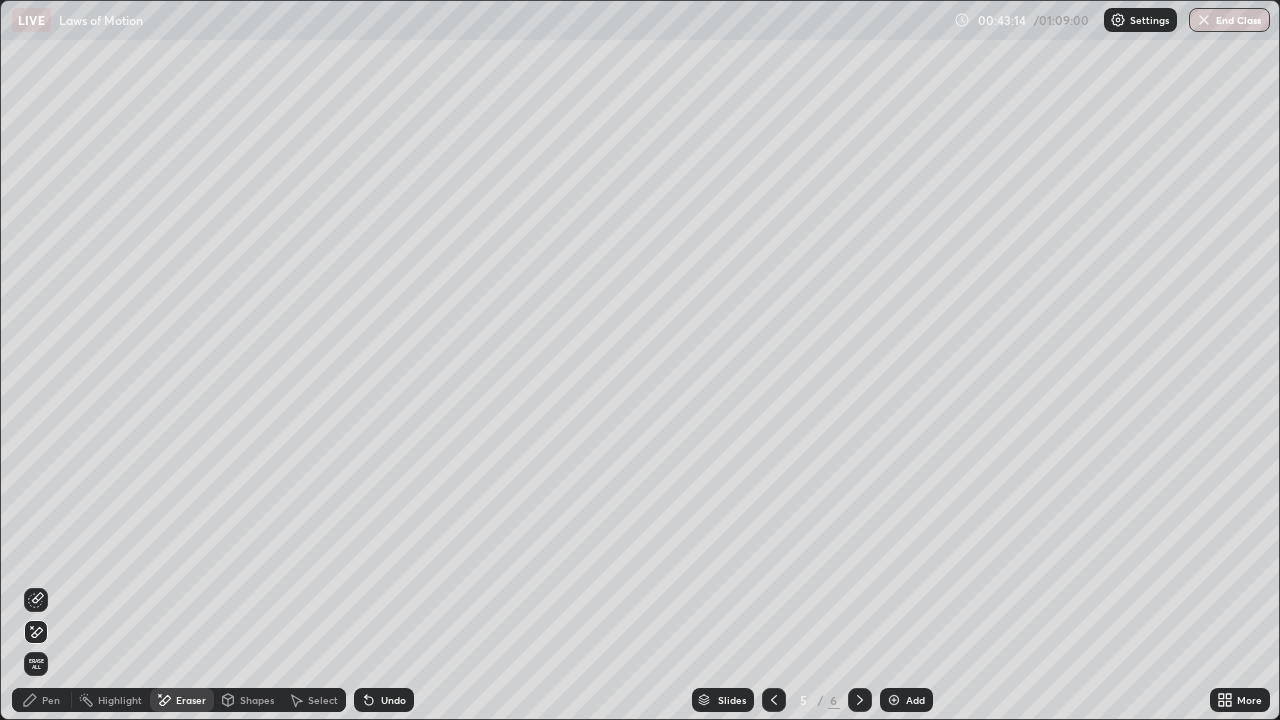 click on "Pen" at bounding box center (51, 700) 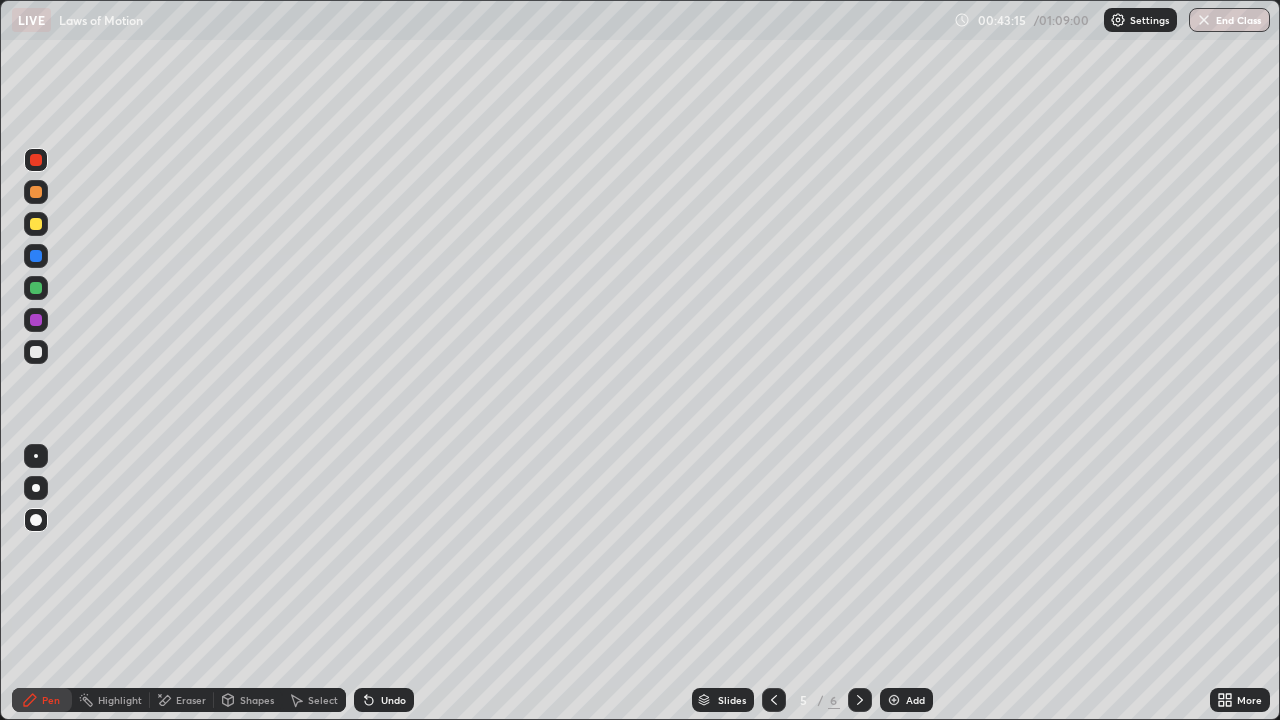 click at bounding box center (36, 352) 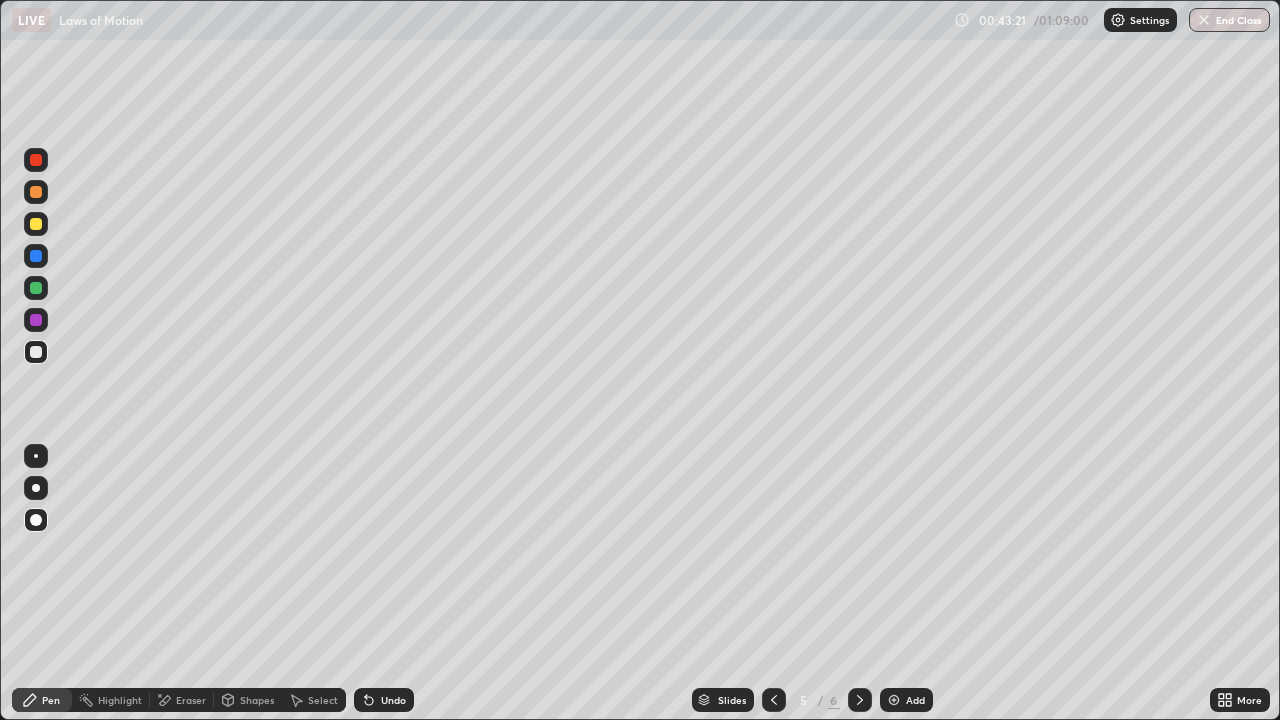 click at bounding box center [36, 224] 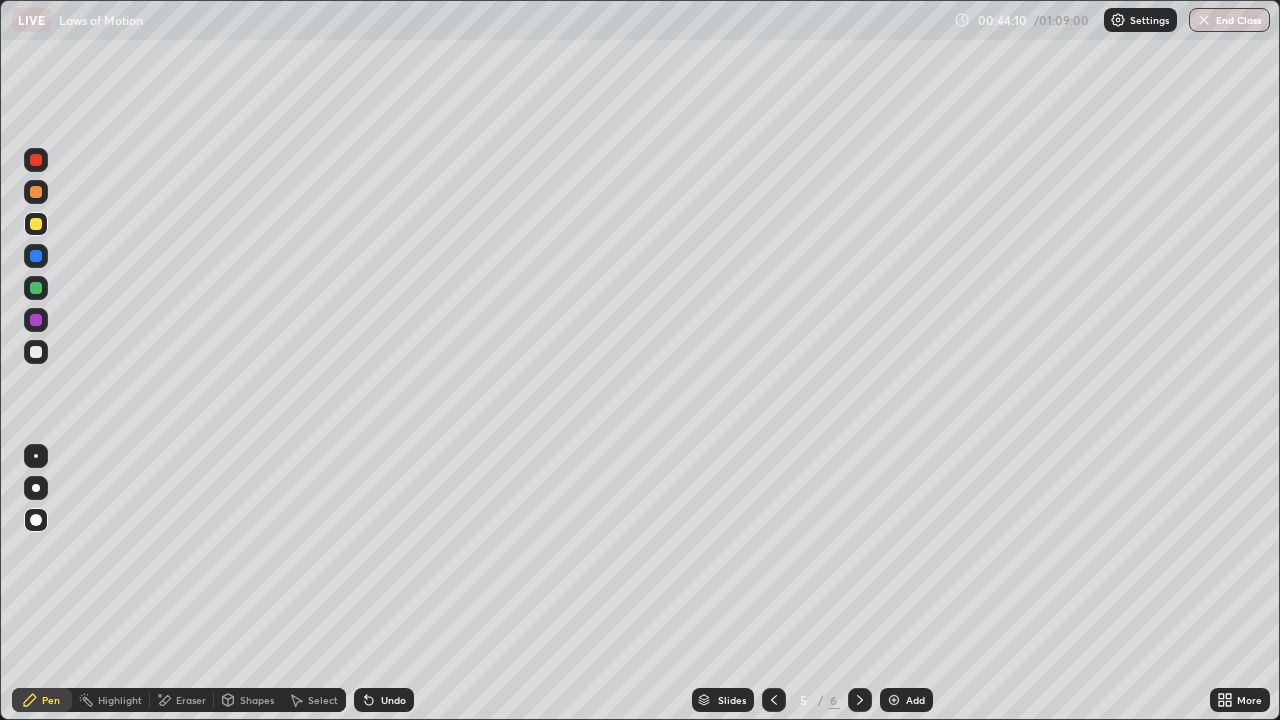 click at bounding box center (36, 352) 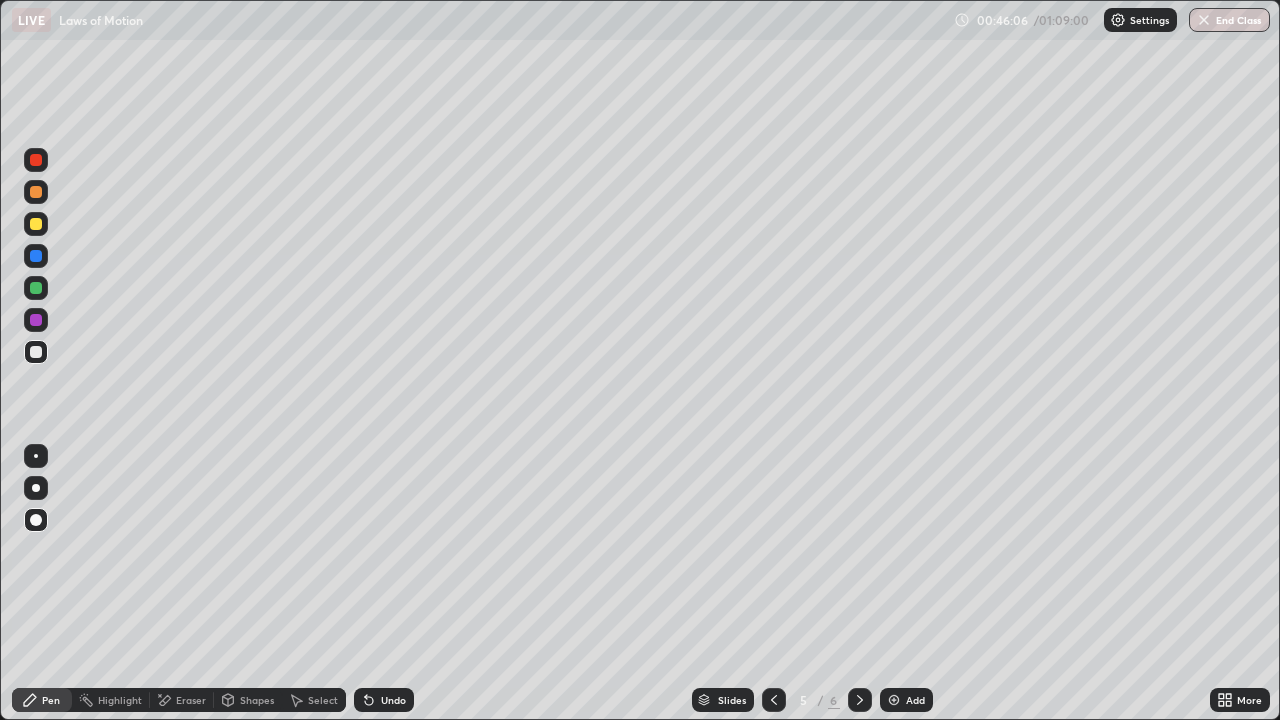 click 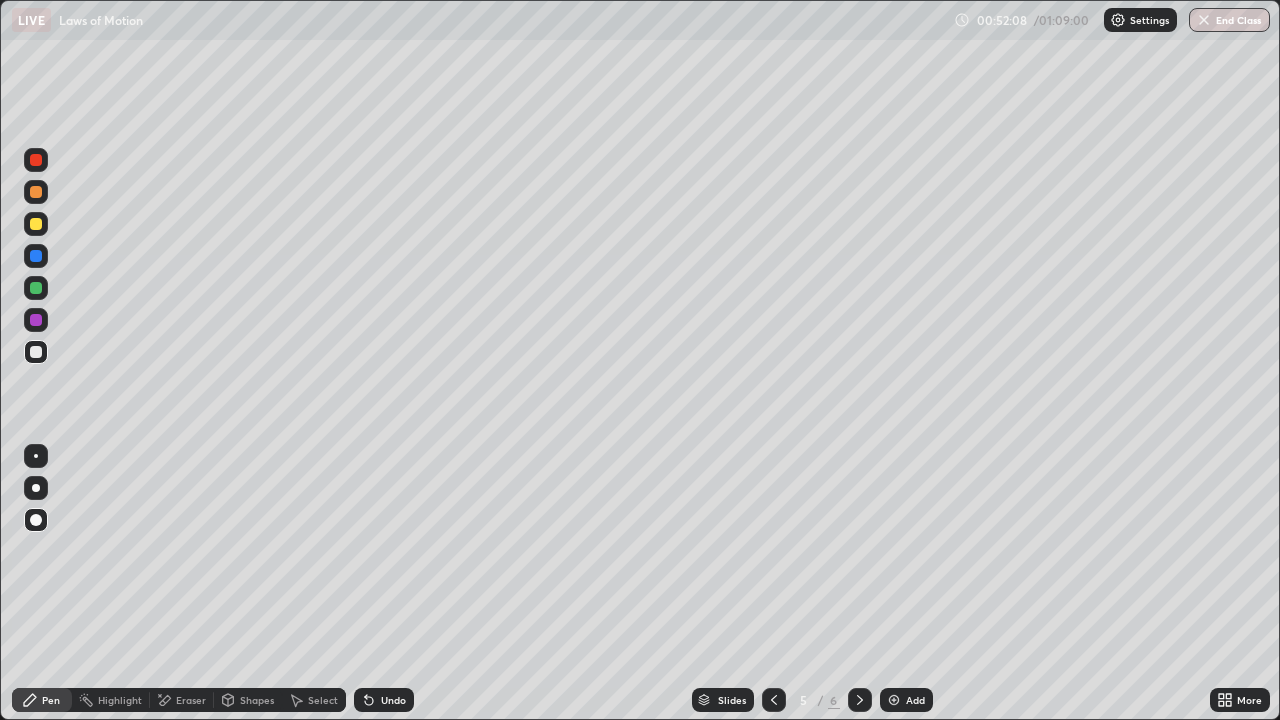 click at bounding box center [894, 700] 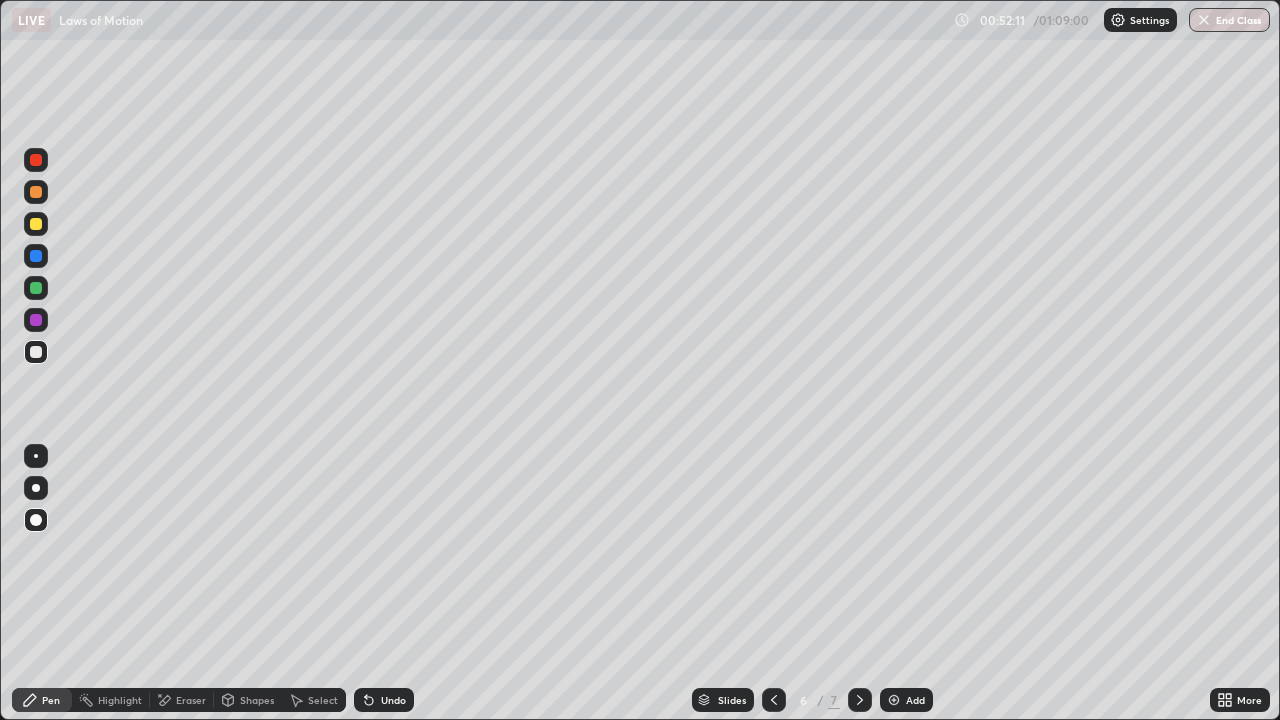 click at bounding box center (36, 160) 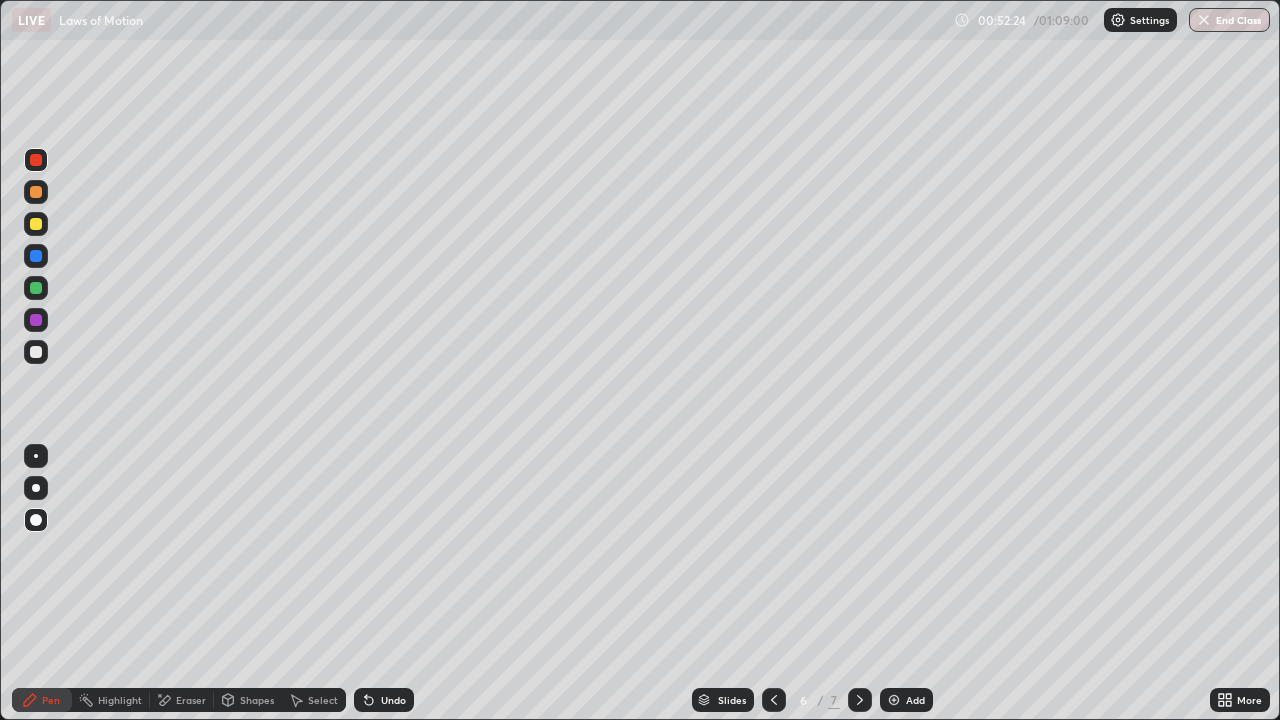 click at bounding box center (36, 224) 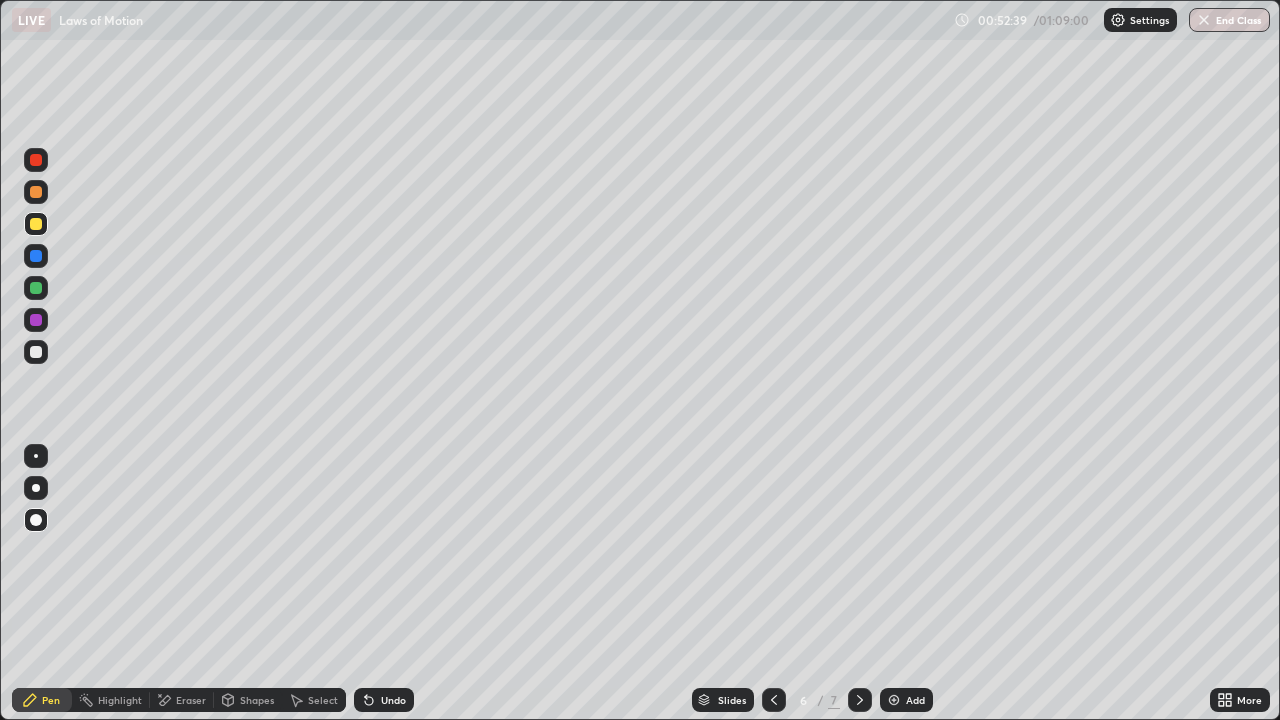 click on "Undo" at bounding box center [384, 700] 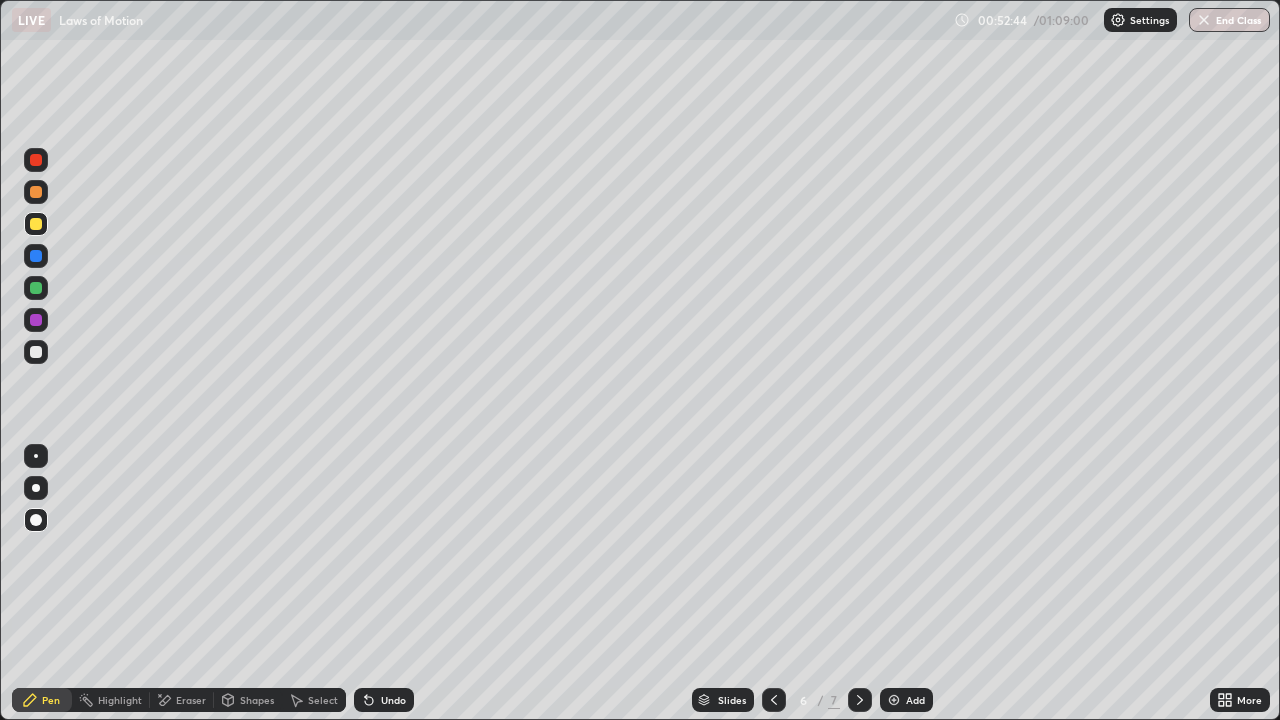 click on "Highlight" at bounding box center [120, 700] 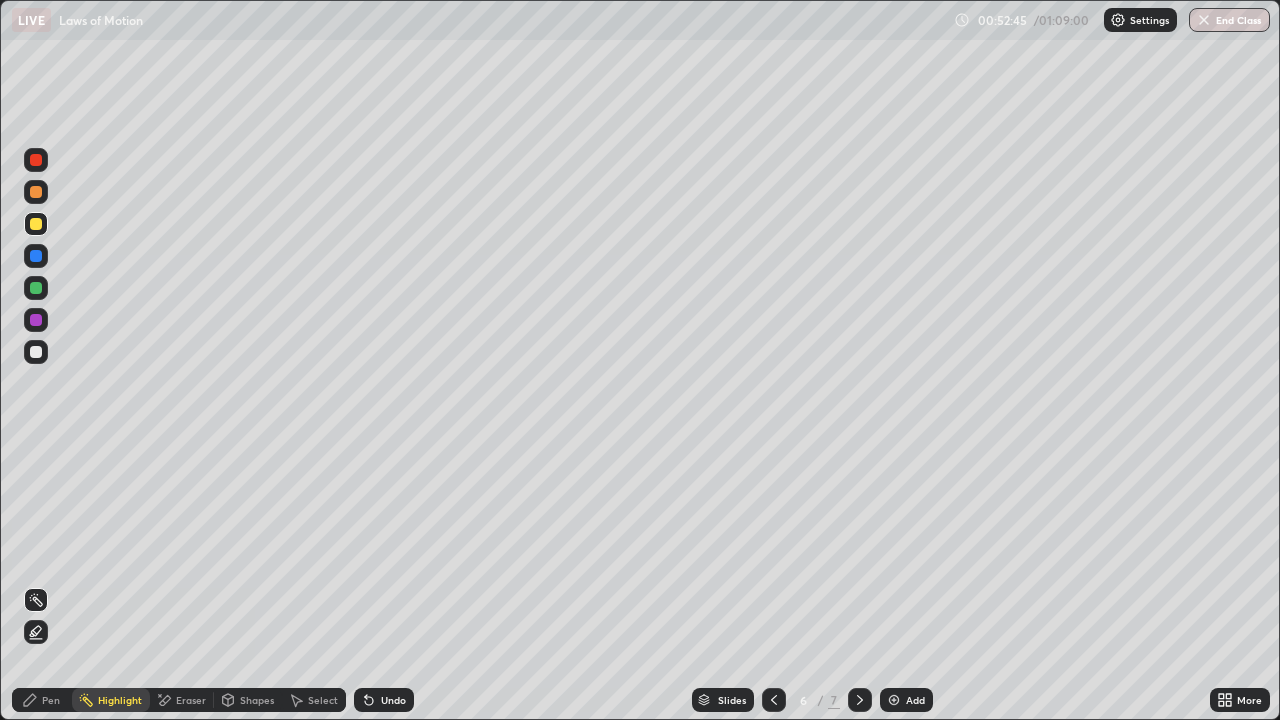 click 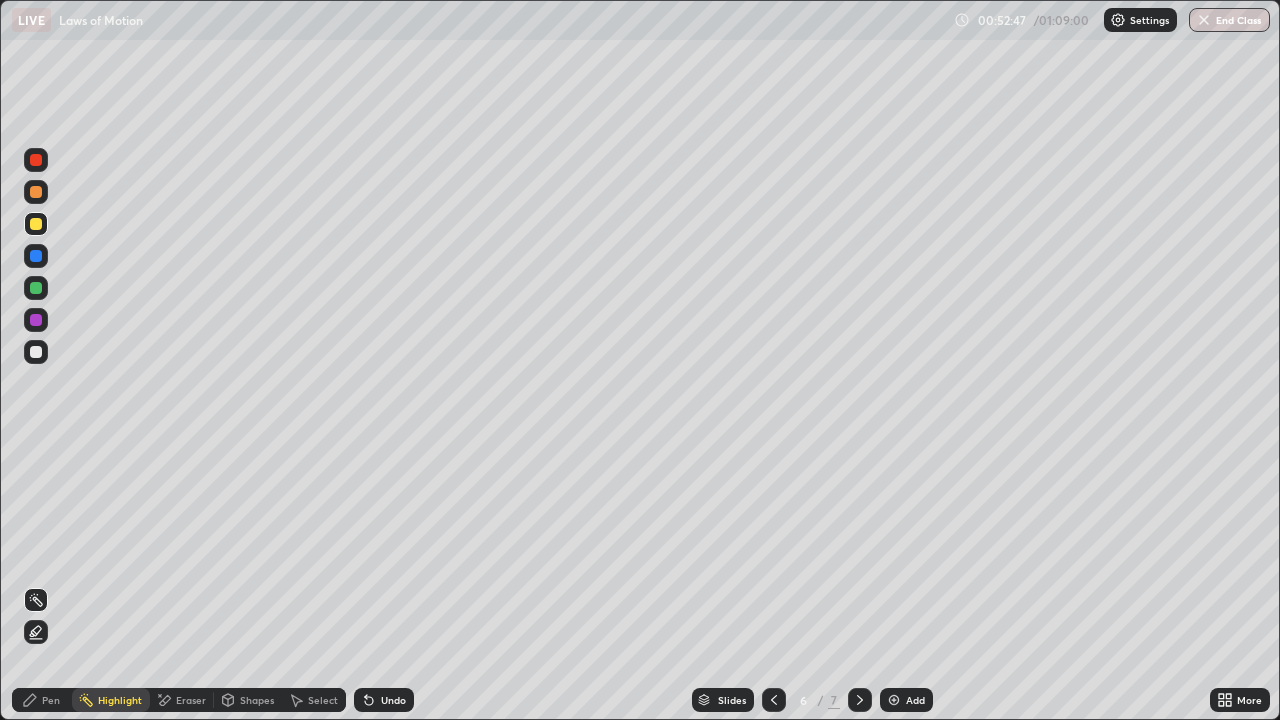 click on "Undo" at bounding box center (393, 700) 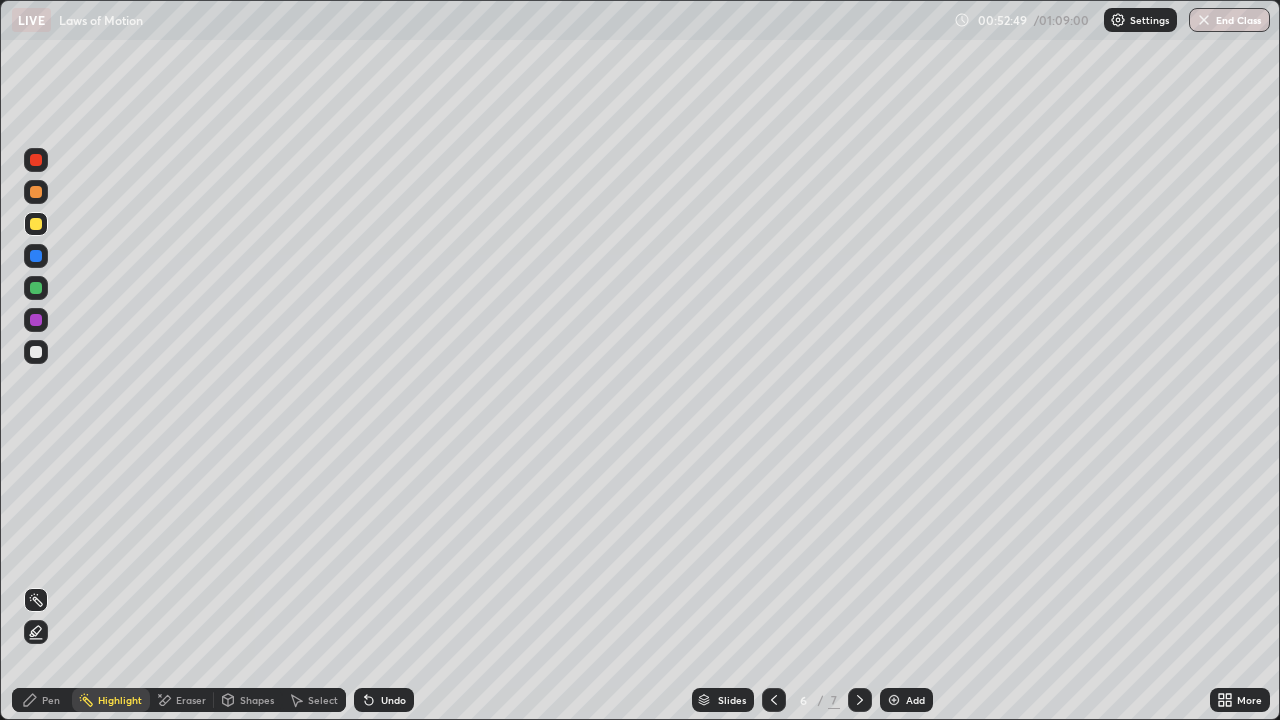 click on "Pen" at bounding box center (51, 700) 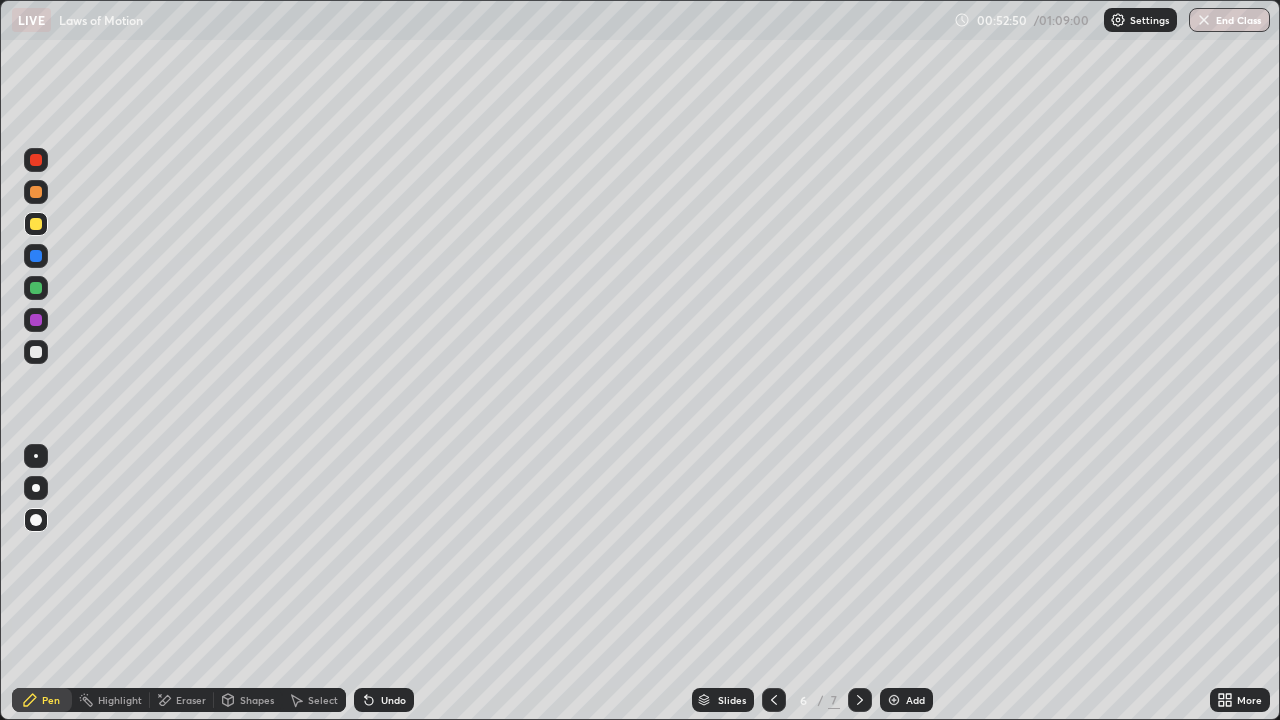 click on "Eraser" at bounding box center (191, 700) 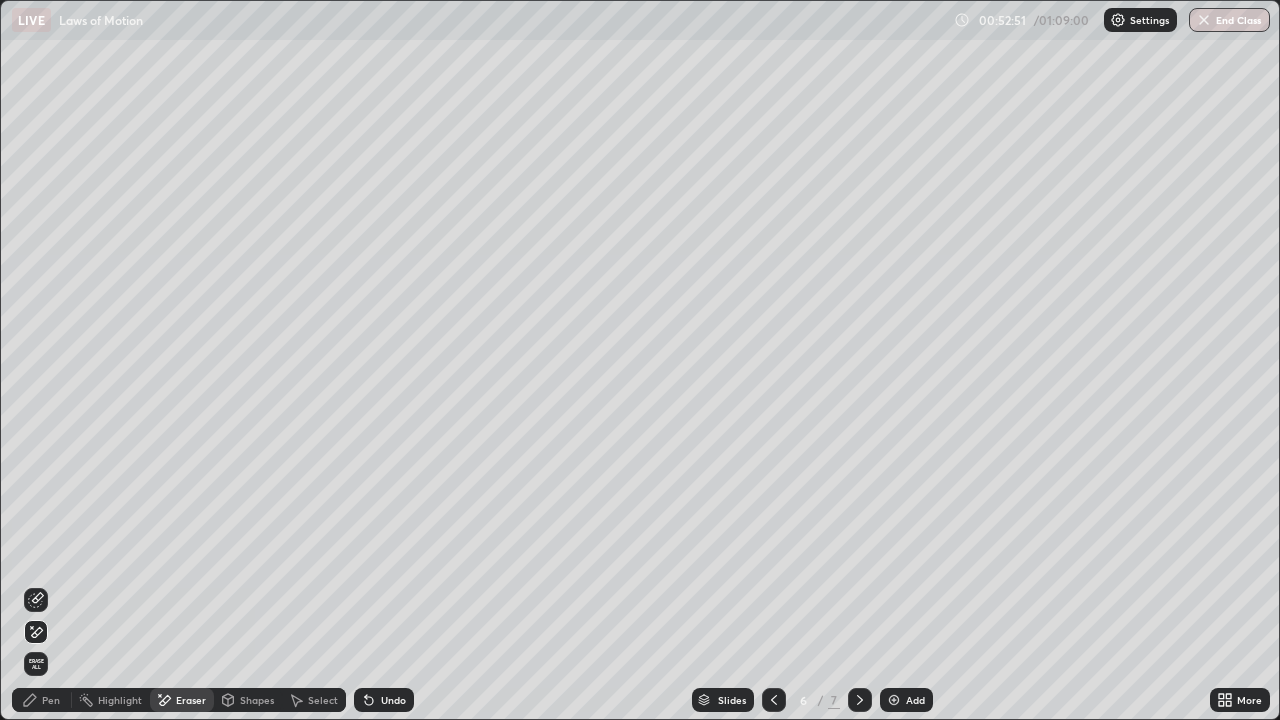 click 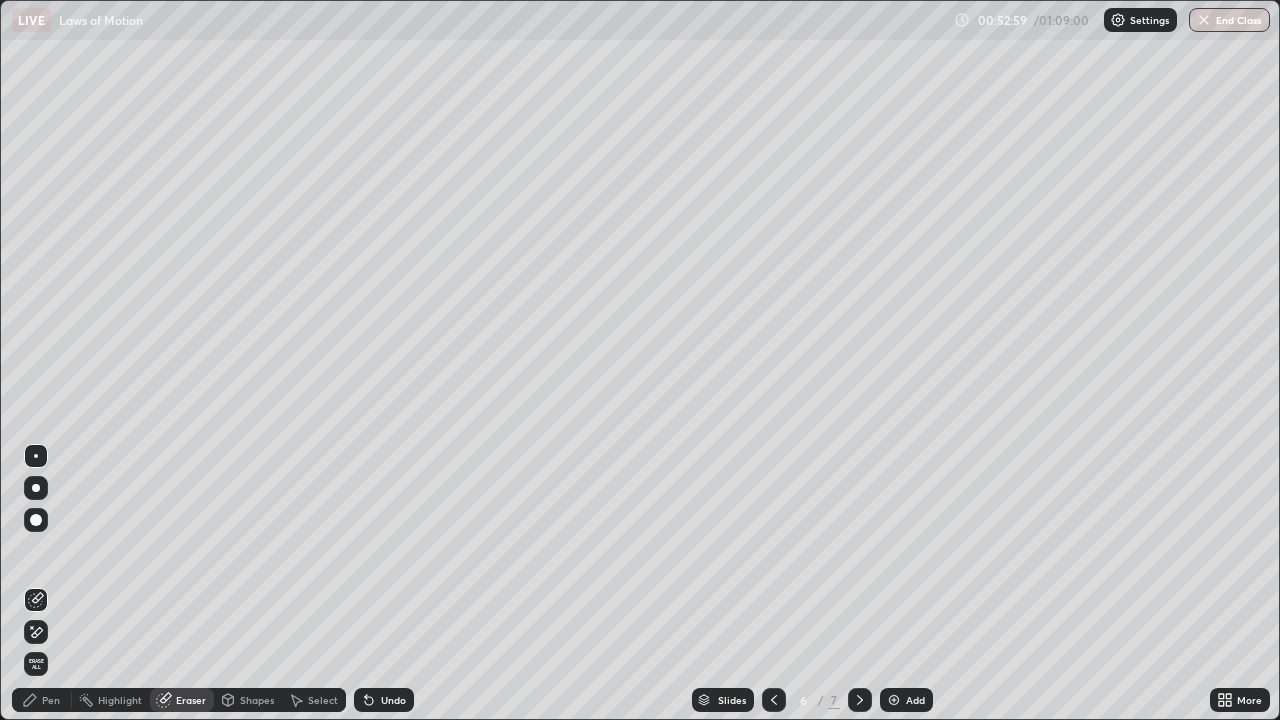 click on "Pen" at bounding box center (51, 700) 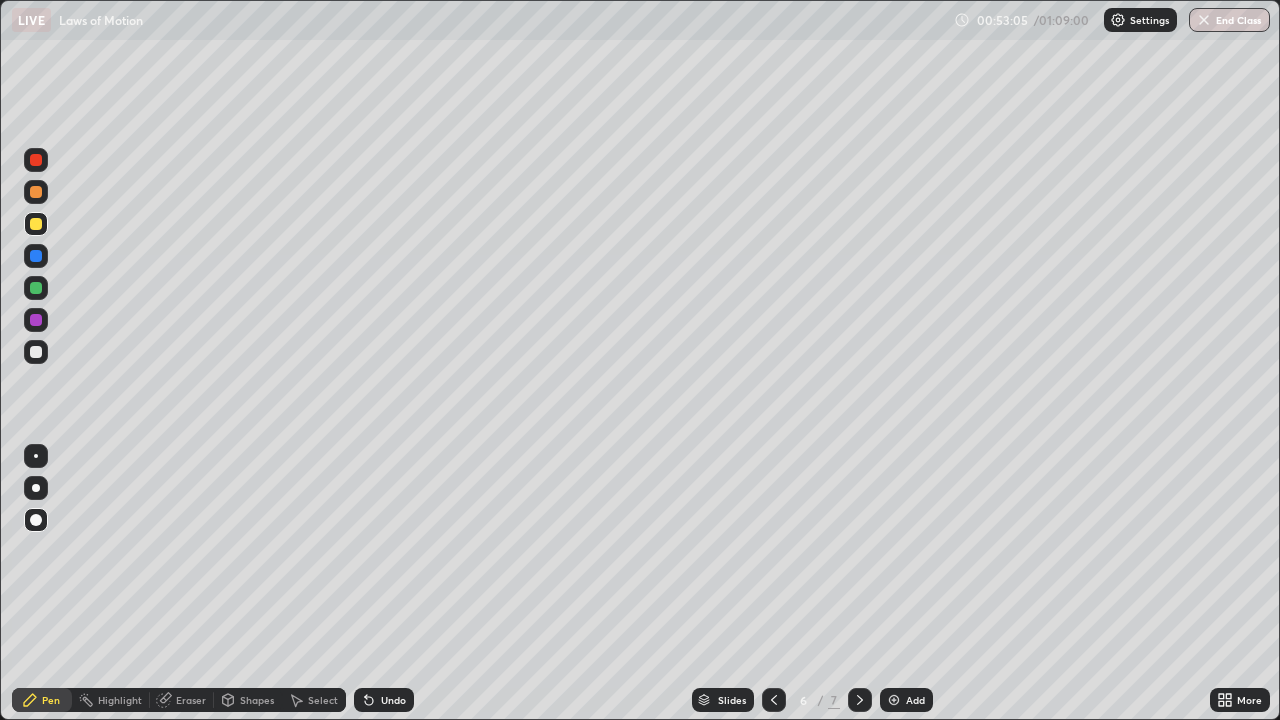 click on "Undo" at bounding box center (393, 700) 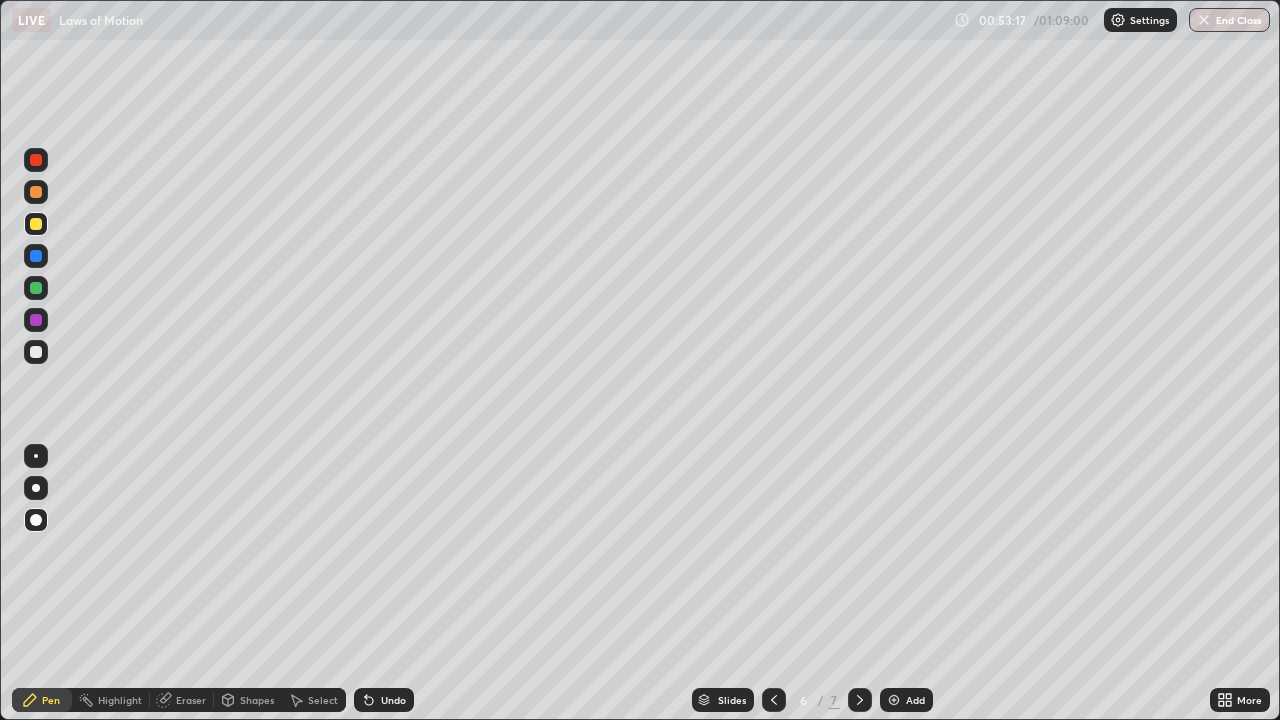 click at bounding box center (36, 256) 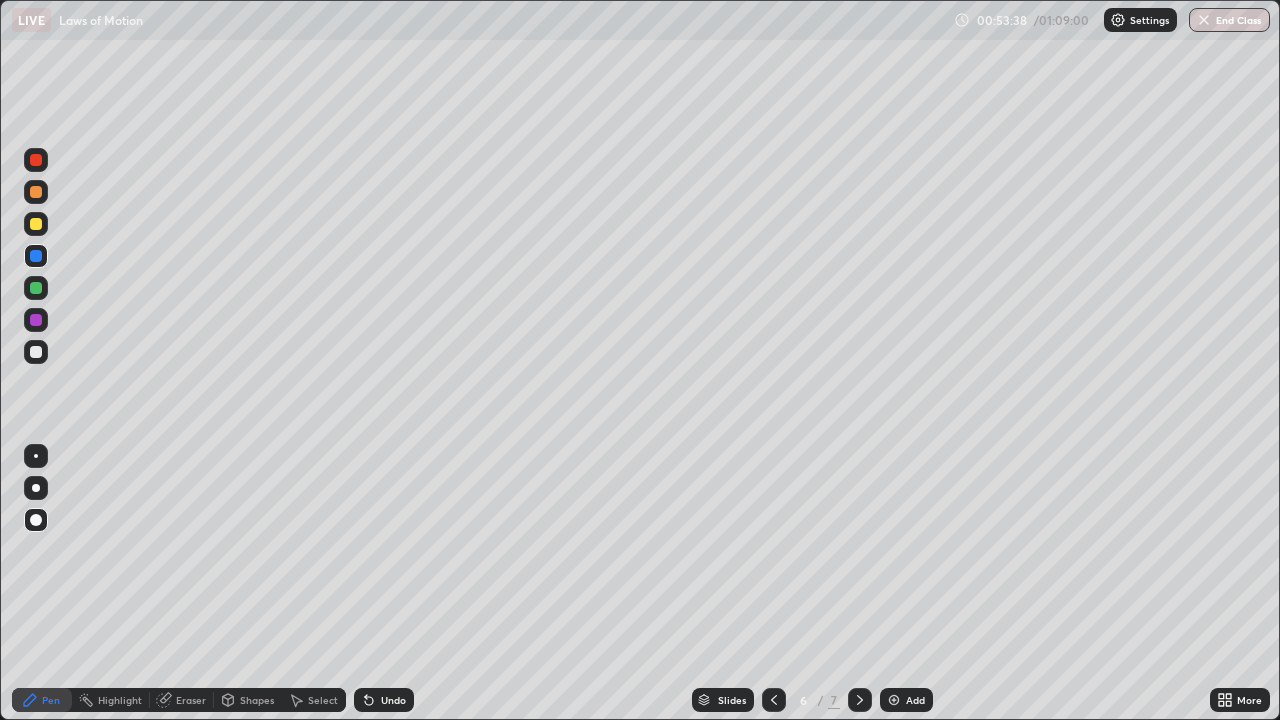 click 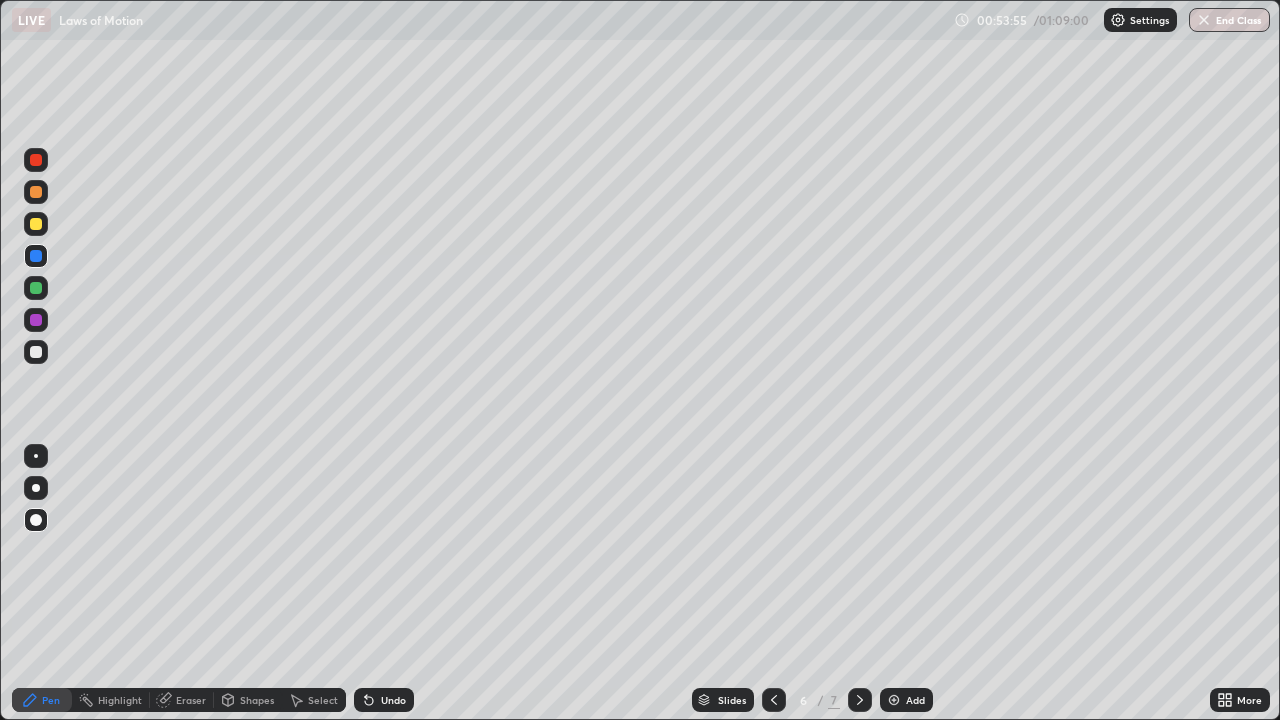 click at bounding box center [36, 352] 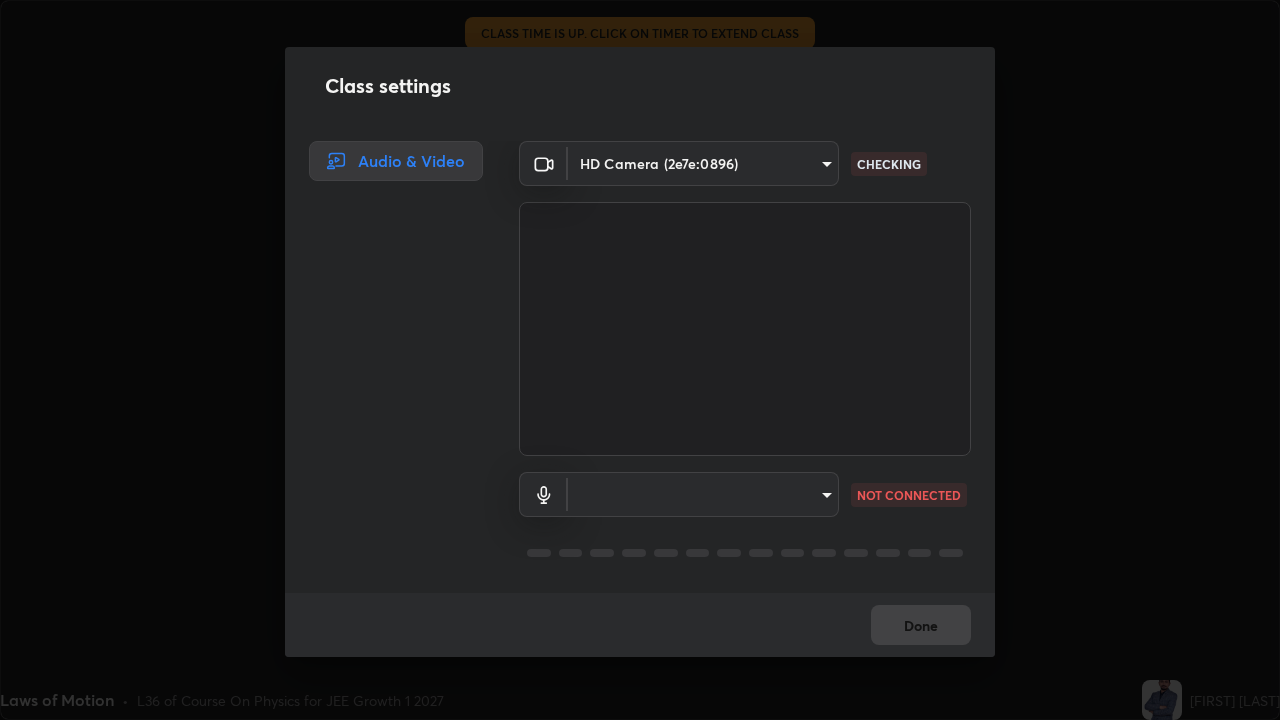 click on "Audio & Video" at bounding box center [390, 367] 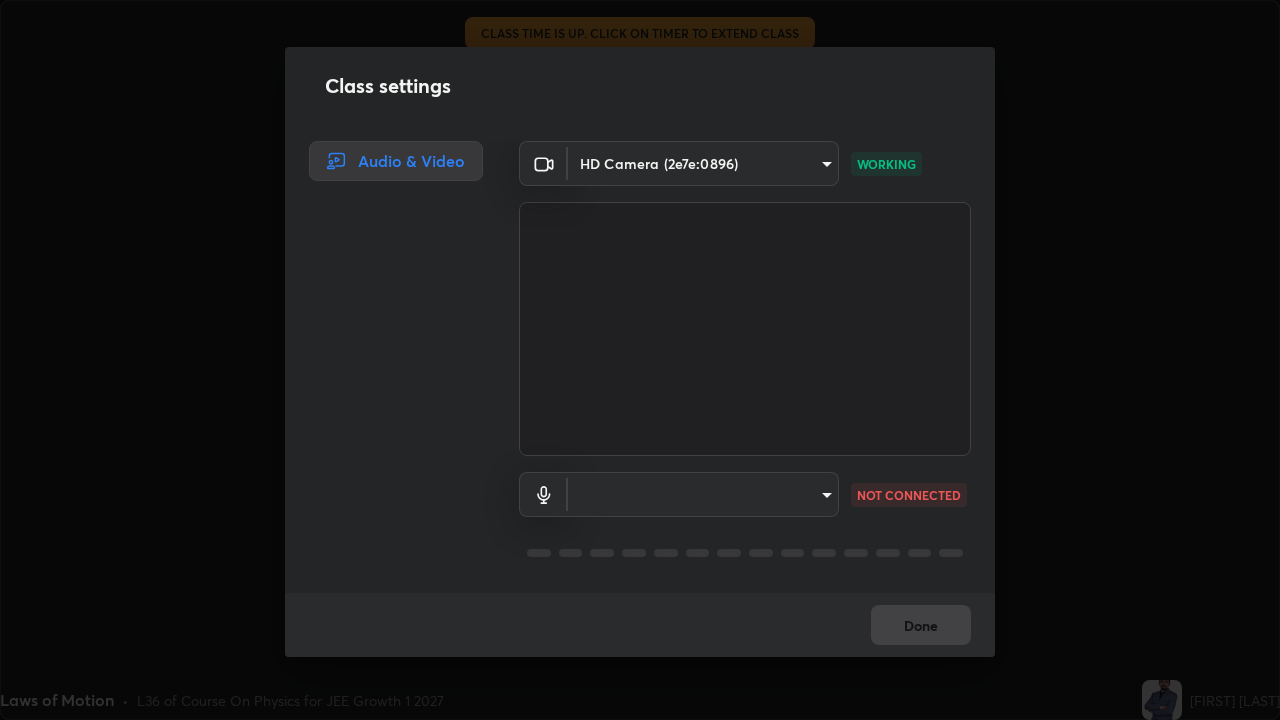 scroll, scrollTop: 2, scrollLeft: 0, axis: vertical 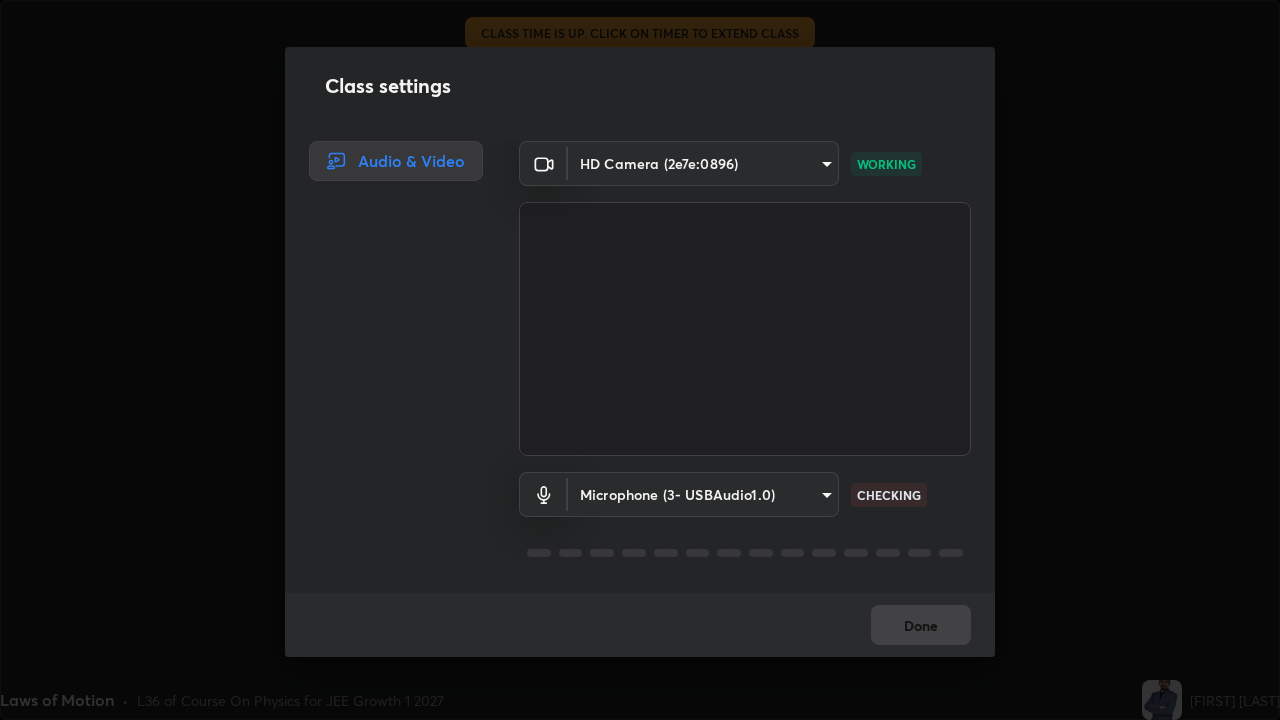 click on "Microphone (3- USBAudio1.0) [HASH] CHECKING" at bounding box center [745, 494] 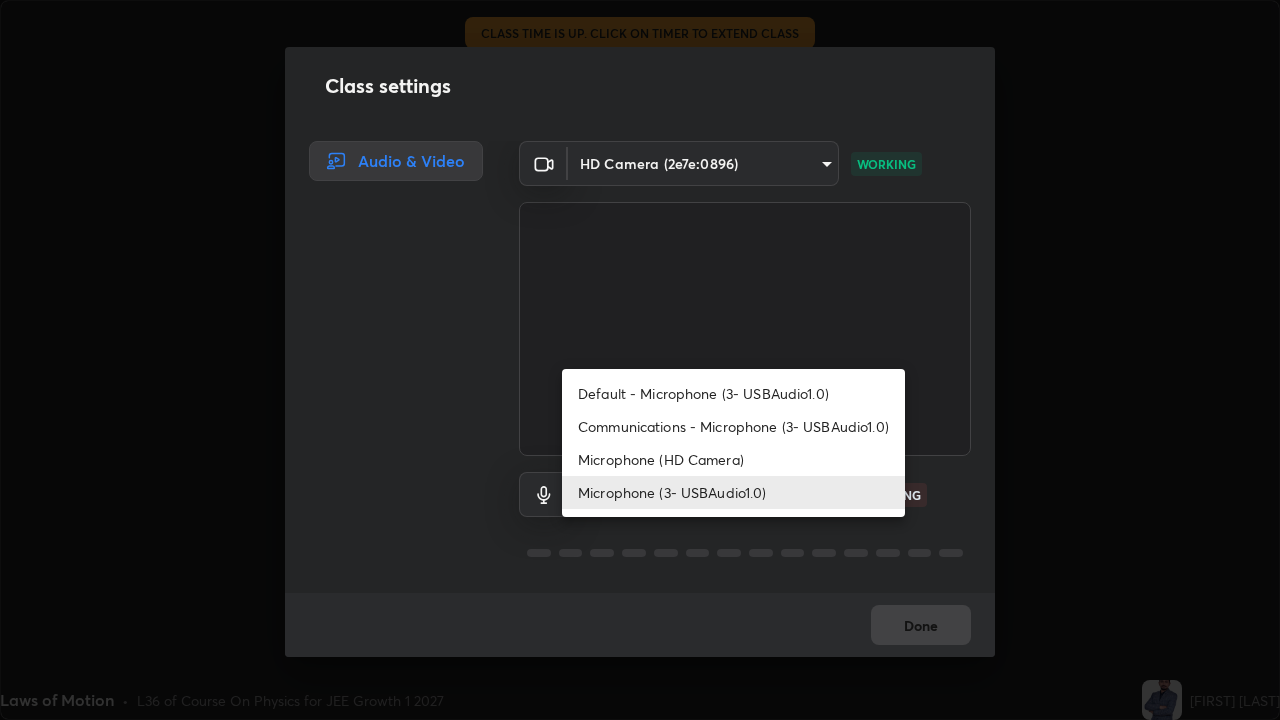 click on "Communications - Microphone (3- USBAudio1.0)" at bounding box center (733, 426) 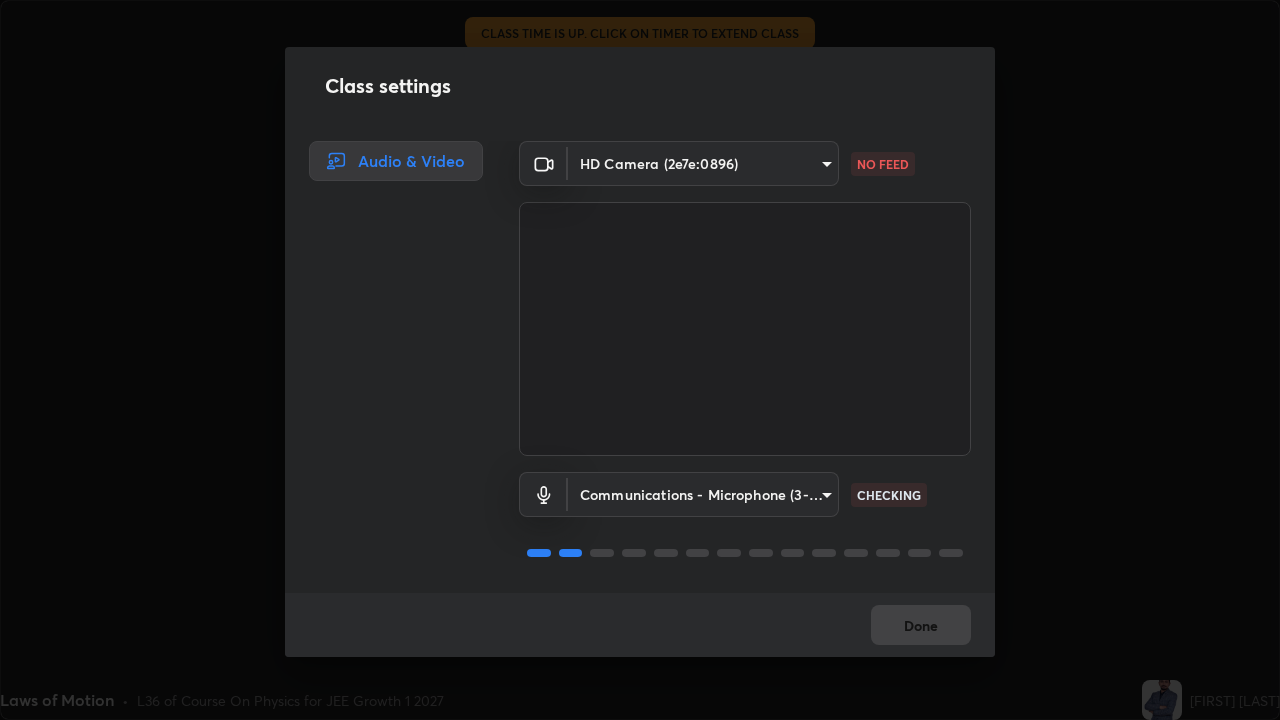 click on "Communications - Microphone (3- USBAudio1.0) communications CHECKING" at bounding box center [745, 494] 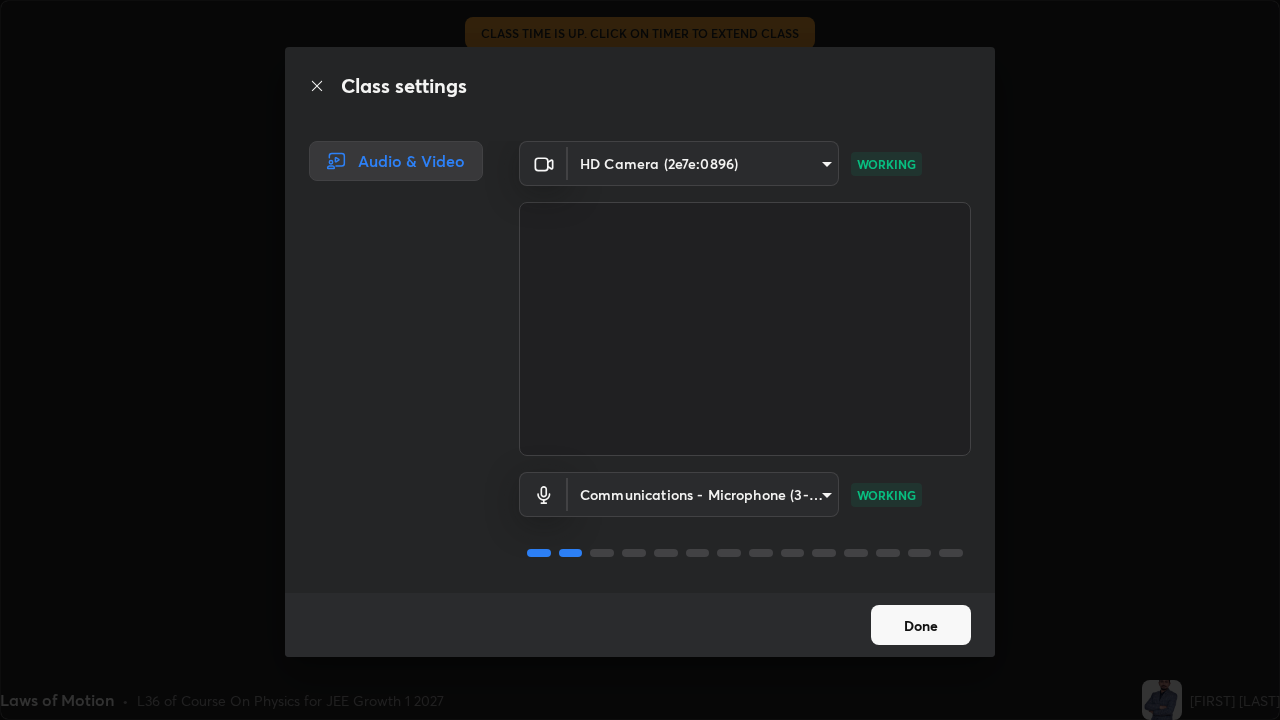 click on "Done" at bounding box center (921, 625) 